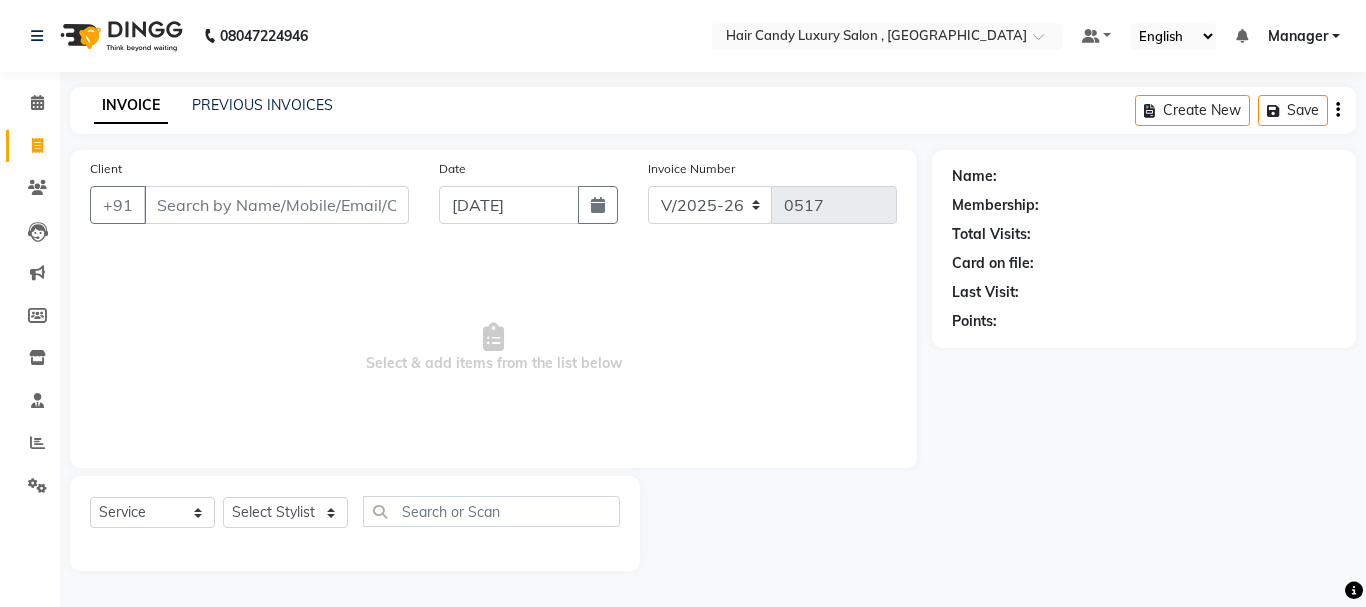select on "8304" 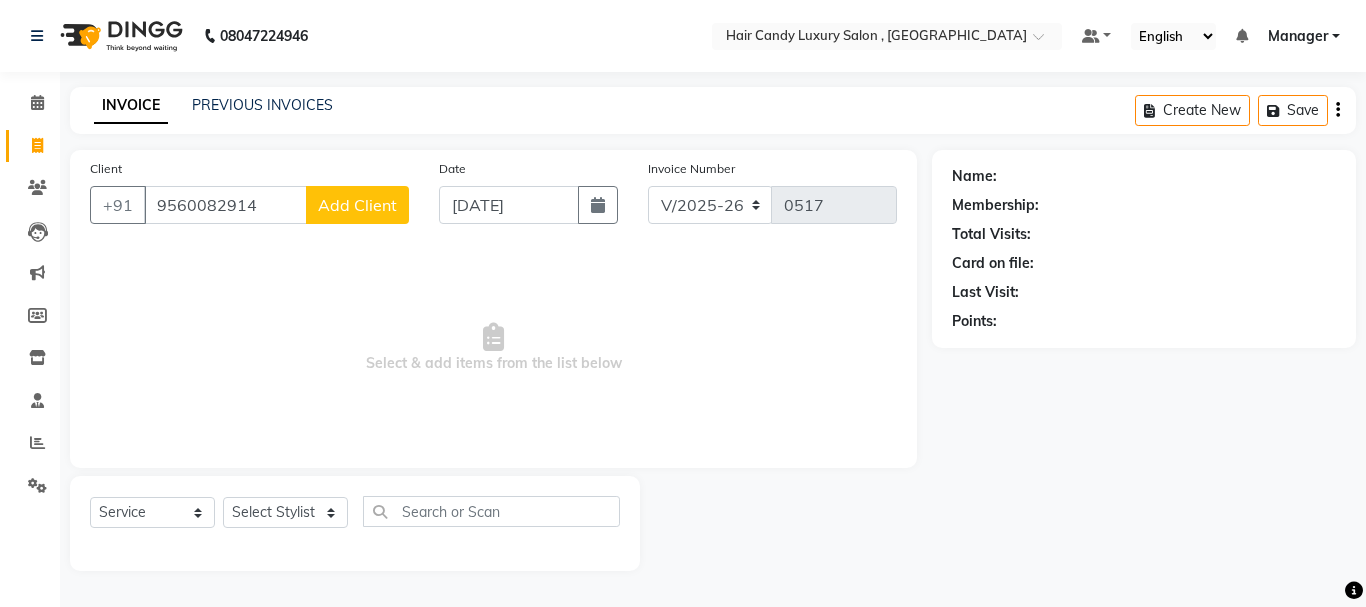 type on "9560082914" 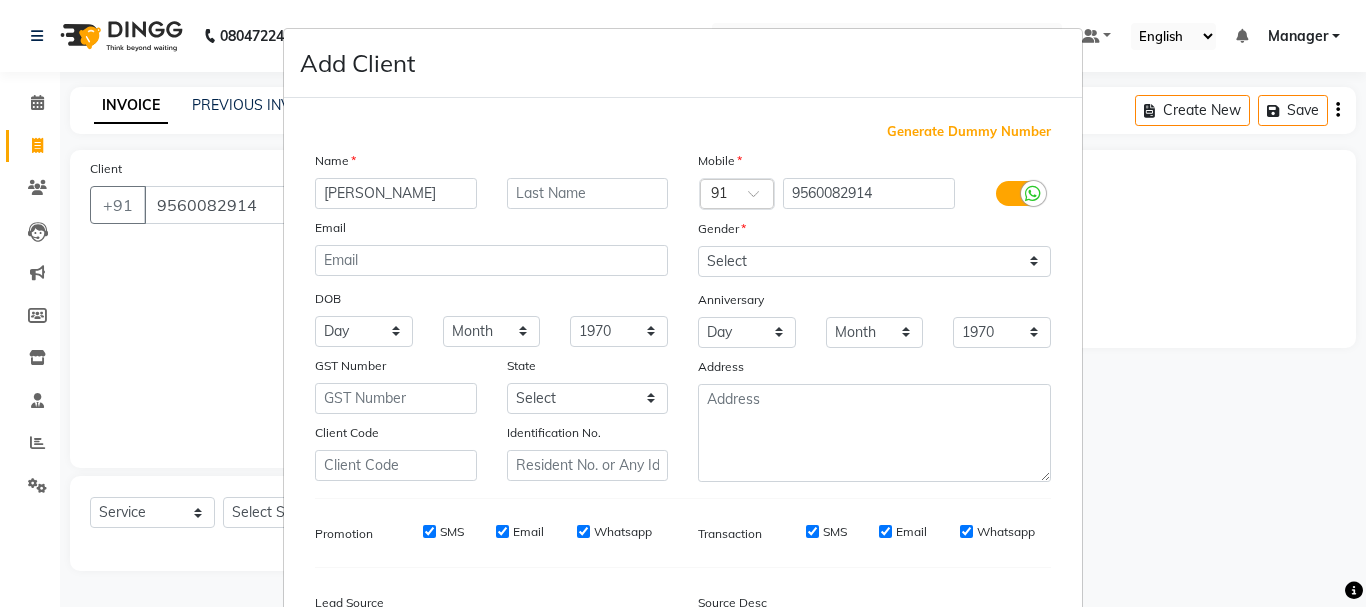 type on "[PERSON_NAME]" 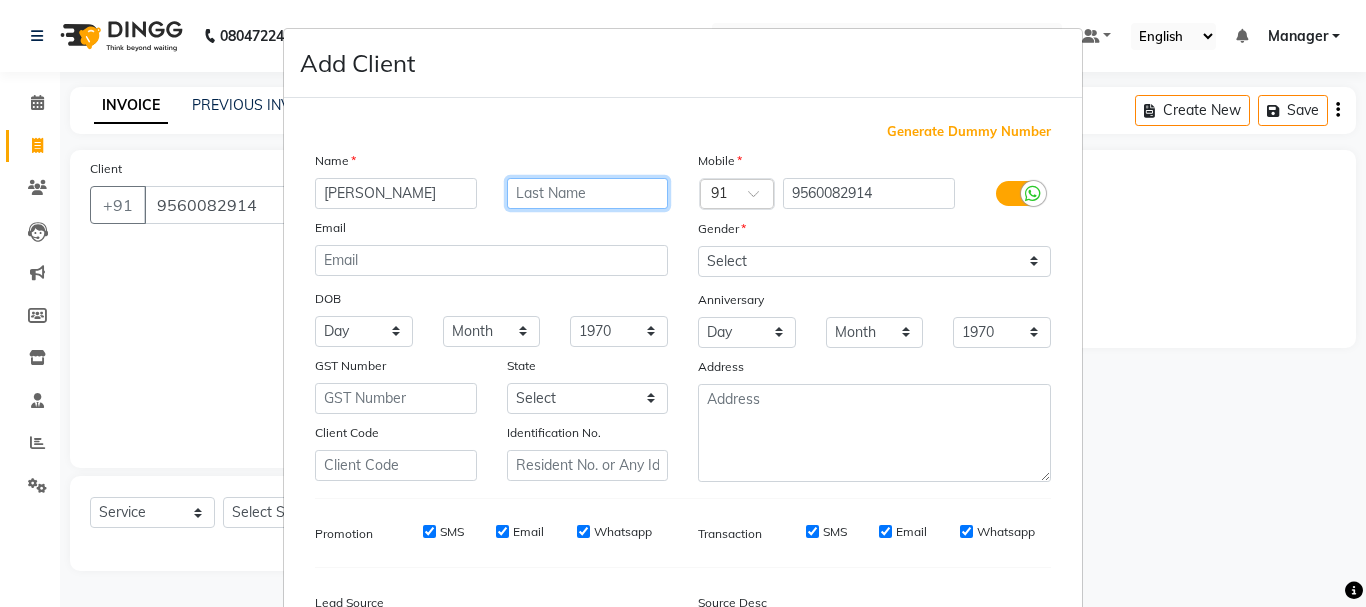 click at bounding box center (588, 193) 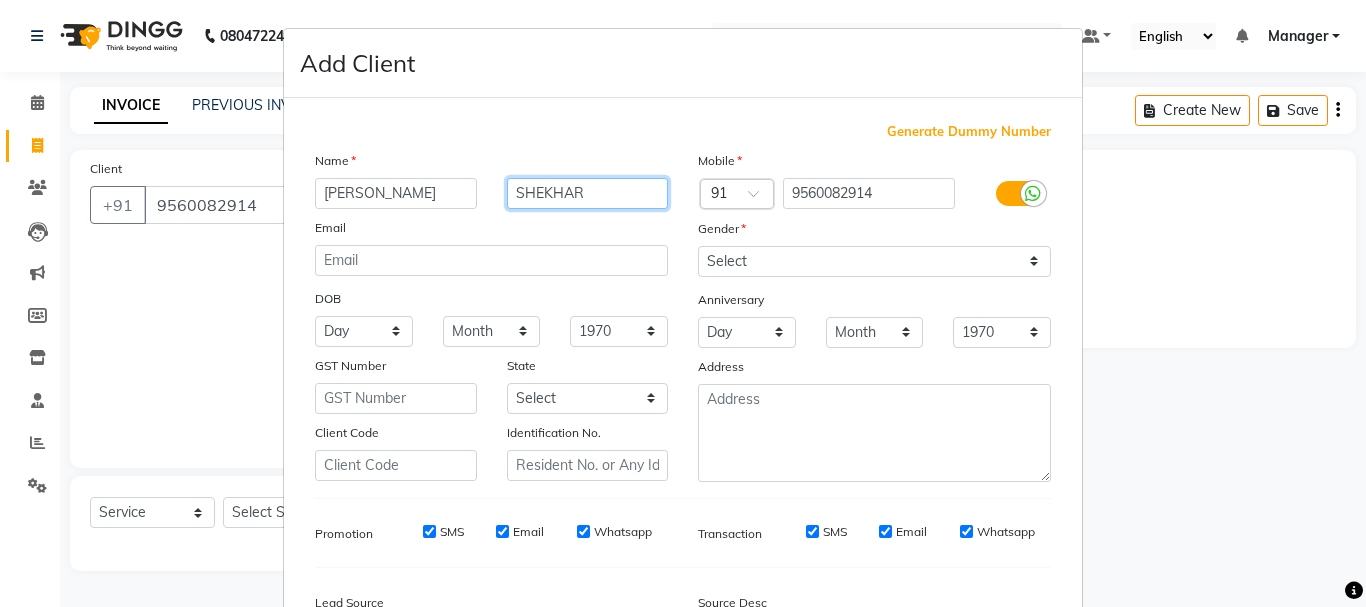 type on "SHEKHAR" 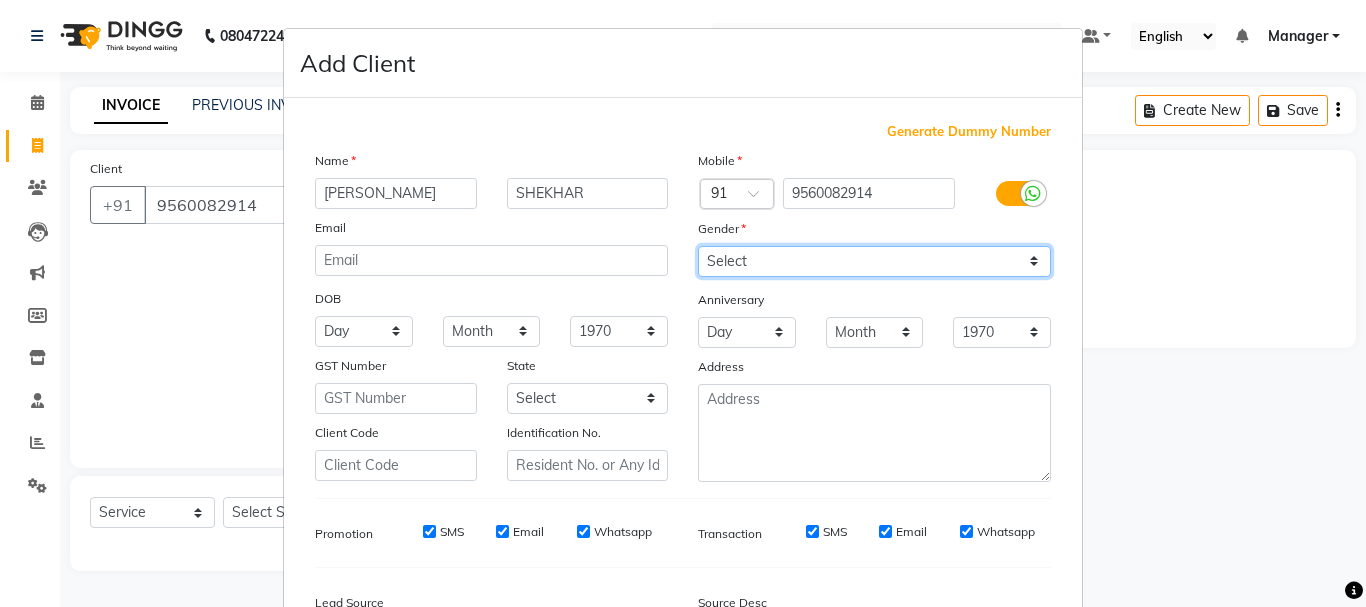 click on "Select [DEMOGRAPHIC_DATA] [DEMOGRAPHIC_DATA] Other Prefer Not To Say" at bounding box center (874, 261) 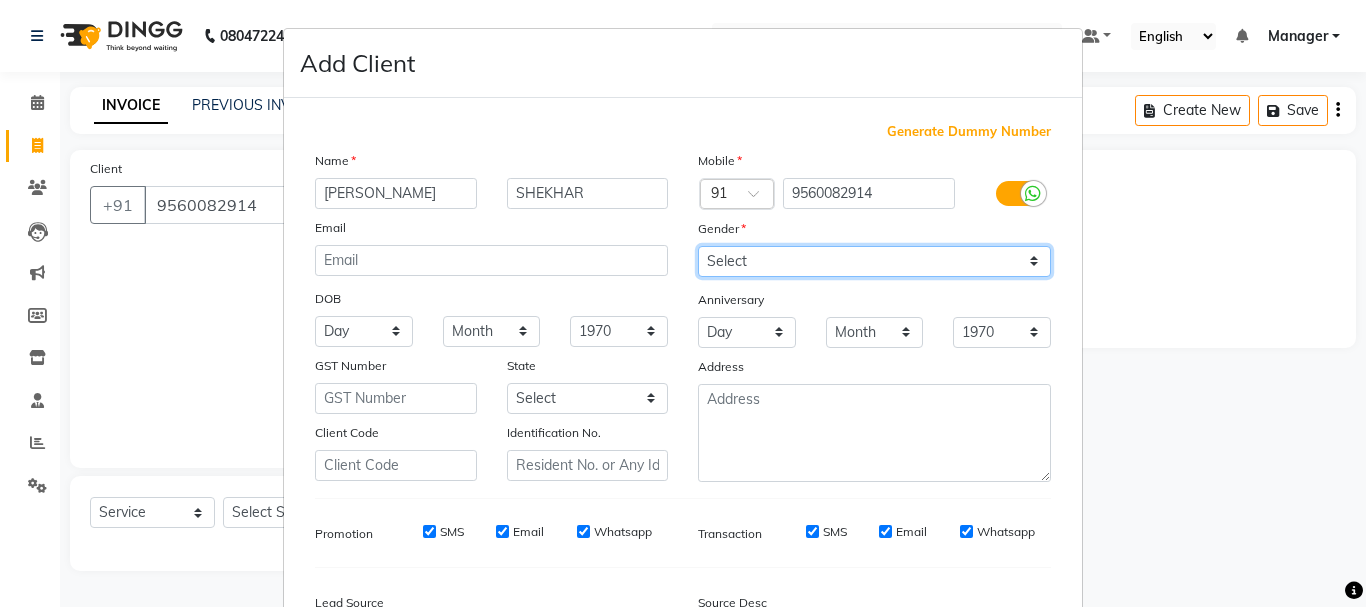 select on "[DEMOGRAPHIC_DATA]" 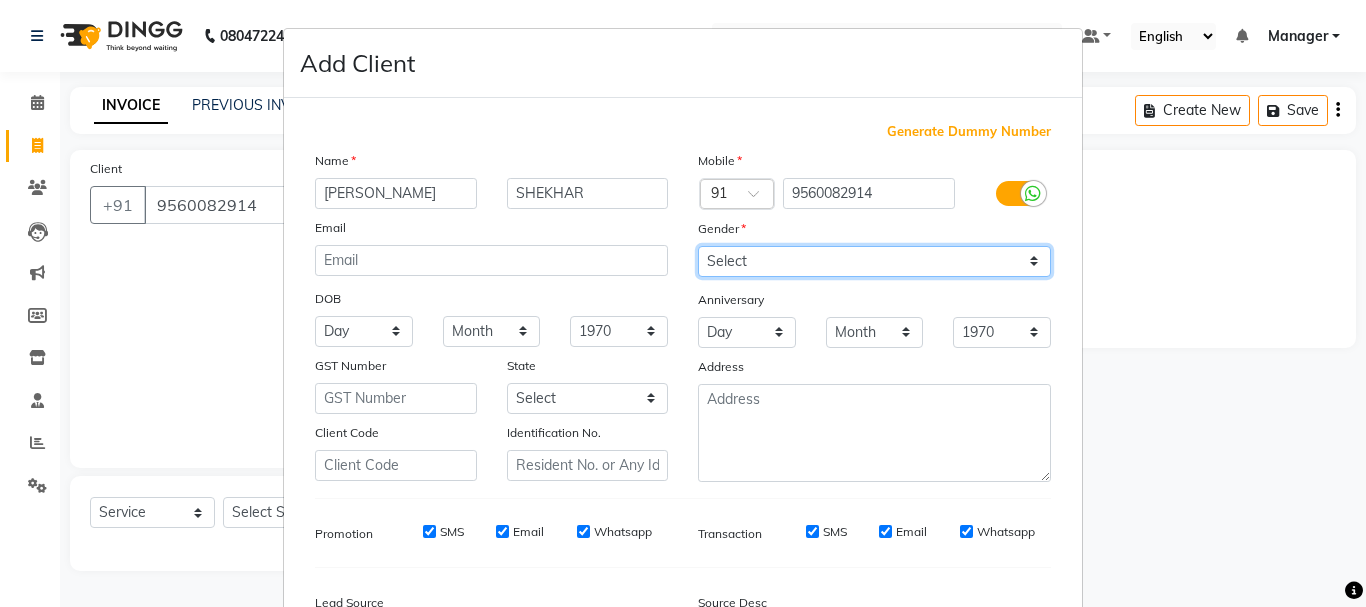 click on "Select [DEMOGRAPHIC_DATA] [DEMOGRAPHIC_DATA] Other Prefer Not To Say" at bounding box center (874, 261) 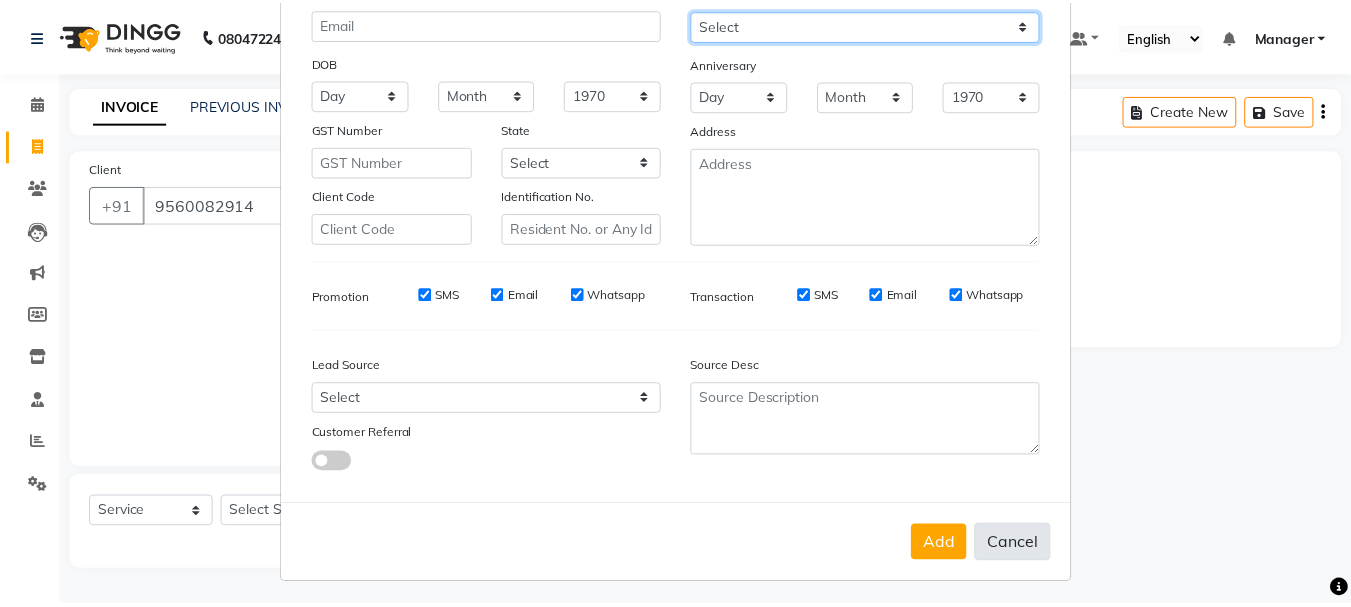scroll, scrollTop: 242, scrollLeft: 0, axis: vertical 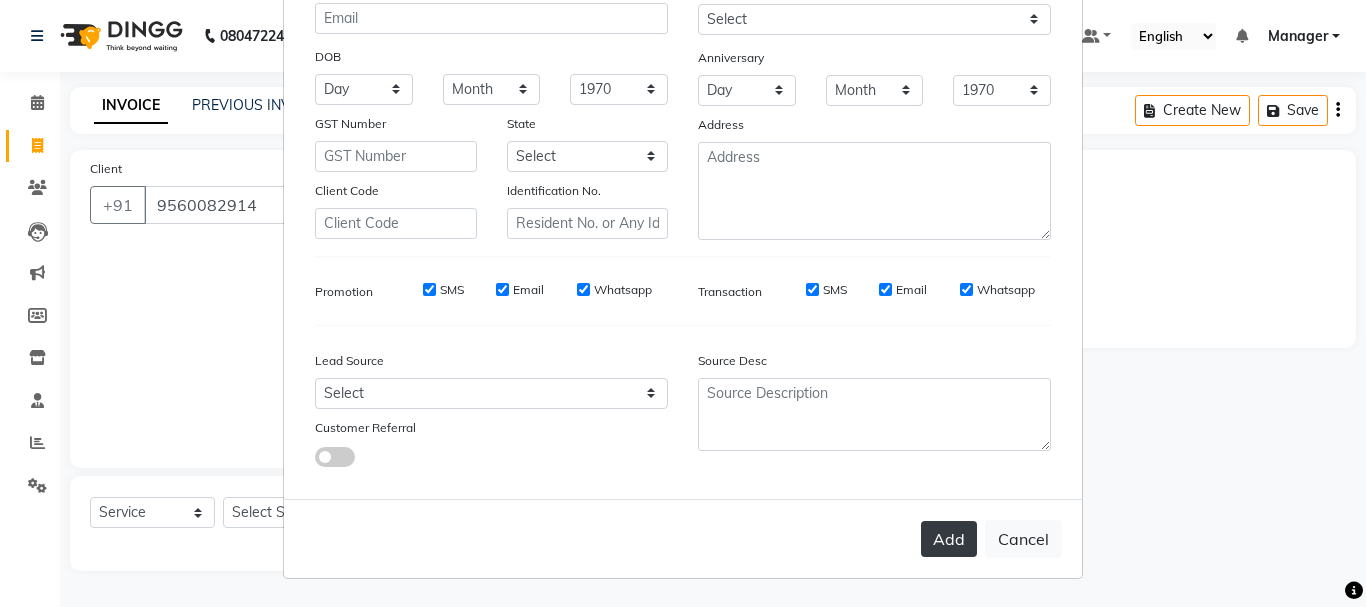 click on "Add" at bounding box center (949, 539) 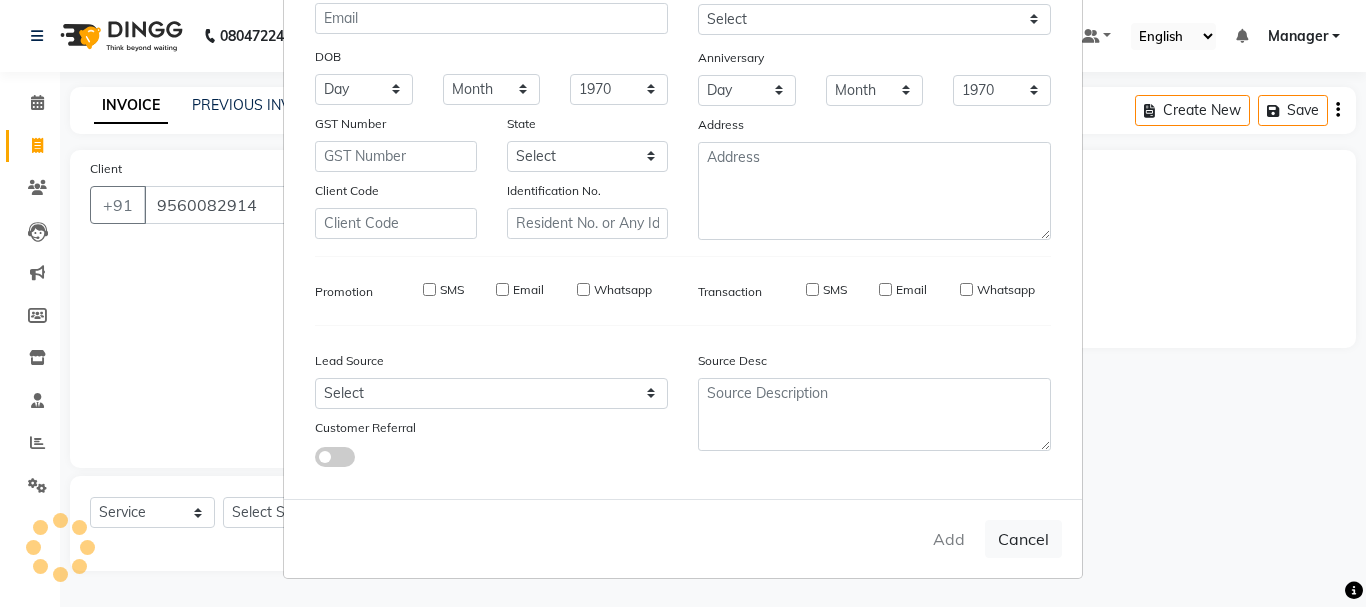type 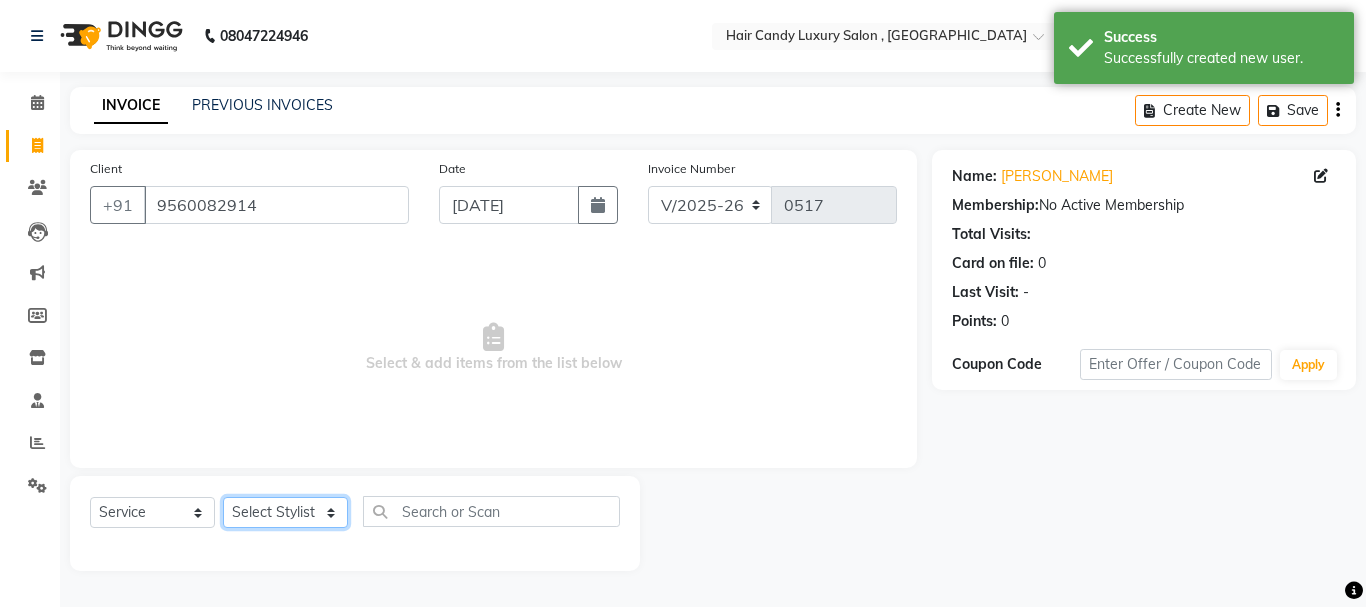 click on "Select Stylist [PERSON_NAME] [DEMOGRAPHIC_DATA] Manager Manager  [PERSON_NAME] [PERSON_NAME] [PERSON_NAME] [PERSON_NAME]" 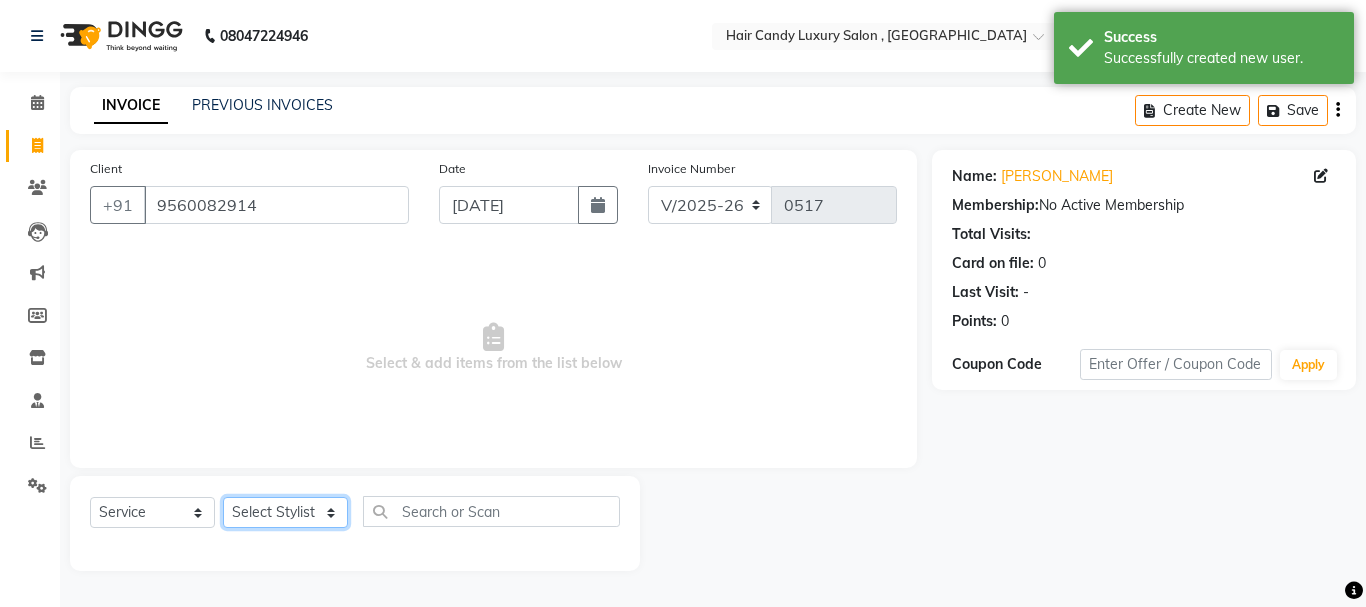 select on "84022" 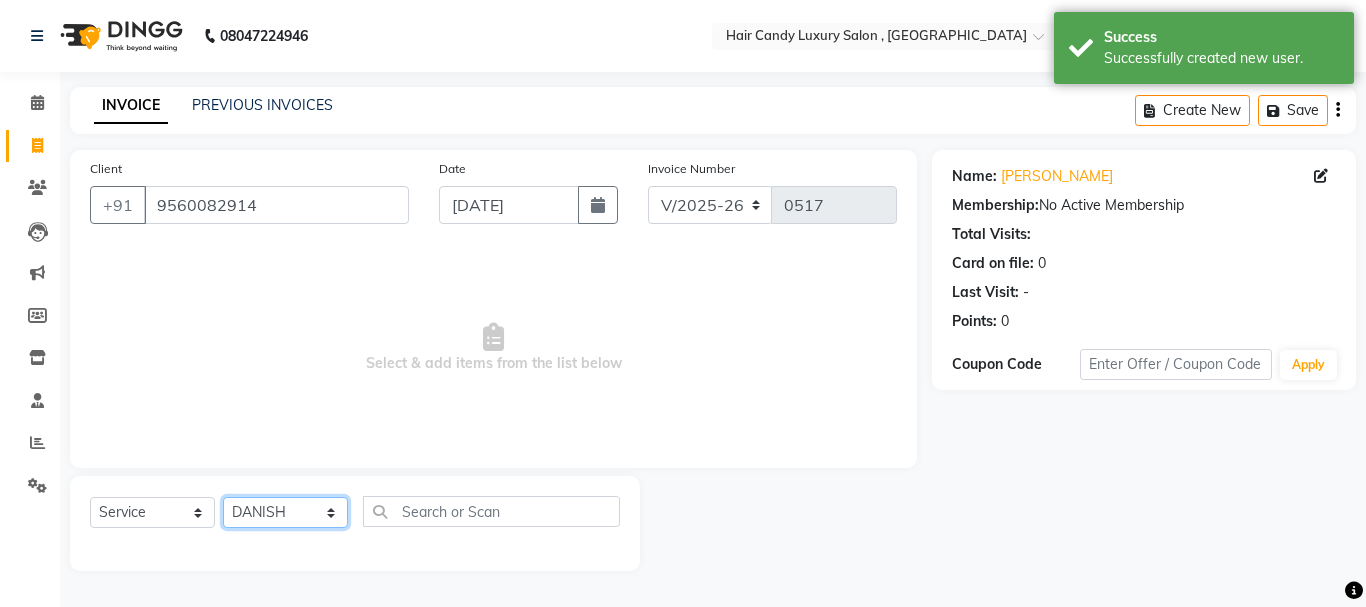 click on "Select Stylist [PERSON_NAME] [DEMOGRAPHIC_DATA] Manager Manager  [PERSON_NAME] [PERSON_NAME] [PERSON_NAME] [PERSON_NAME]" 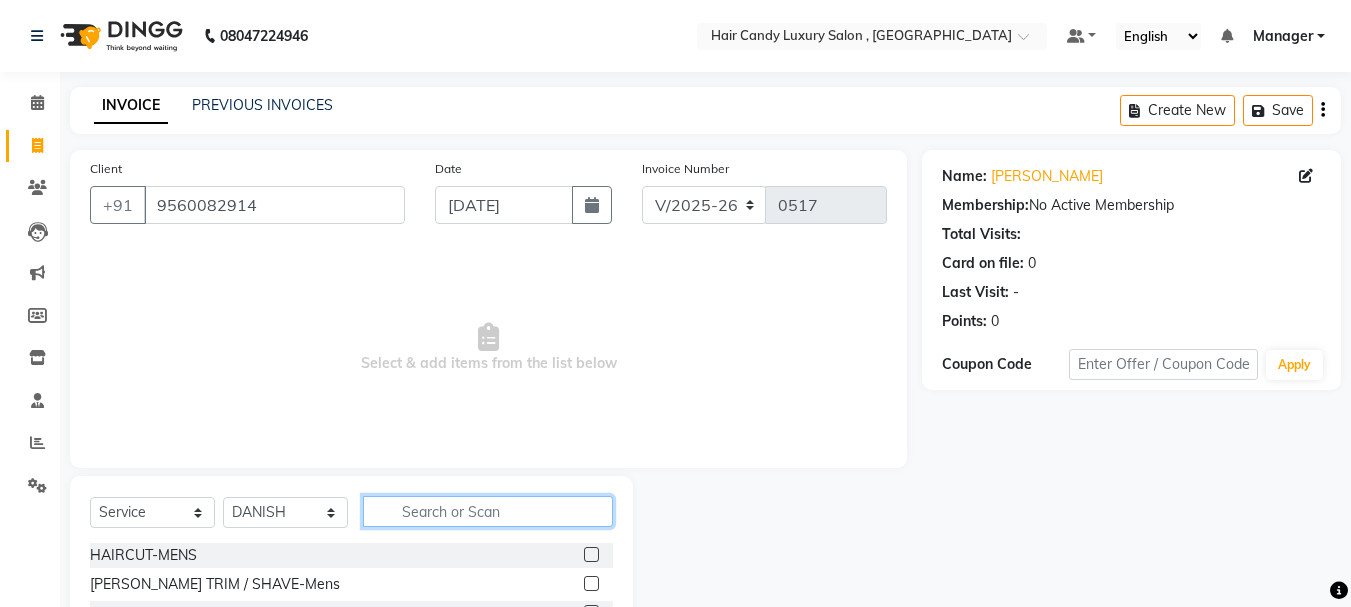 click 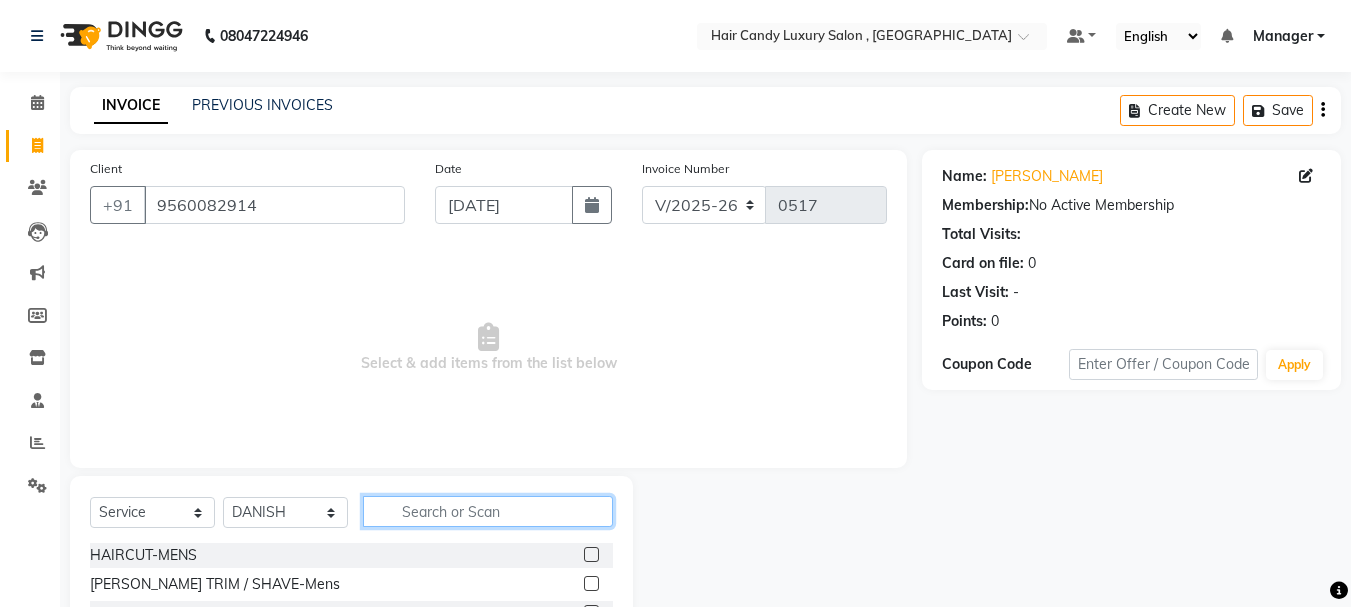 click 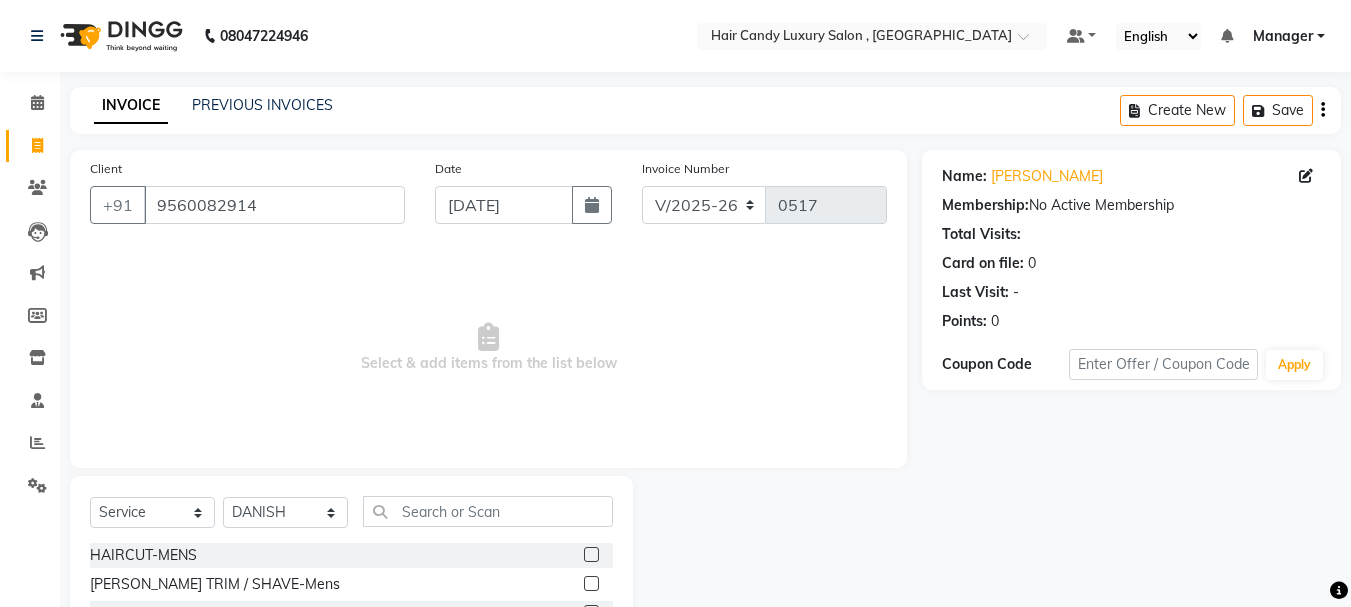 click 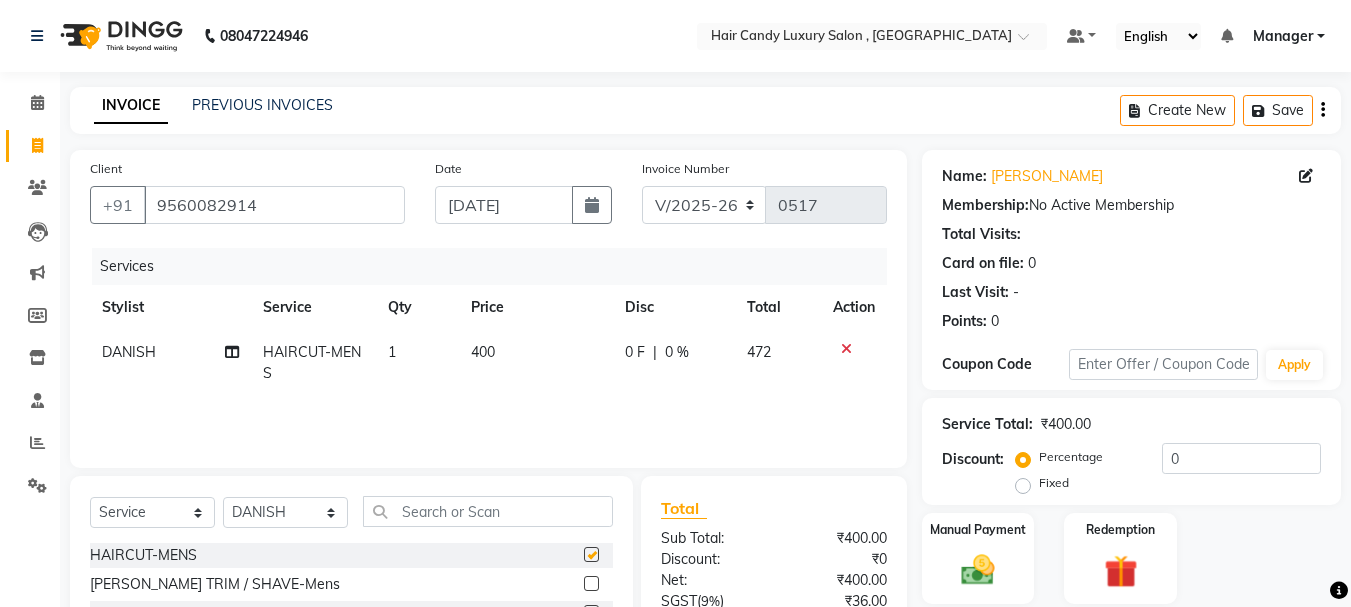 checkbox on "false" 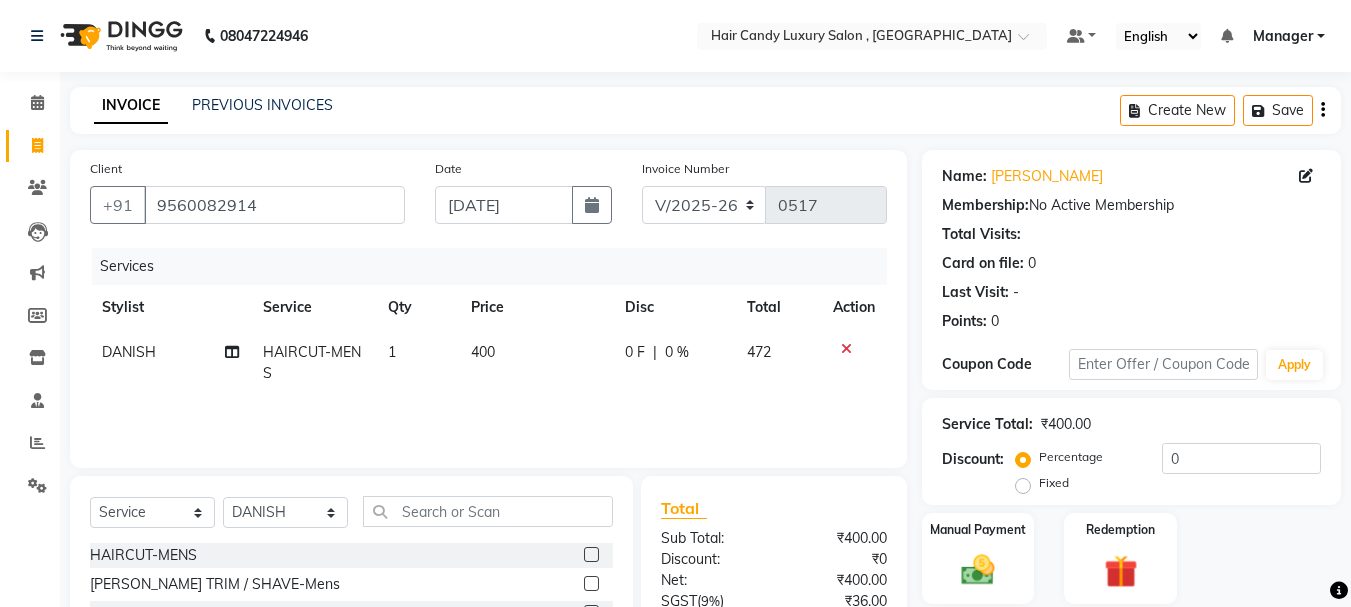 click on "400" 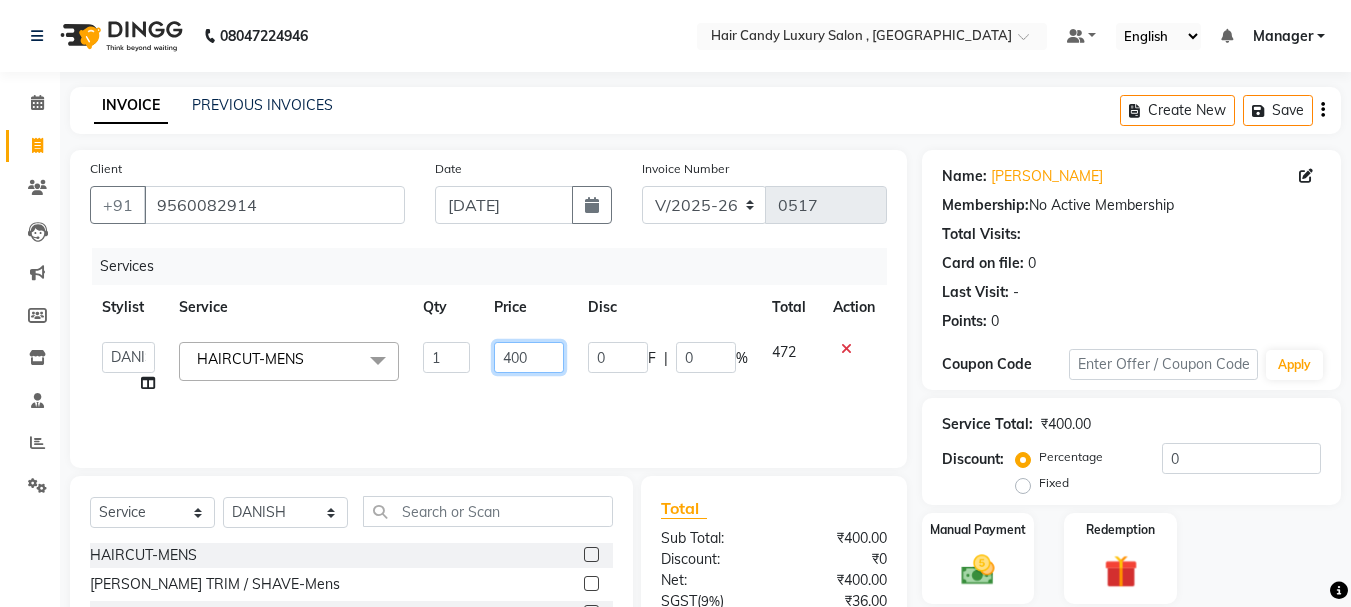 drag, startPoint x: 533, startPoint y: 352, endPoint x: 492, endPoint y: 364, distance: 42.72002 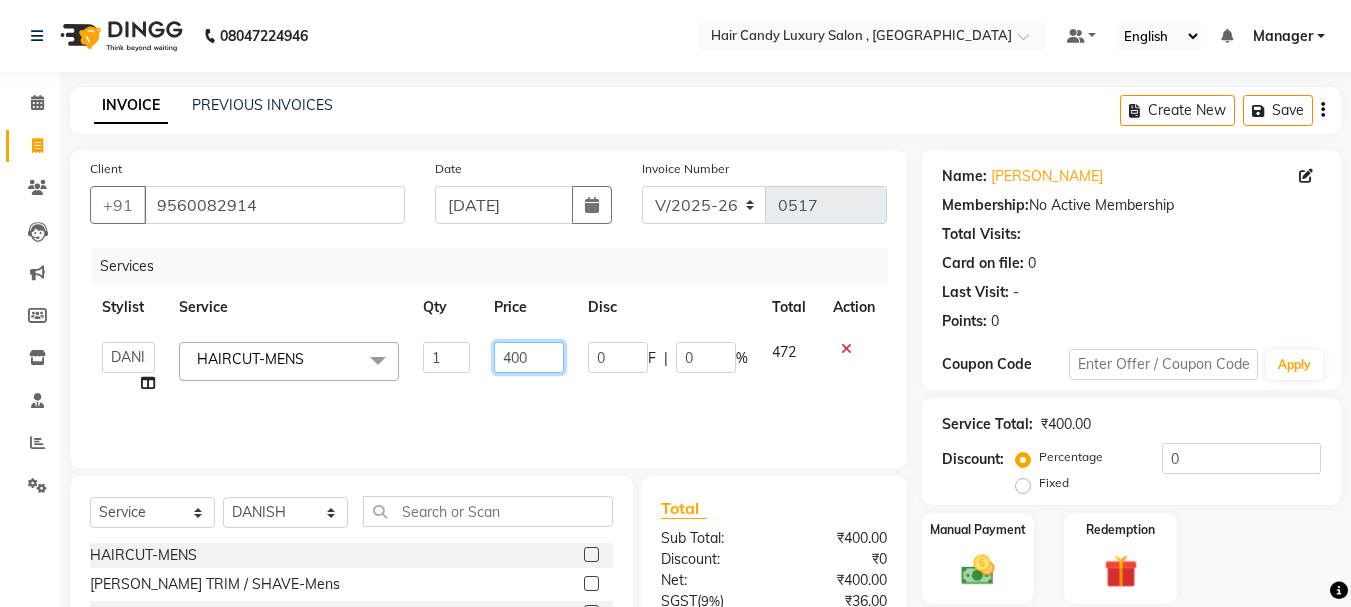 click on "400" 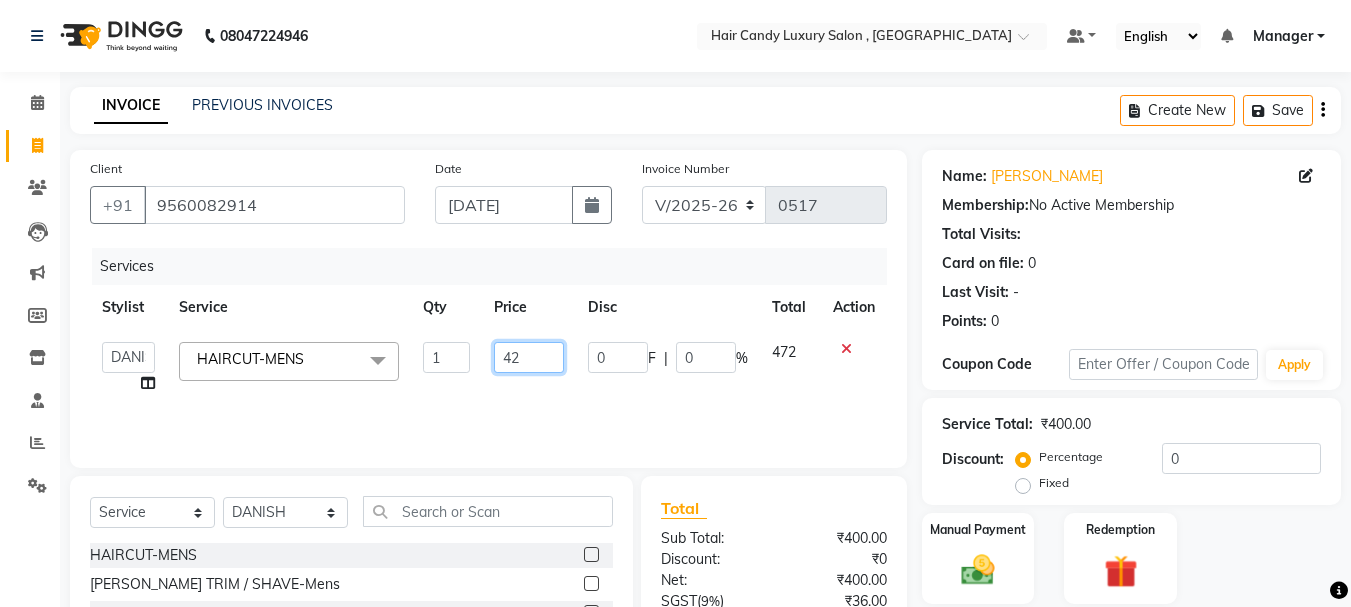 type on "424" 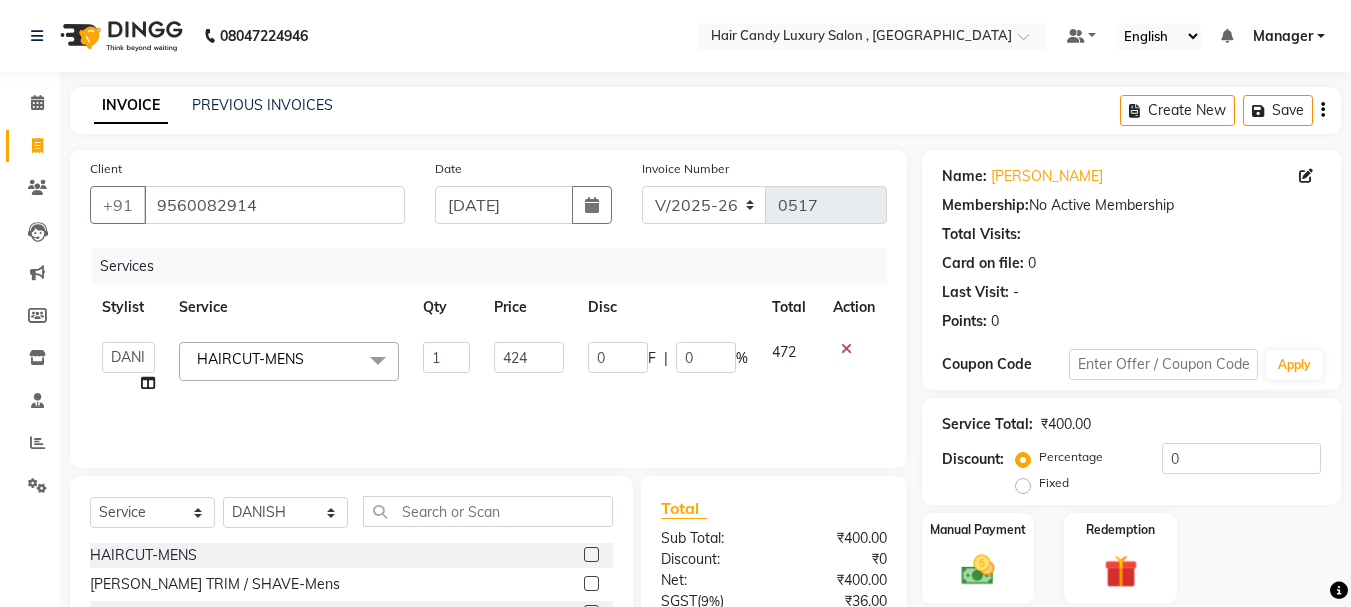 click on "0 F | 0 %" 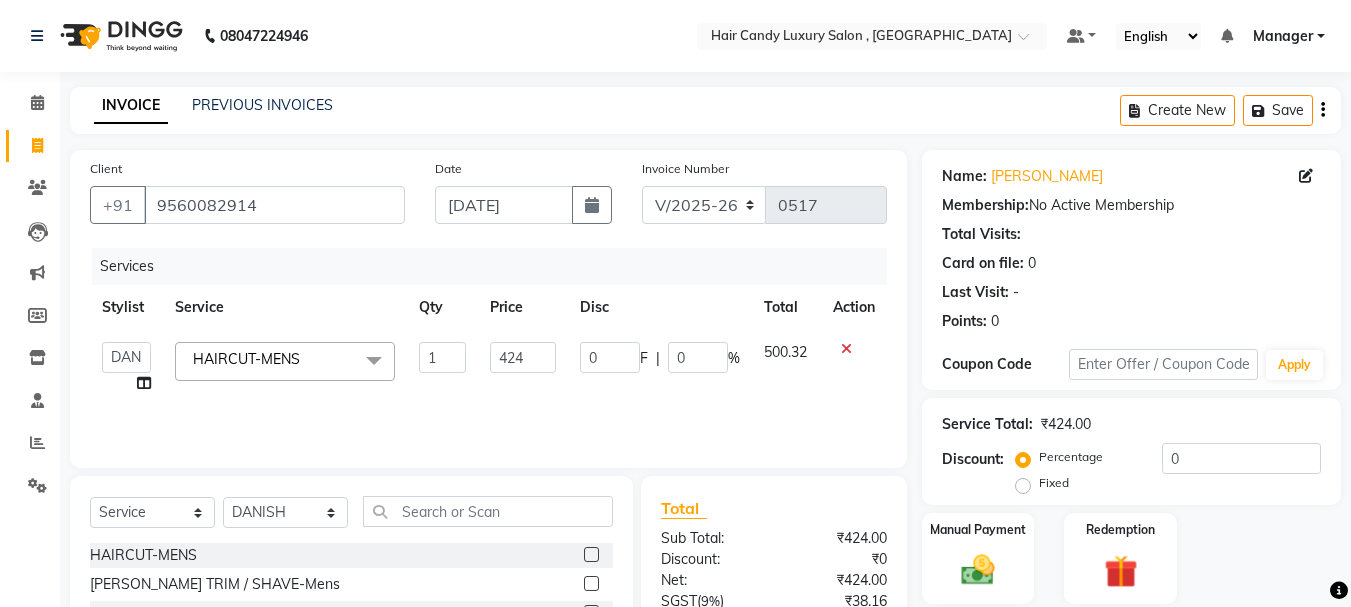 scroll, scrollTop: 194, scrollLeft: 0, axis: vertical 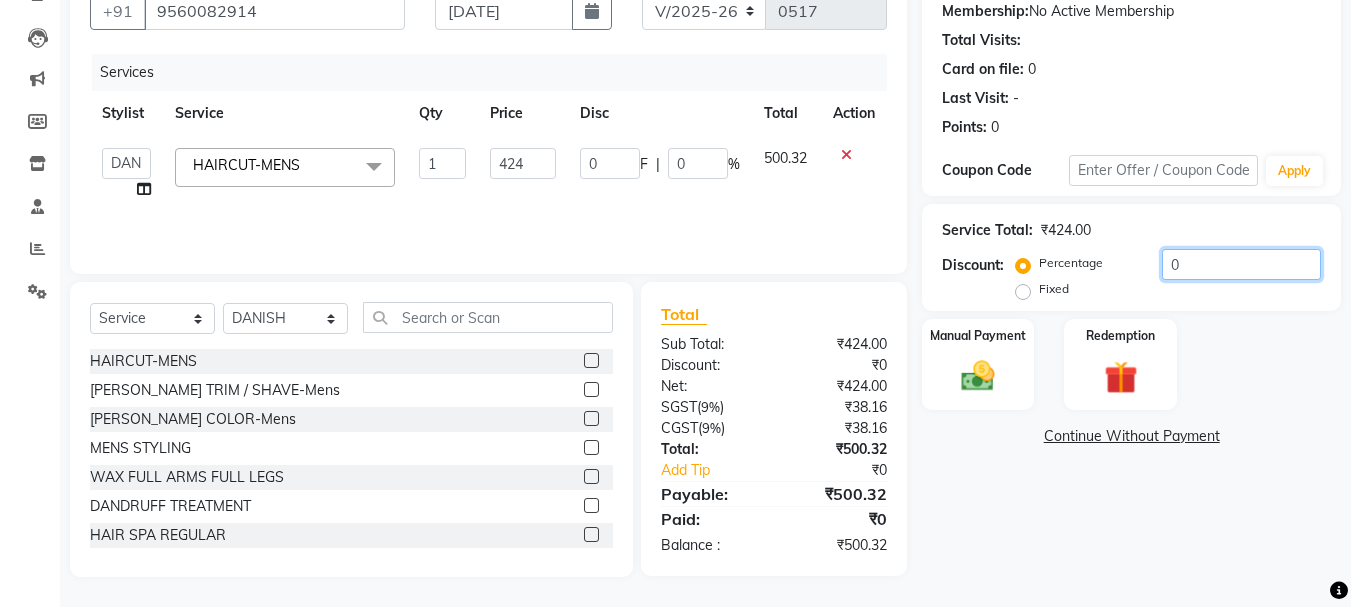 drag, startPoint x: 1177, startPoint y: 261, endPoint x: 1115, endPoint y: 271, distance: 62.801273 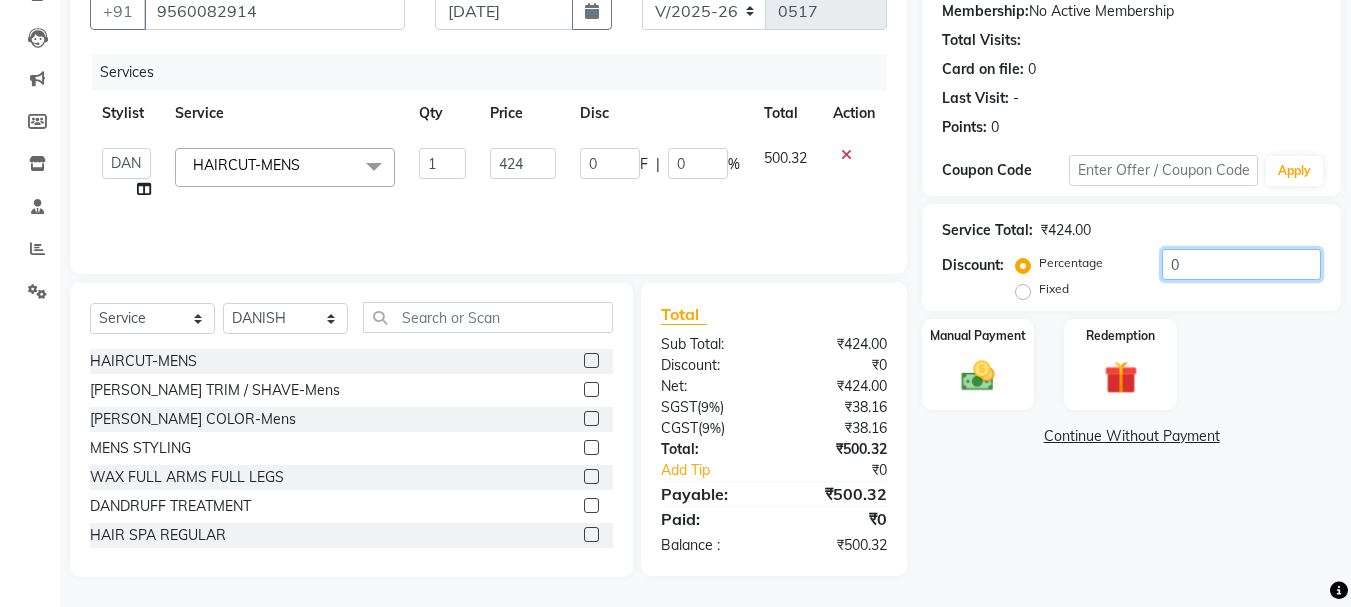 type on "1" 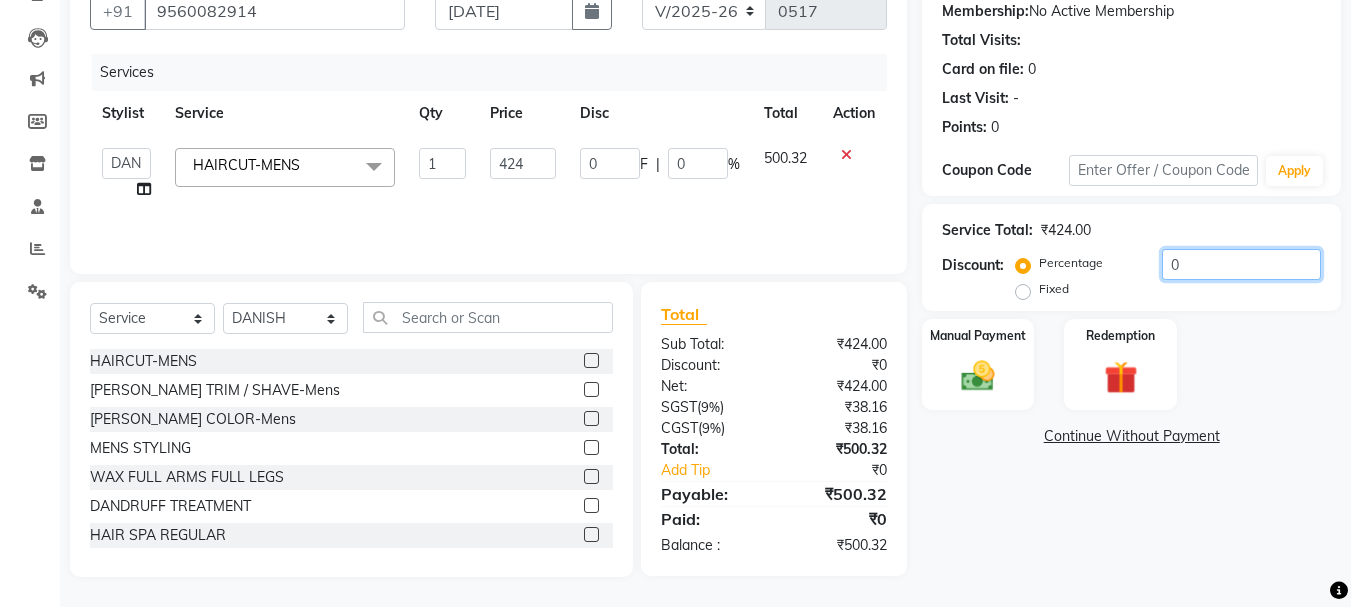 type on "4.24" 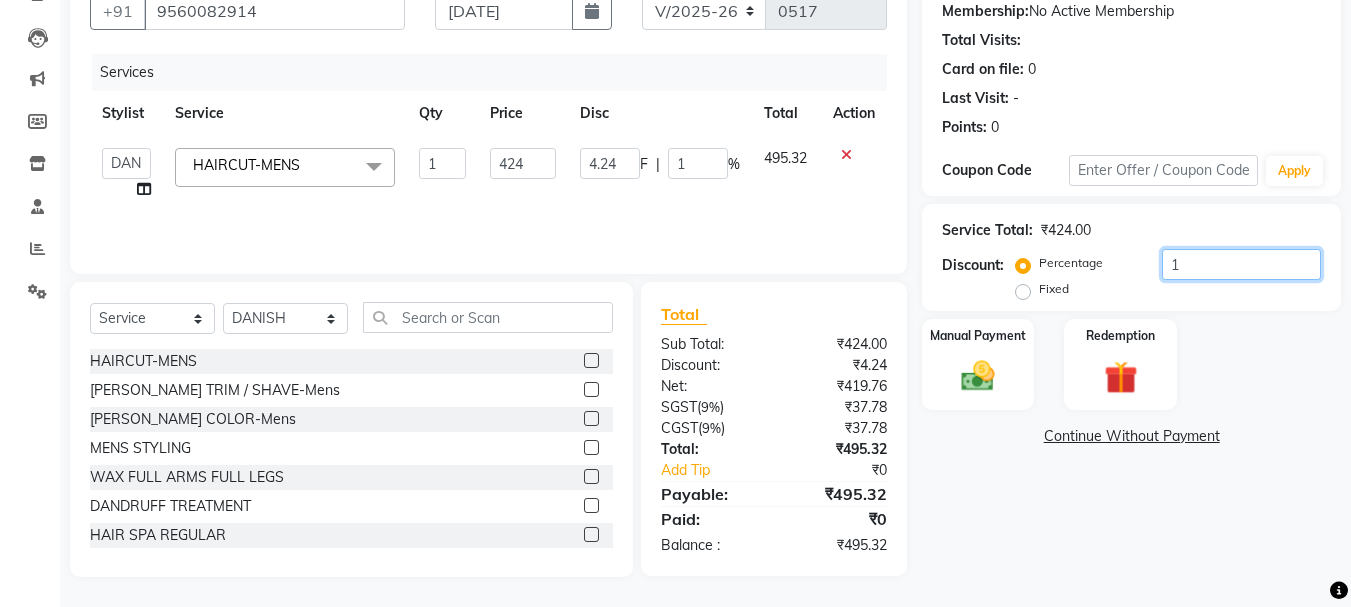 type on "15" 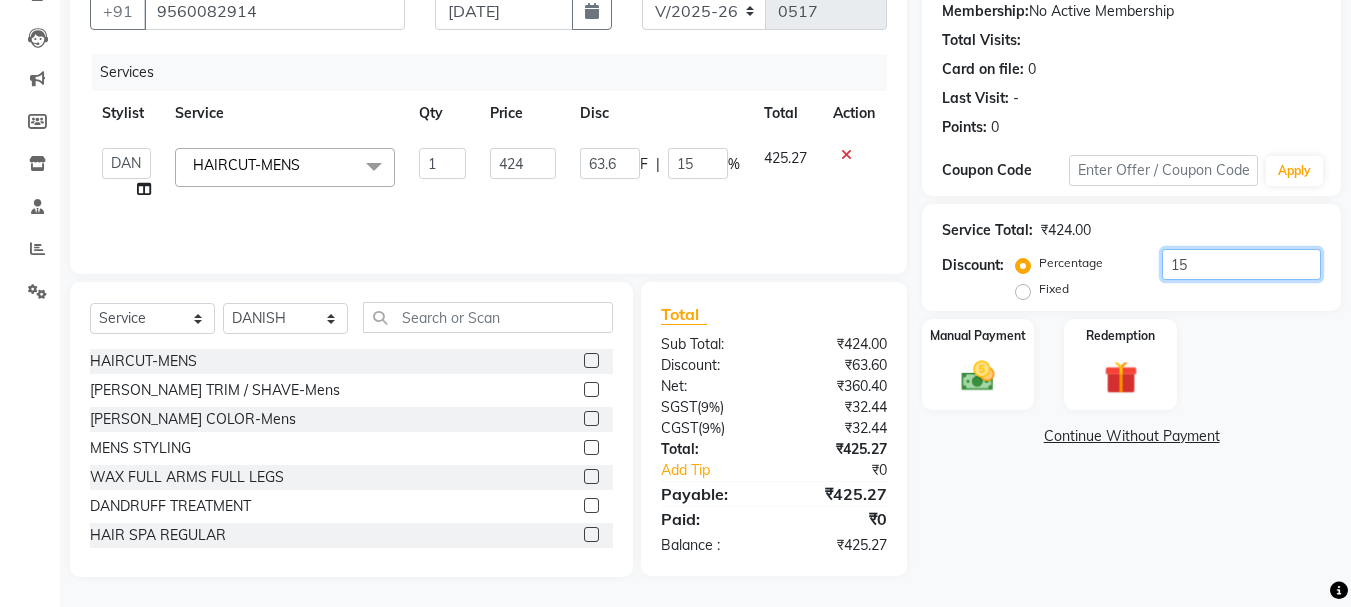 type on "15.2" 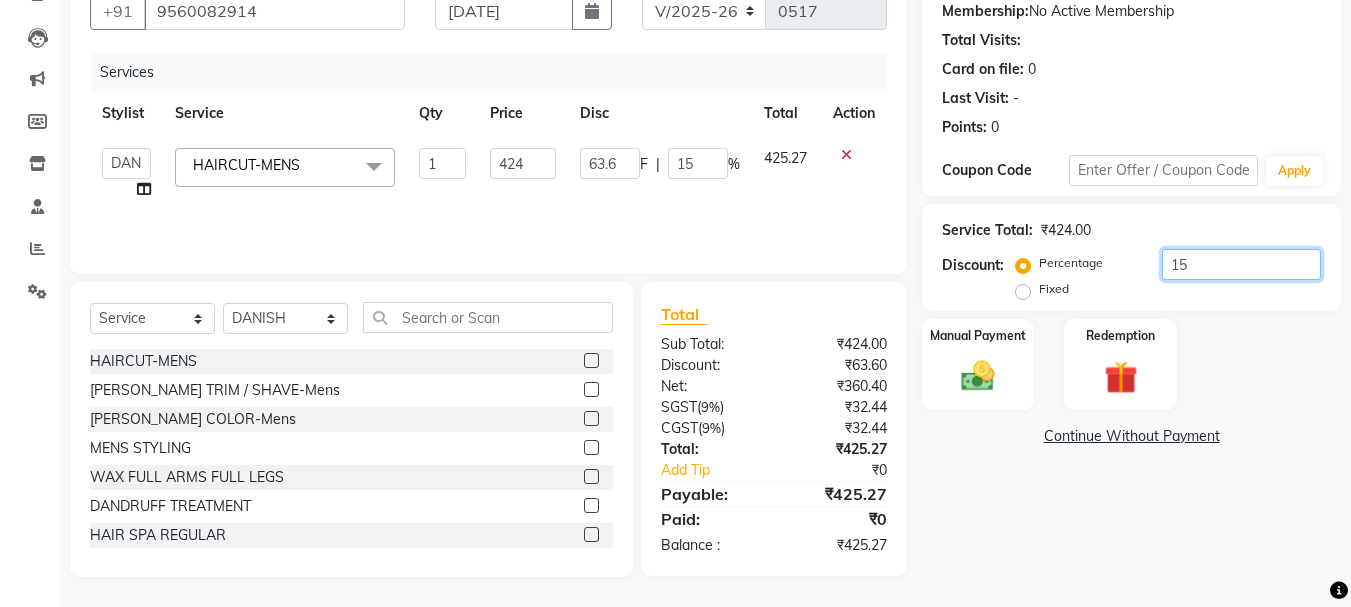 type on "64.45" 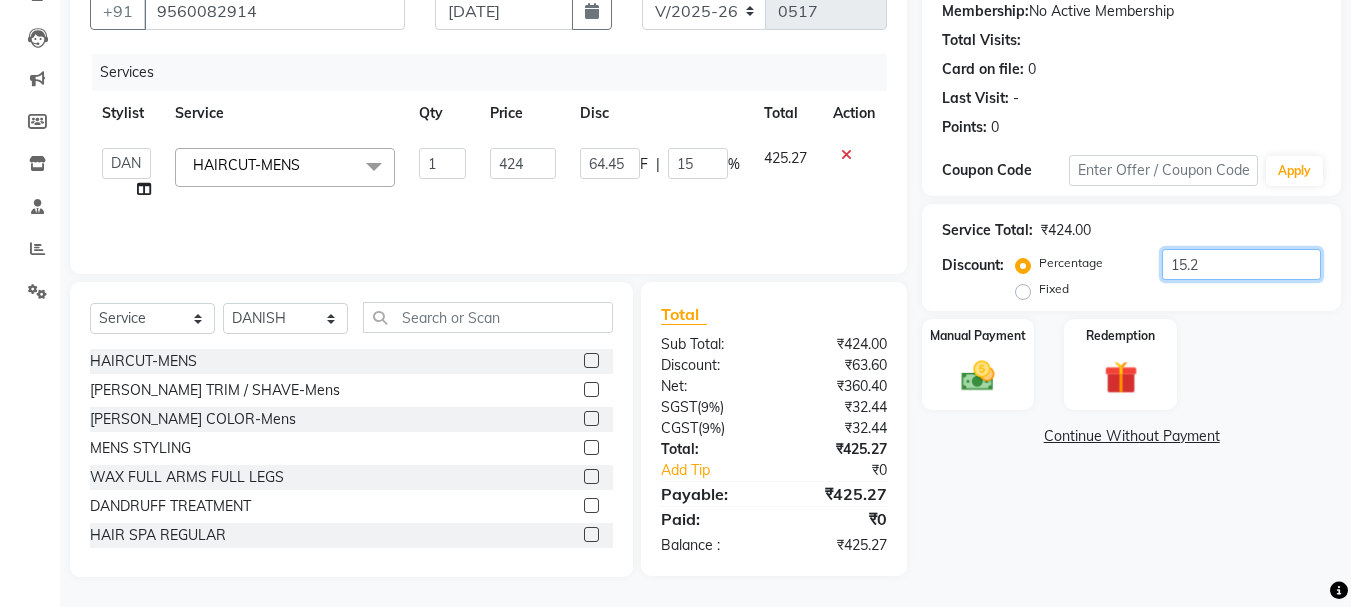 type on "15.2" 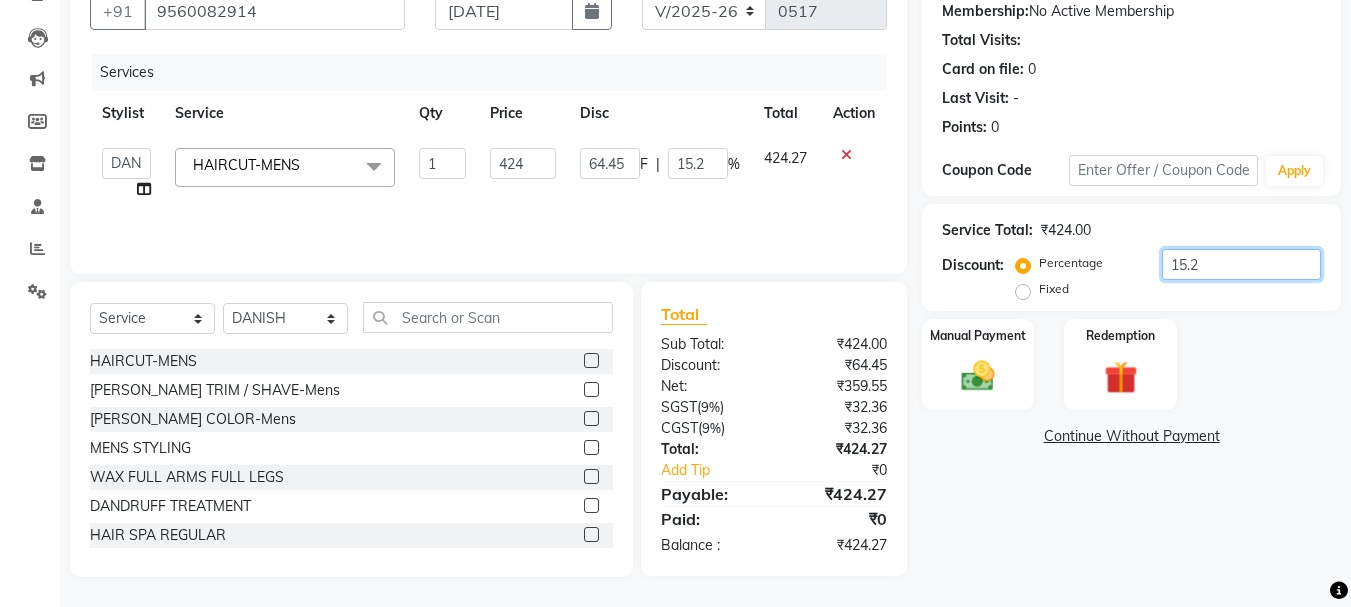 type on "15.25" 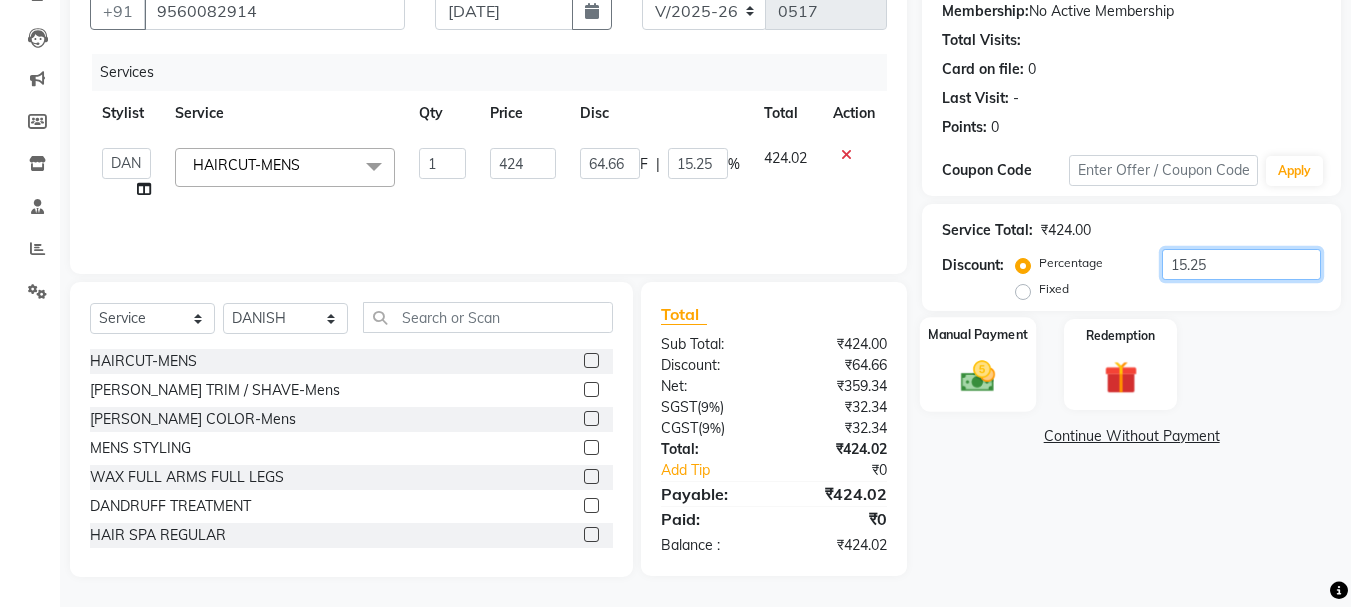 type on "15.25" 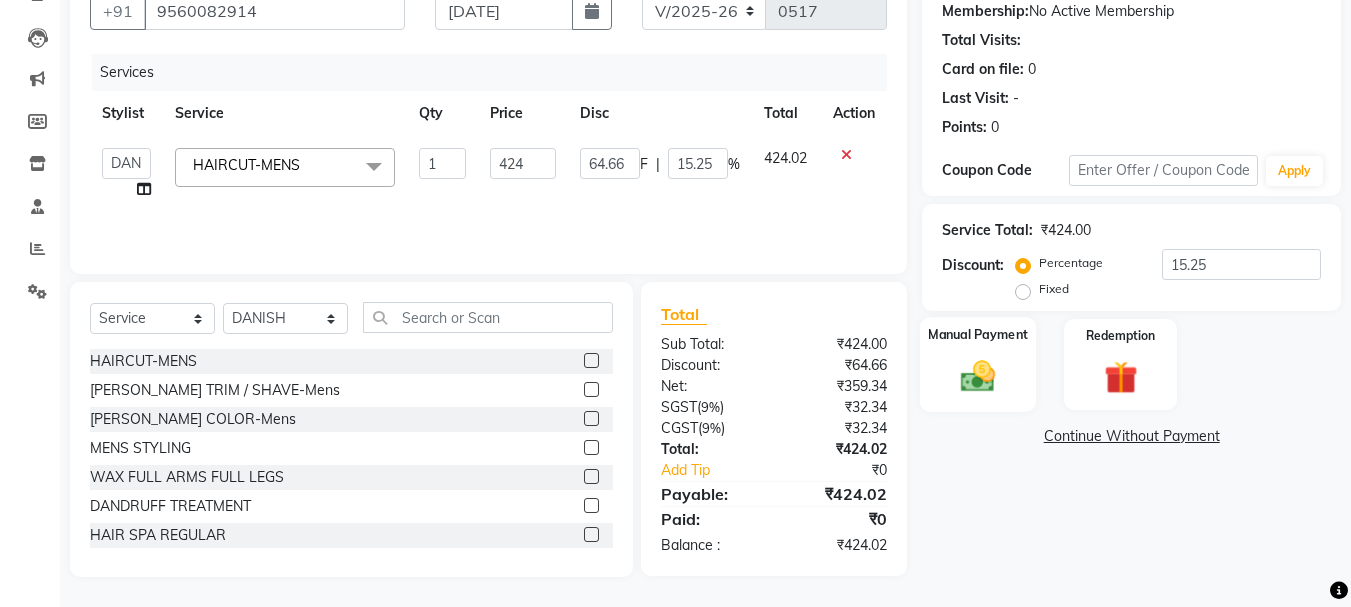 click on "Manual Payment" 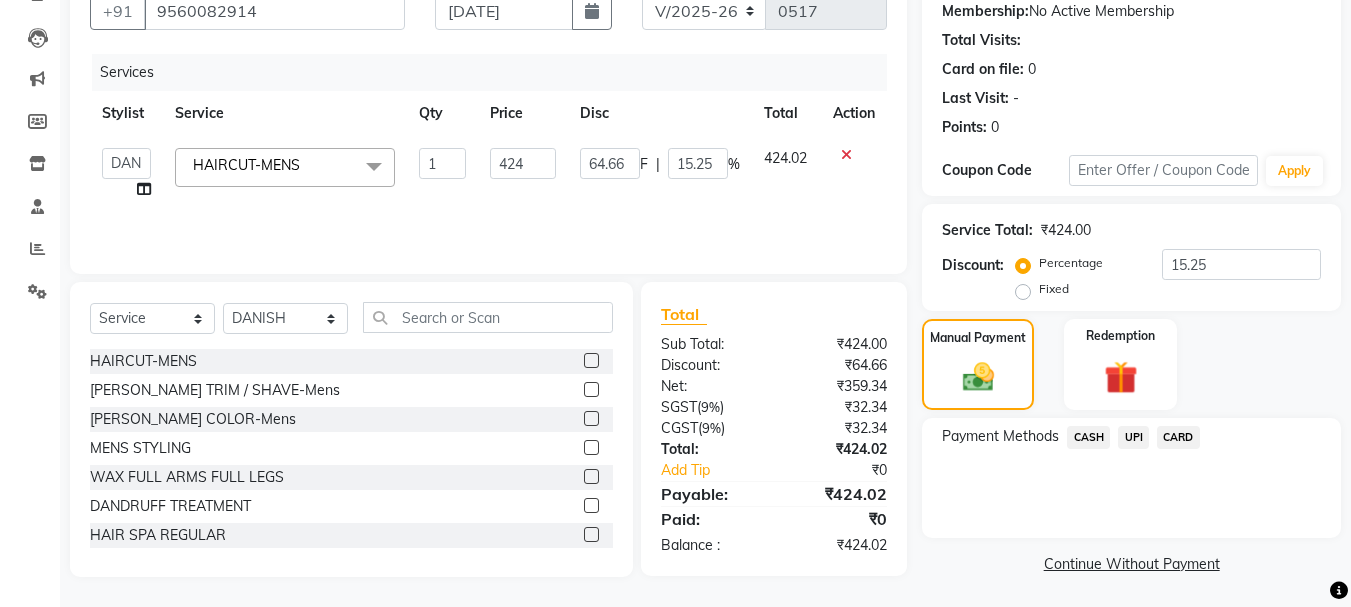 click on "UPI" 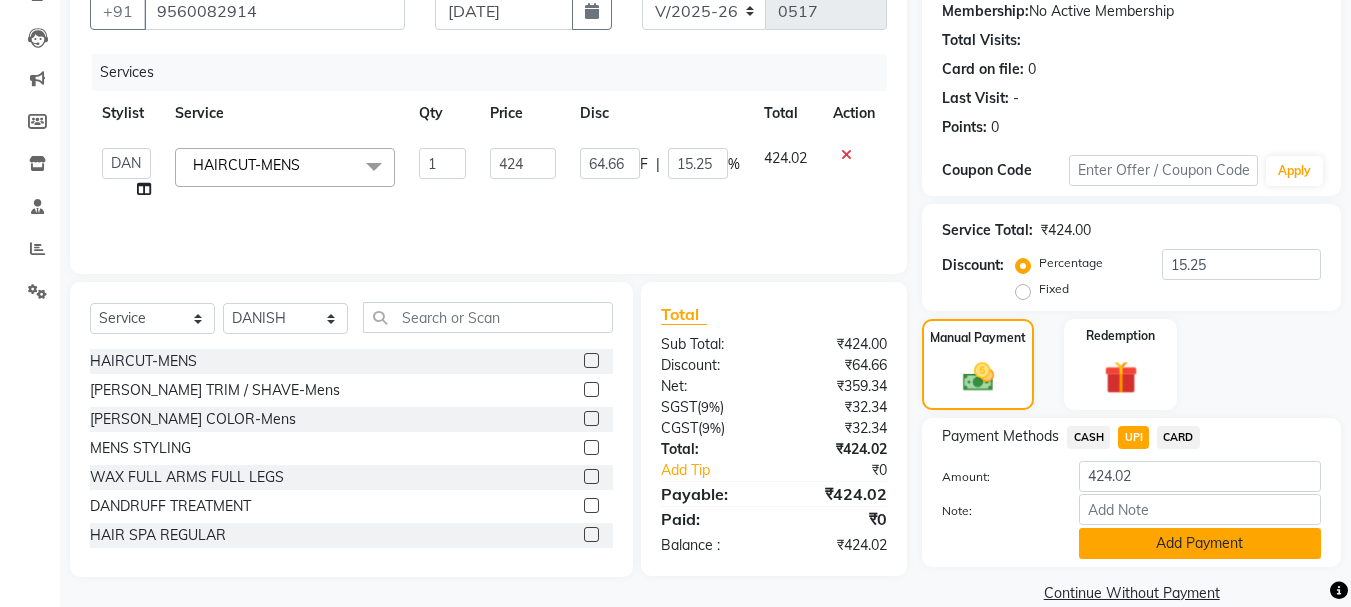 click on "Add Payment" 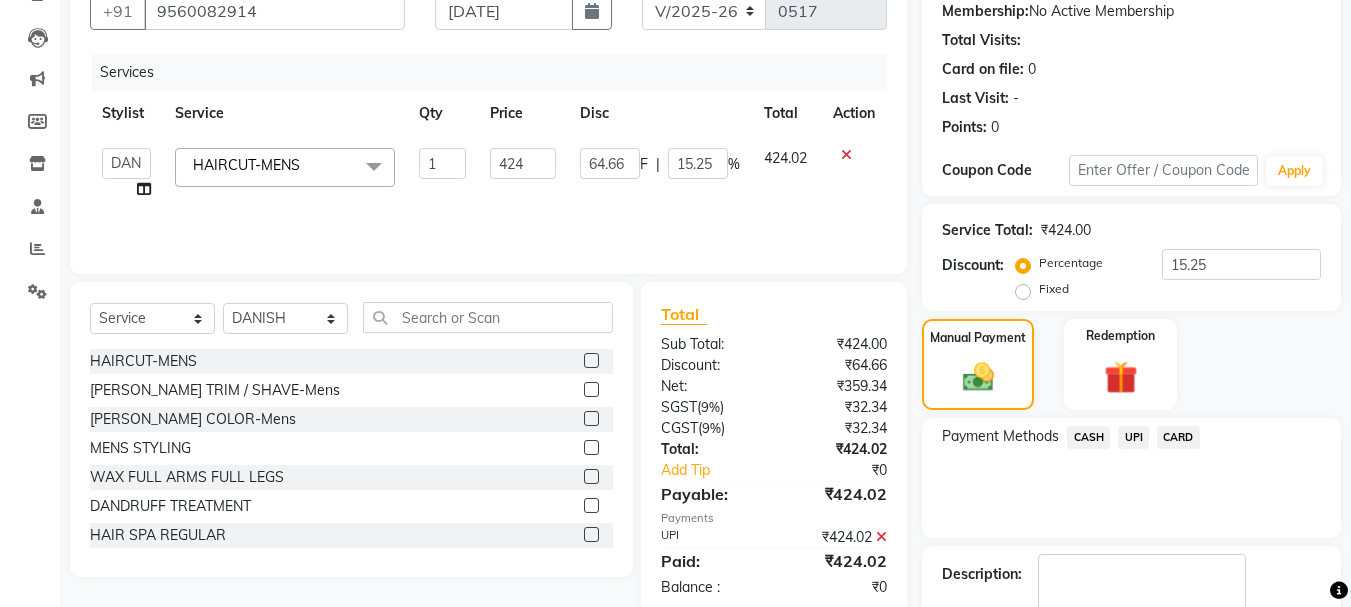 scroll, scrollTop: 309, scrollLeft: 0, axis: vertical 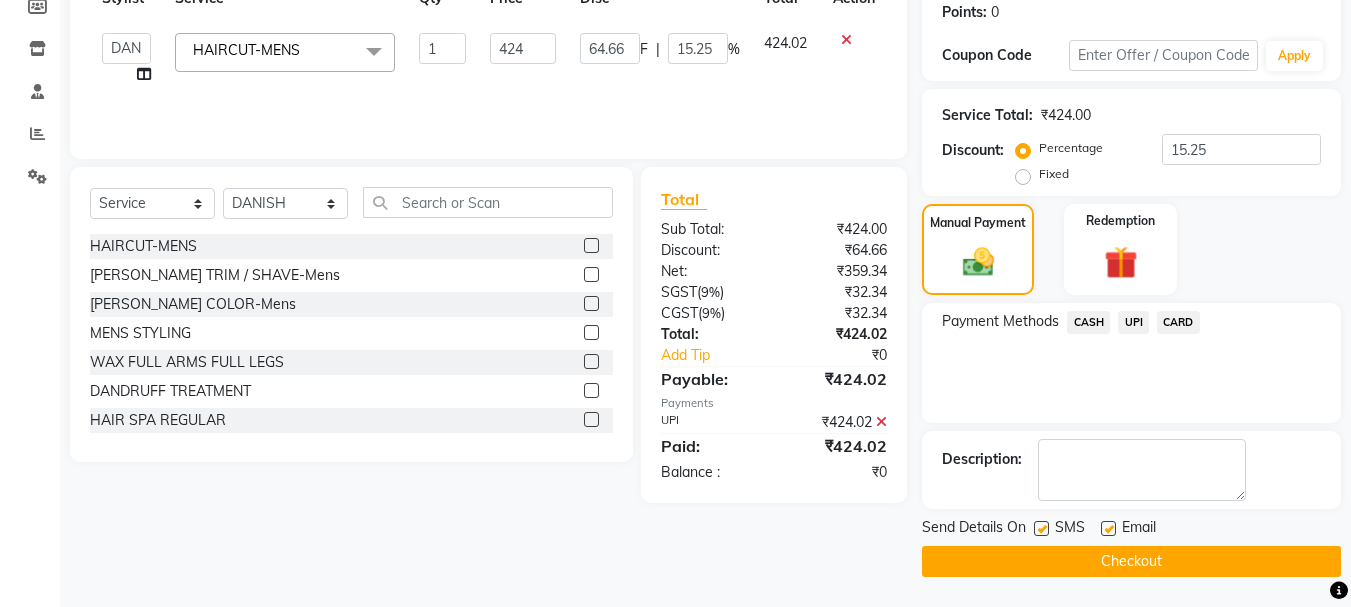 click on "Checkout" 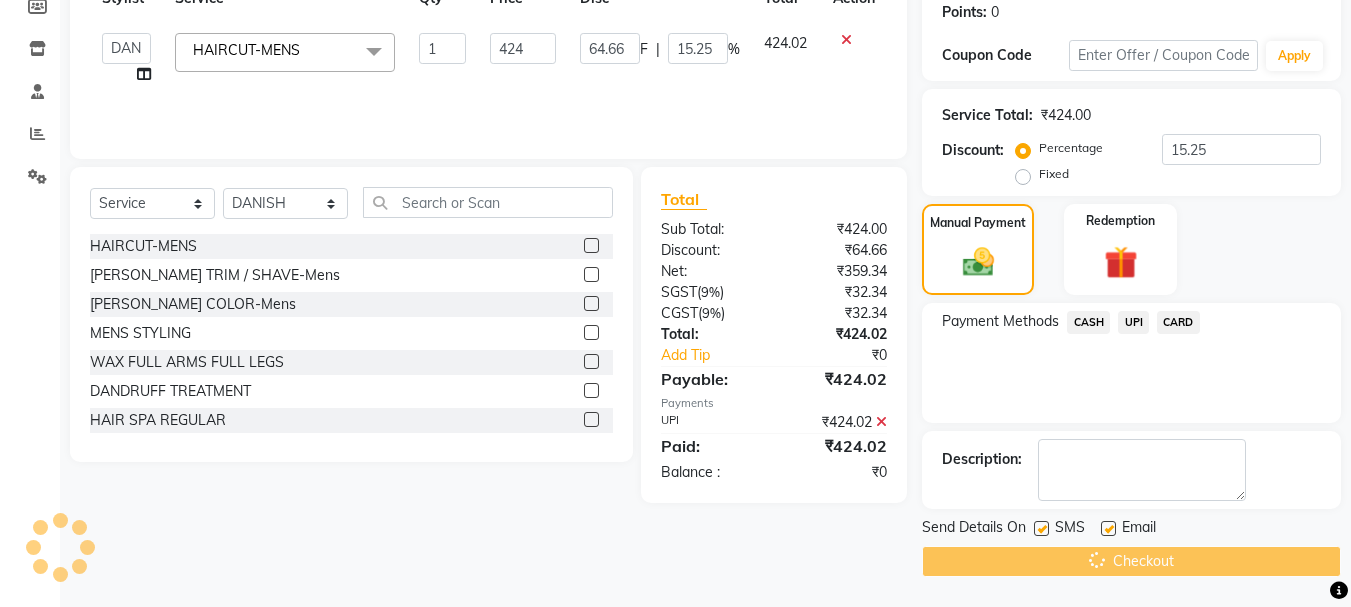 scroll, scrollTop: 0, scrollLeft: 0, axis: both 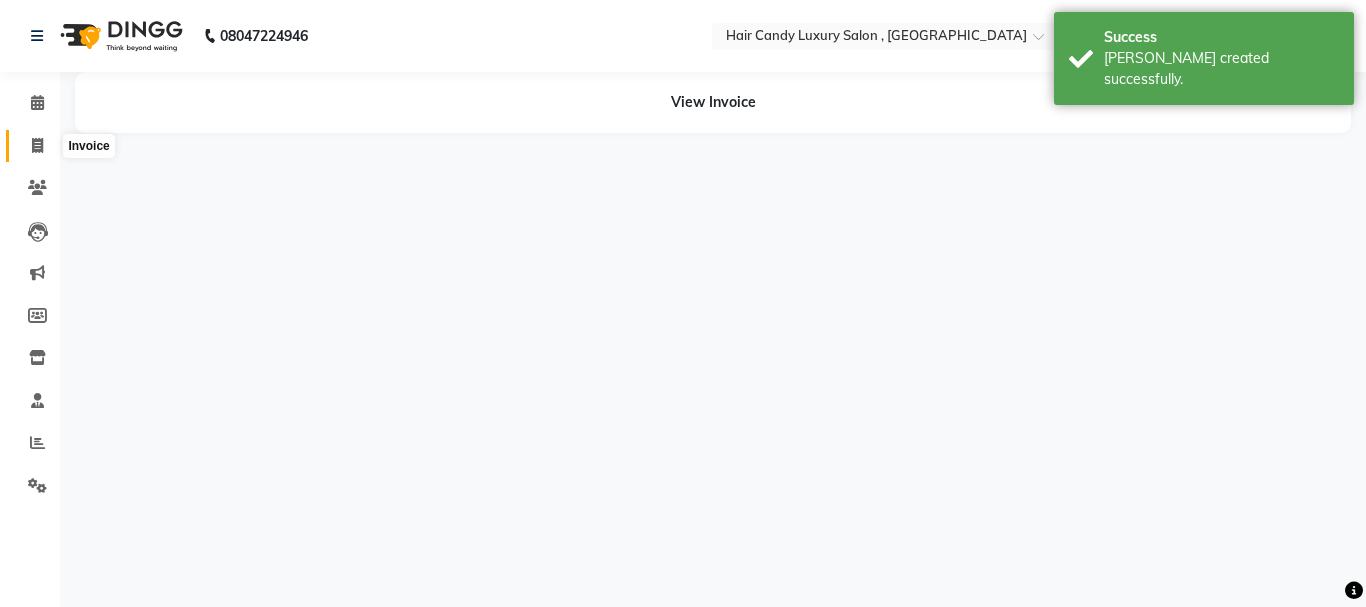 click 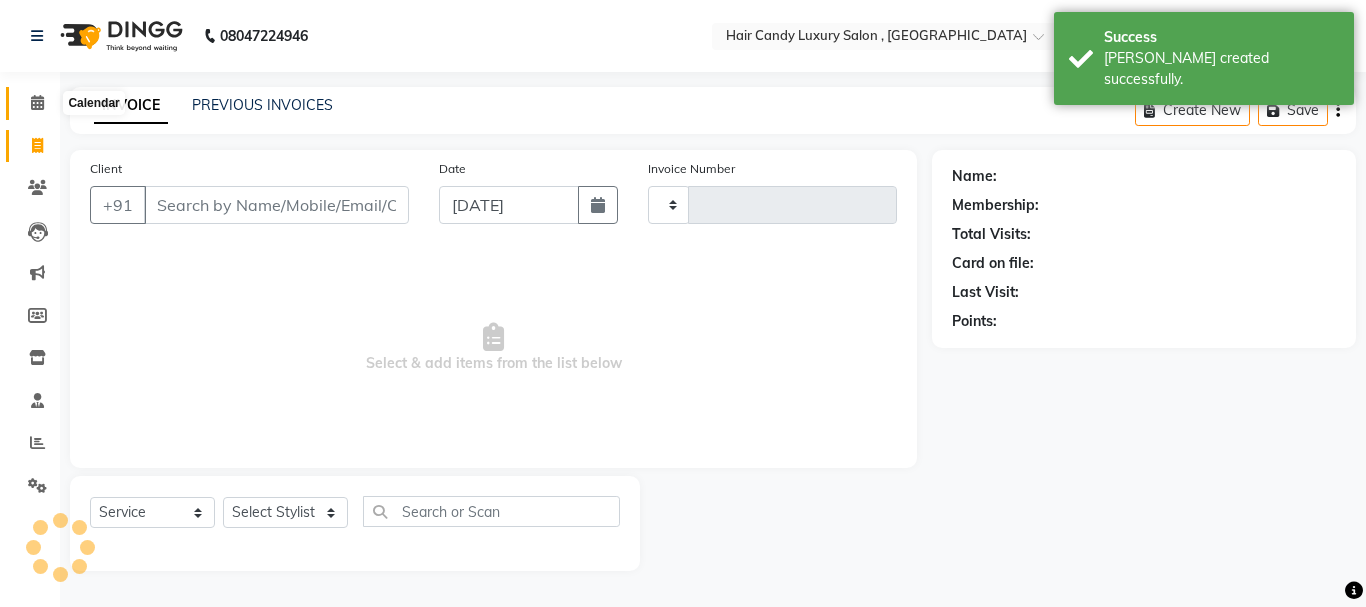 click 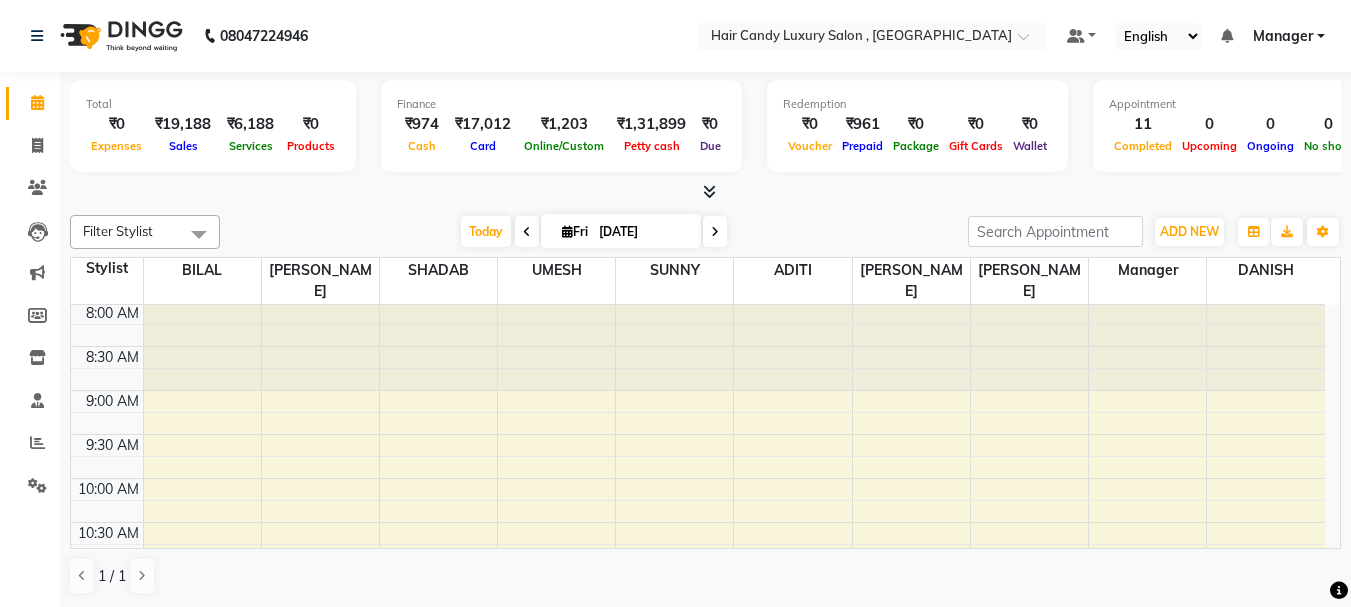 scroll, scrollTop: 0, scrollLeft: 0, axis: both 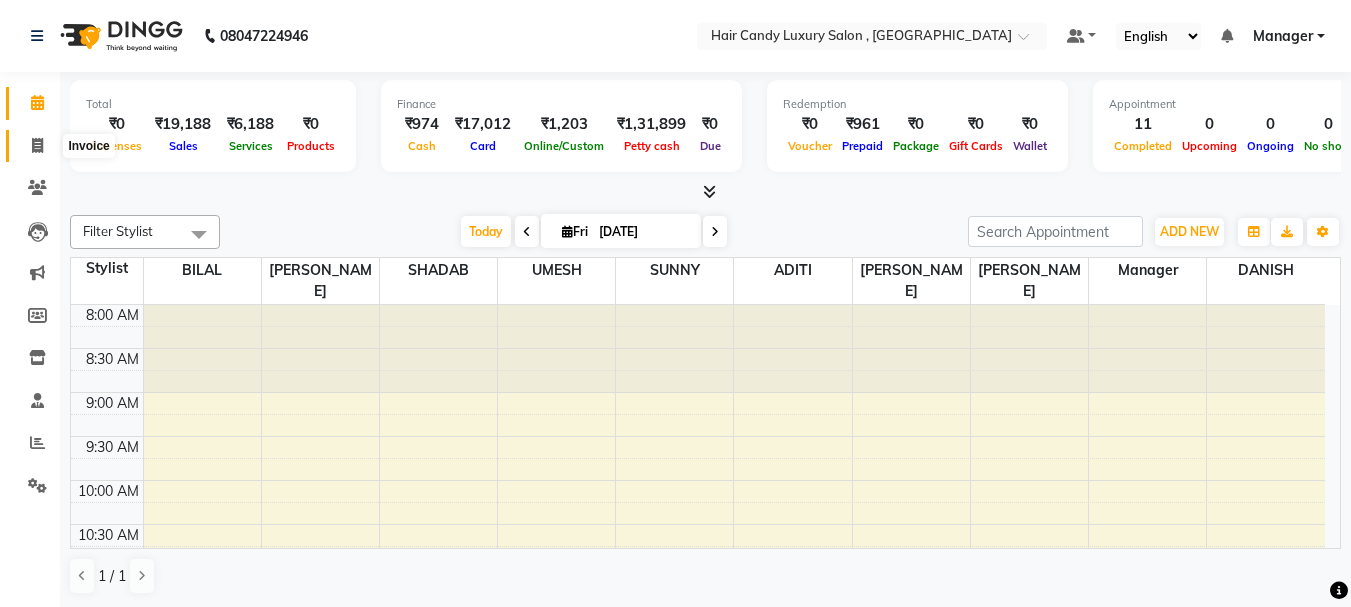 click 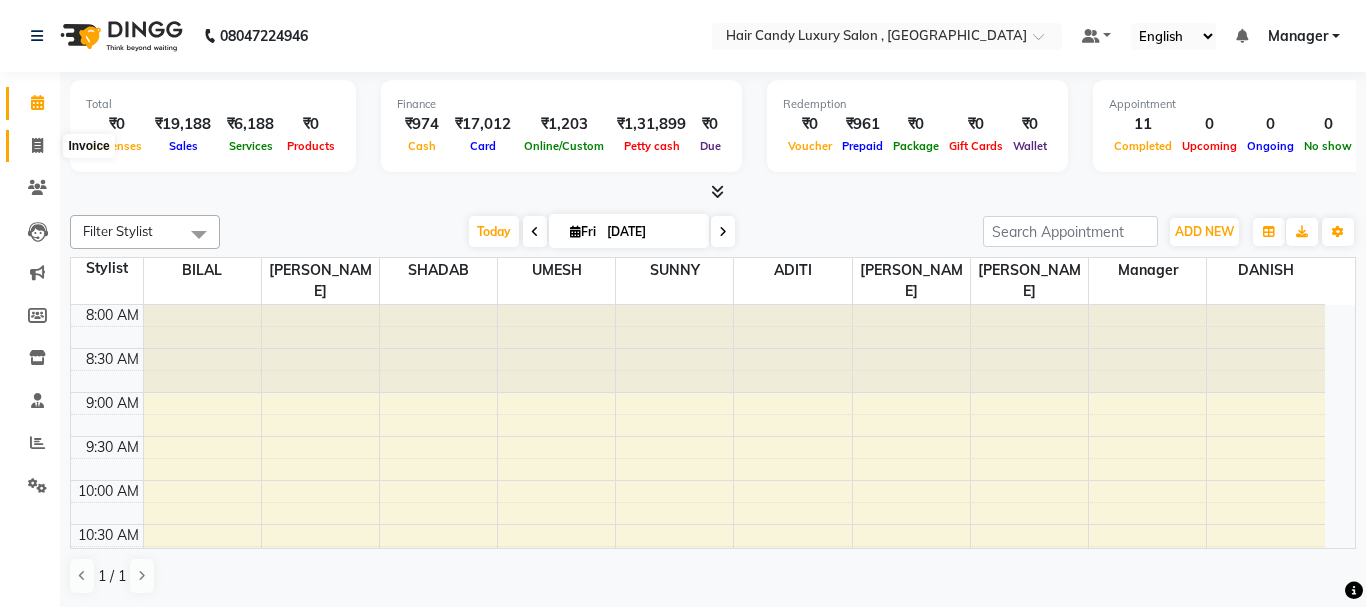 select on "service" 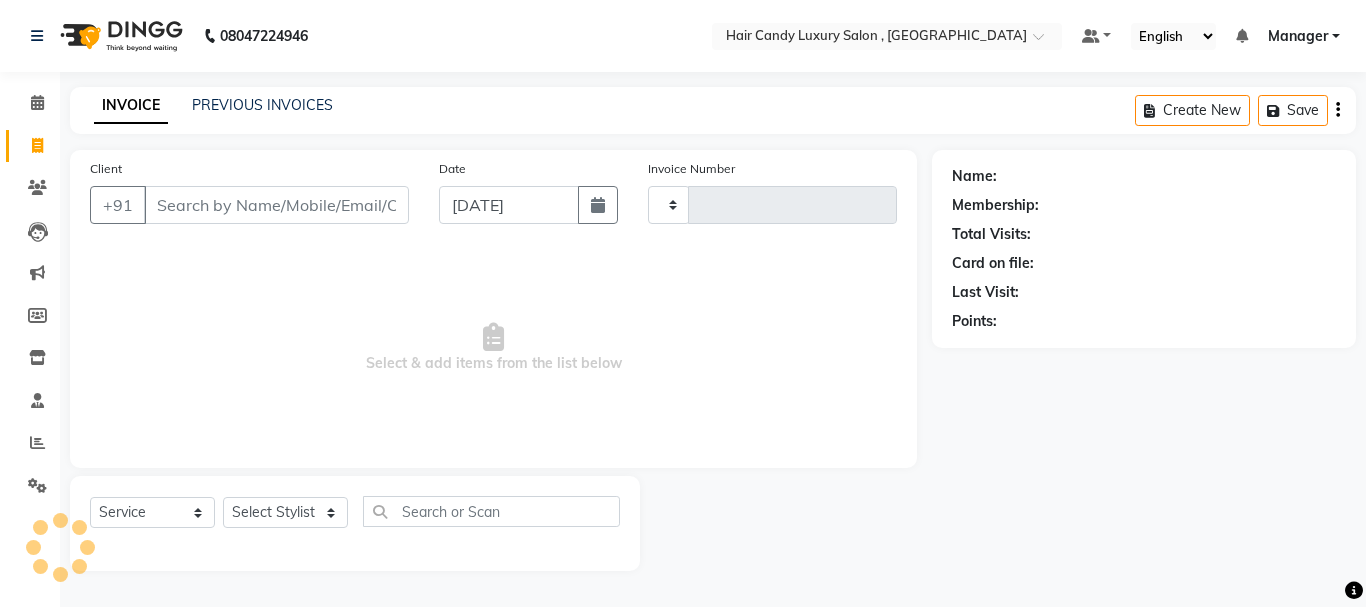type on "0518" 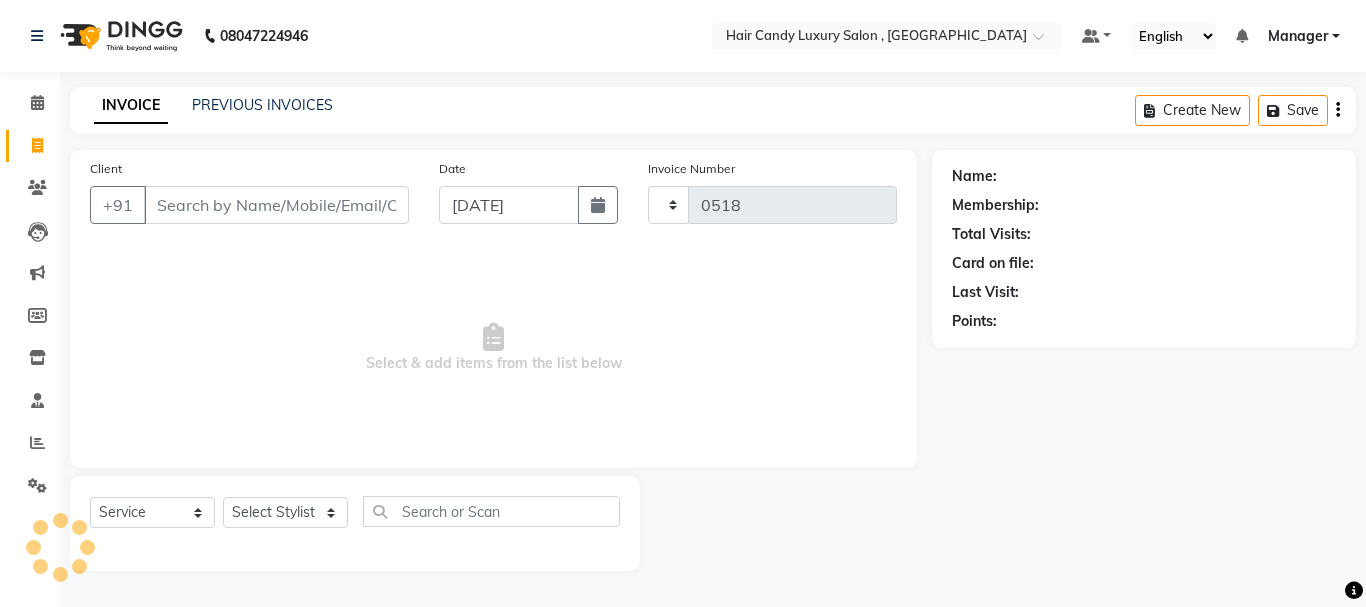 select on "8304" 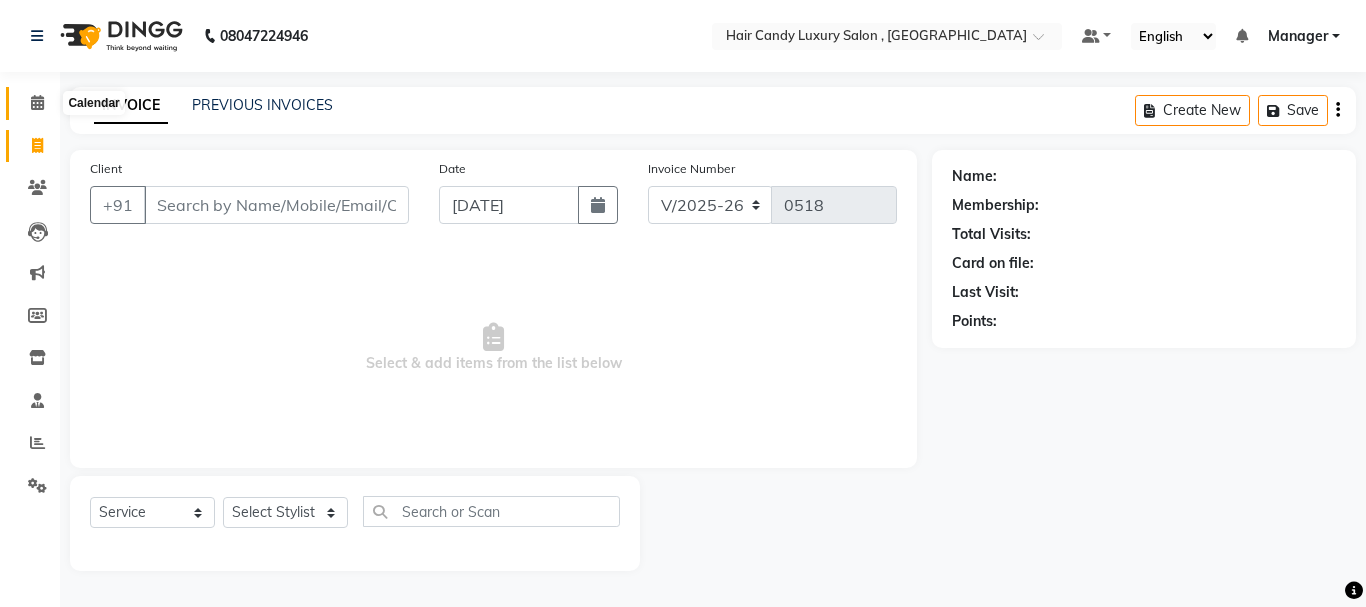 click 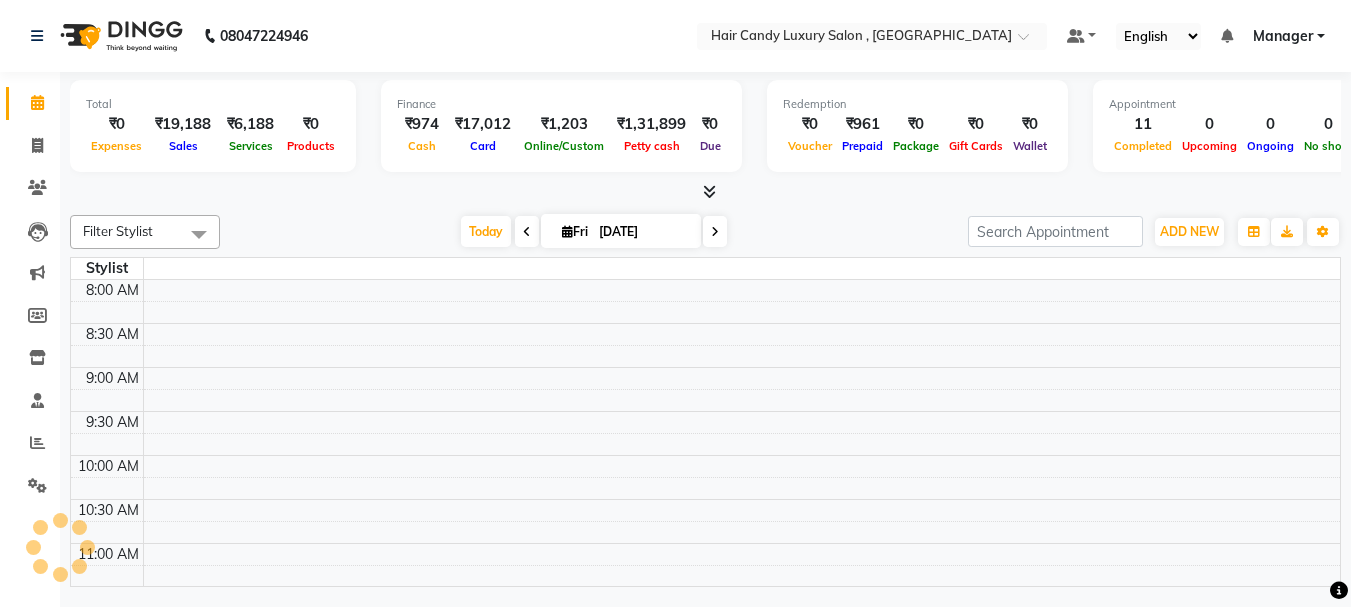 scroll, scrollTop: 0, scrollLeft: 0, axis: both 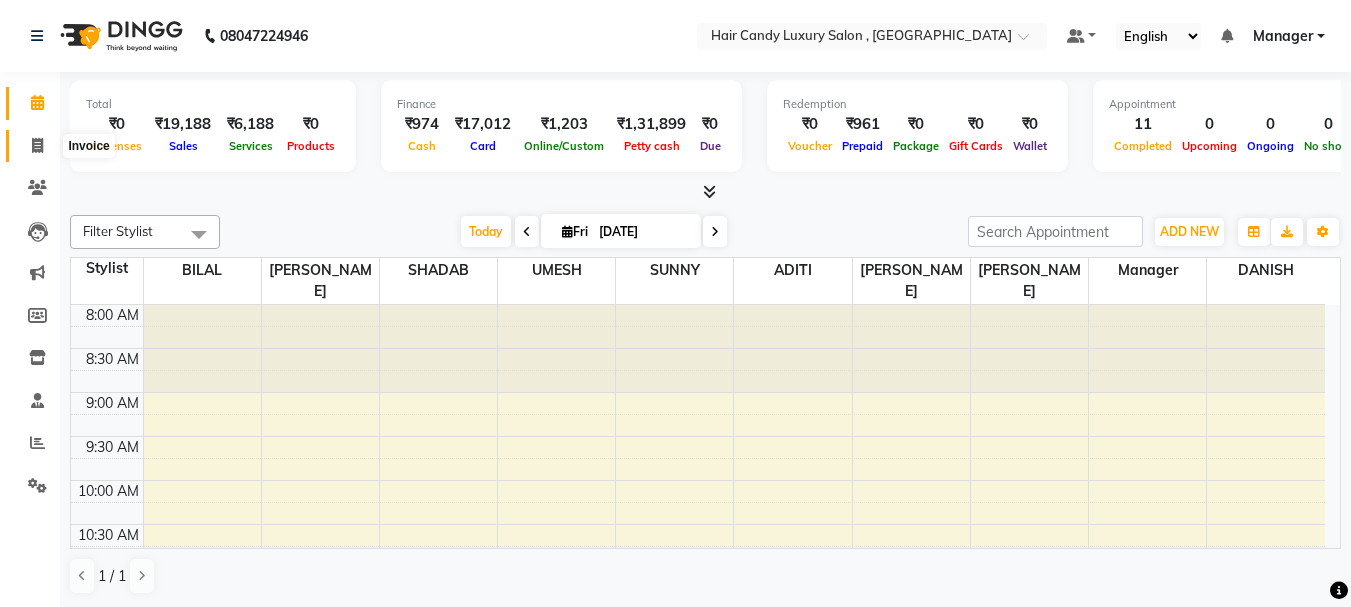 click 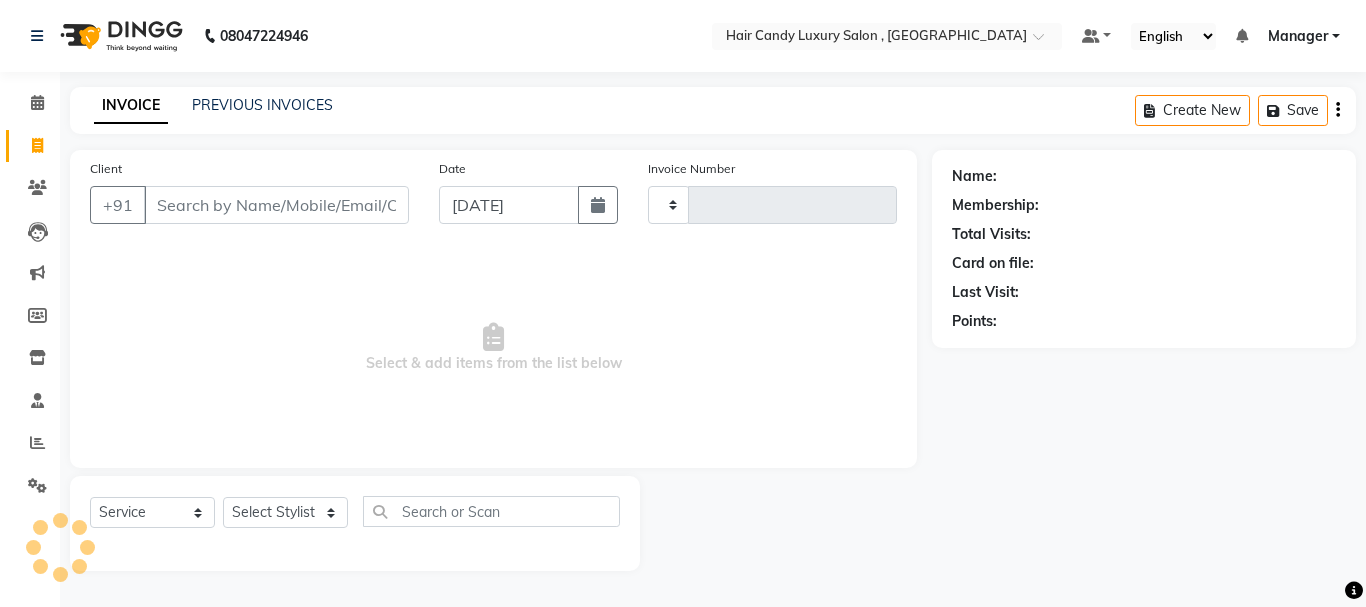 type on "0518" 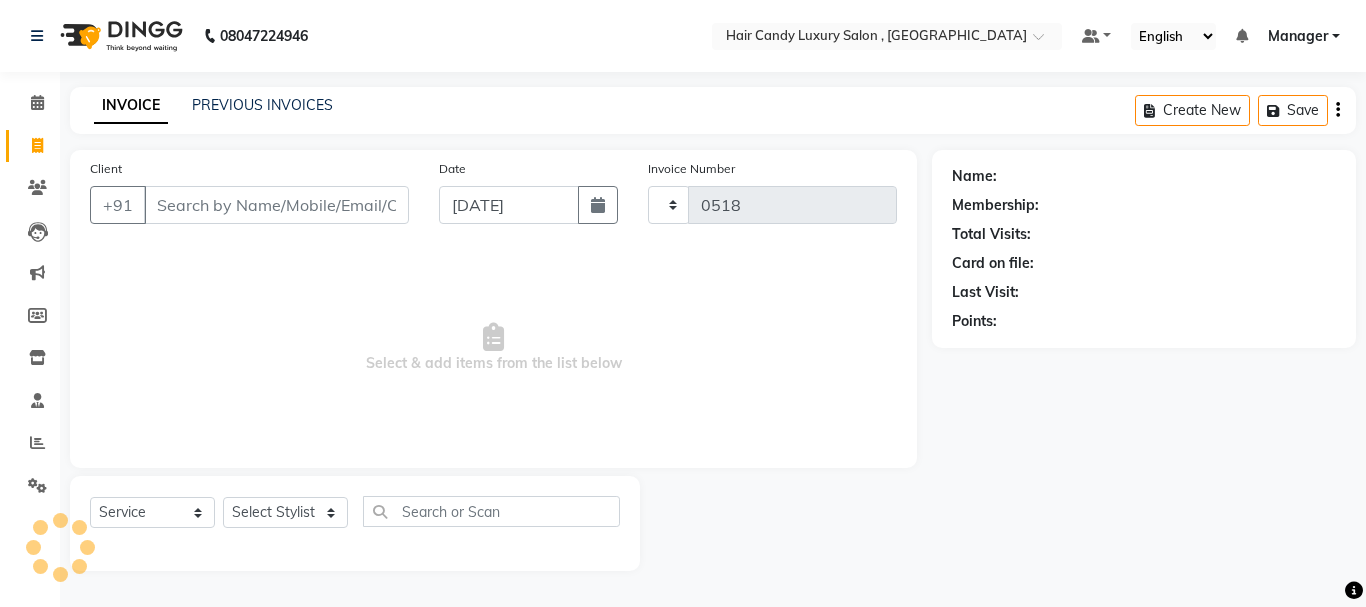 select on "8304" 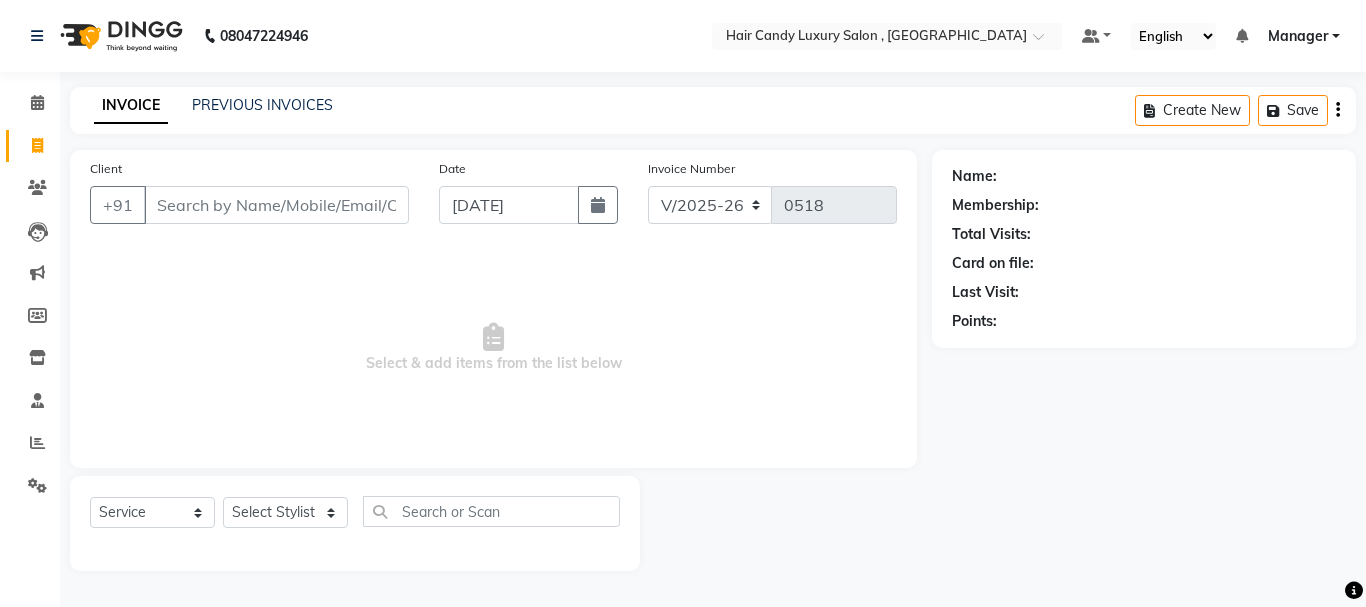 click on "Client" at bounding box center [276, 205] 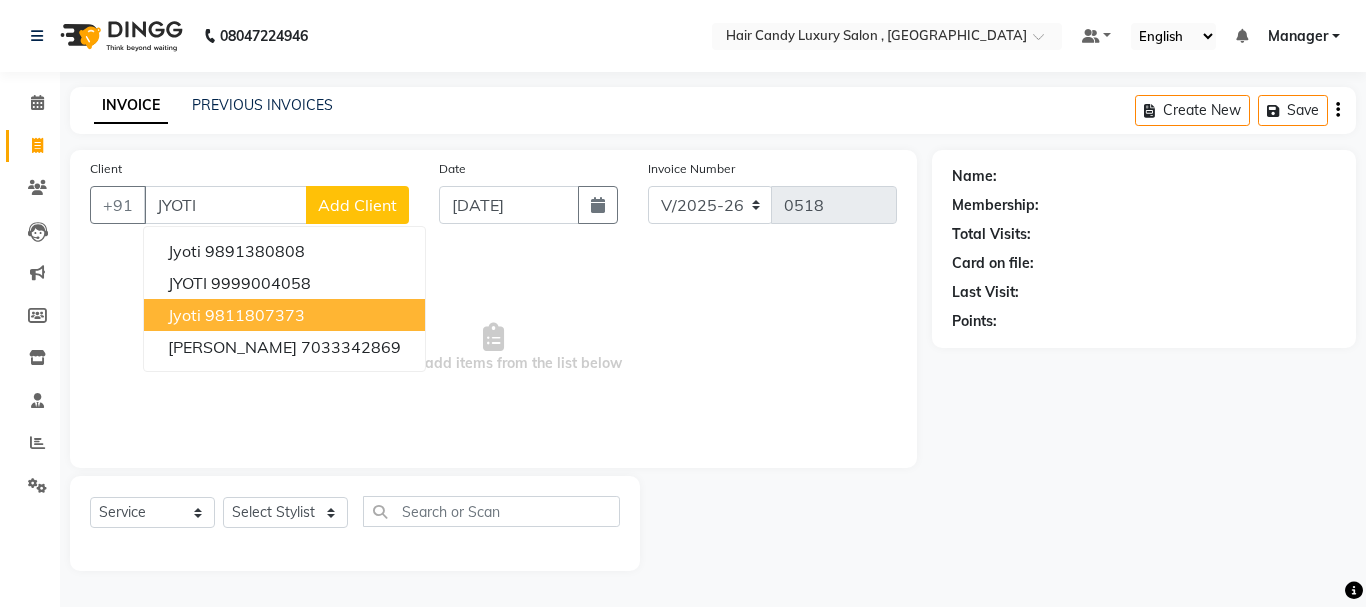 click on "9811807373" at bounding box center [255, 315] 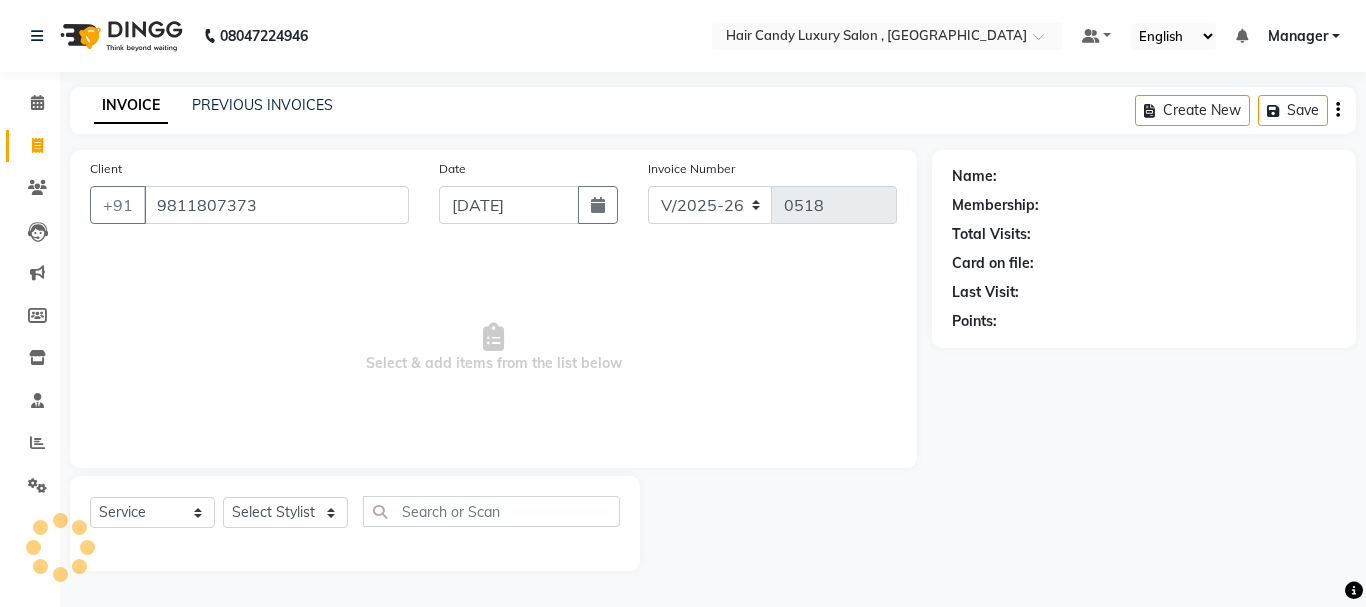 type on "9811807373" 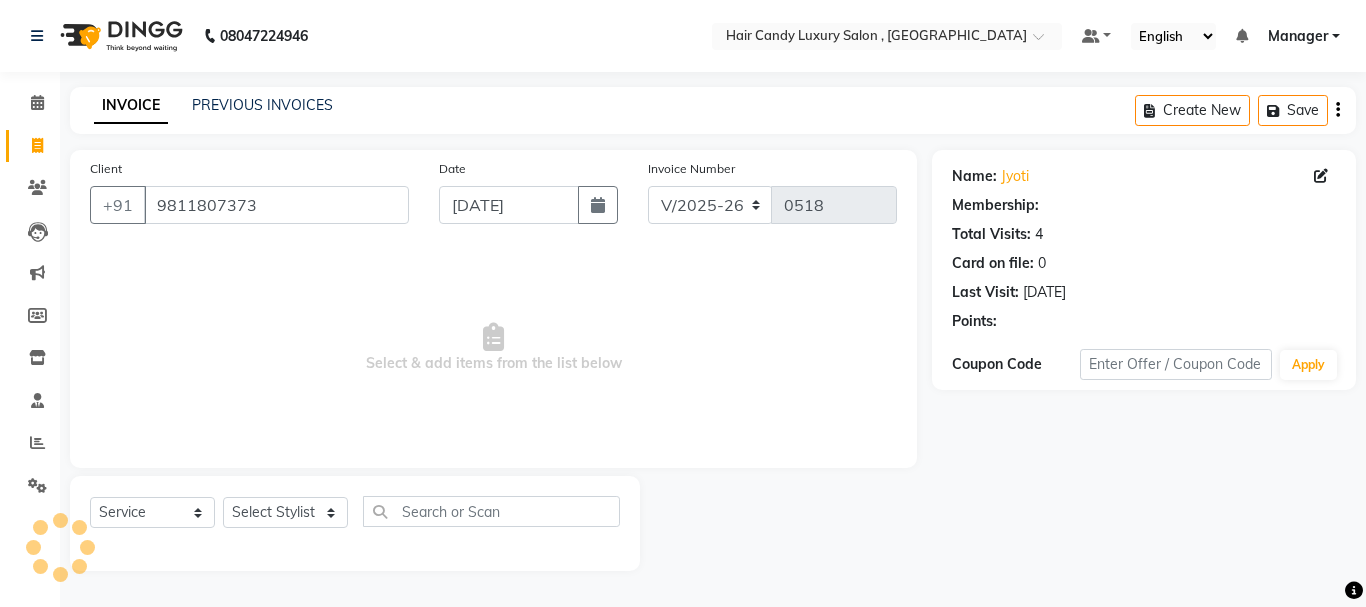 select on "1: Object" 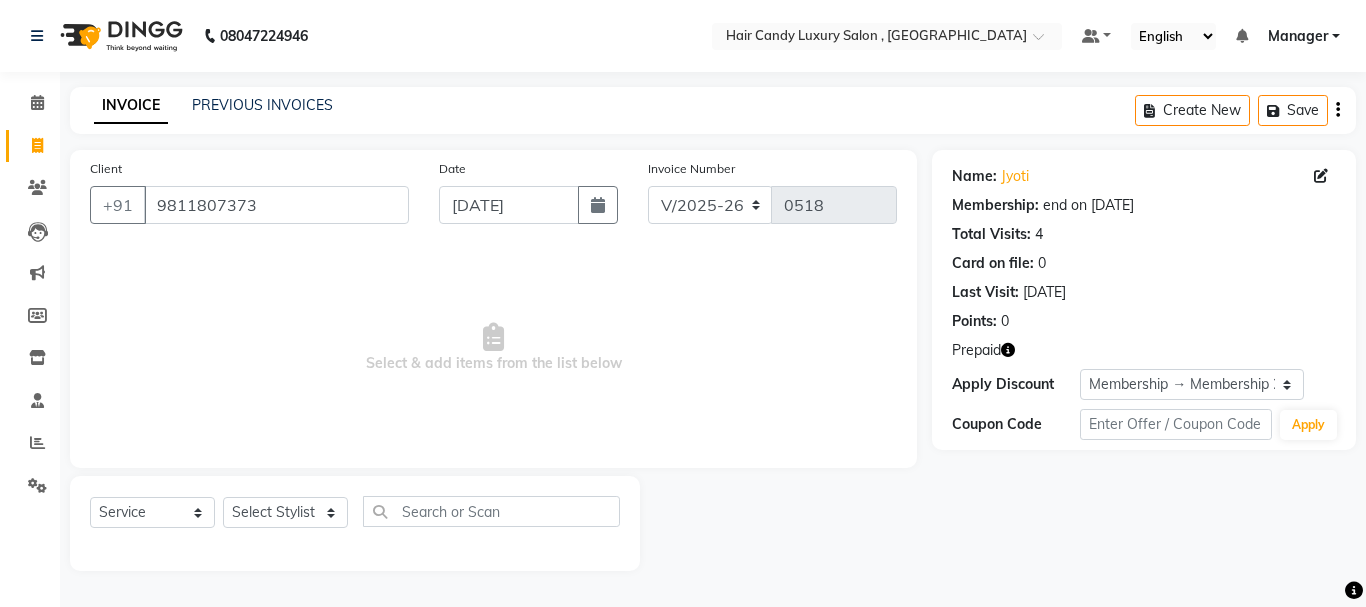 click 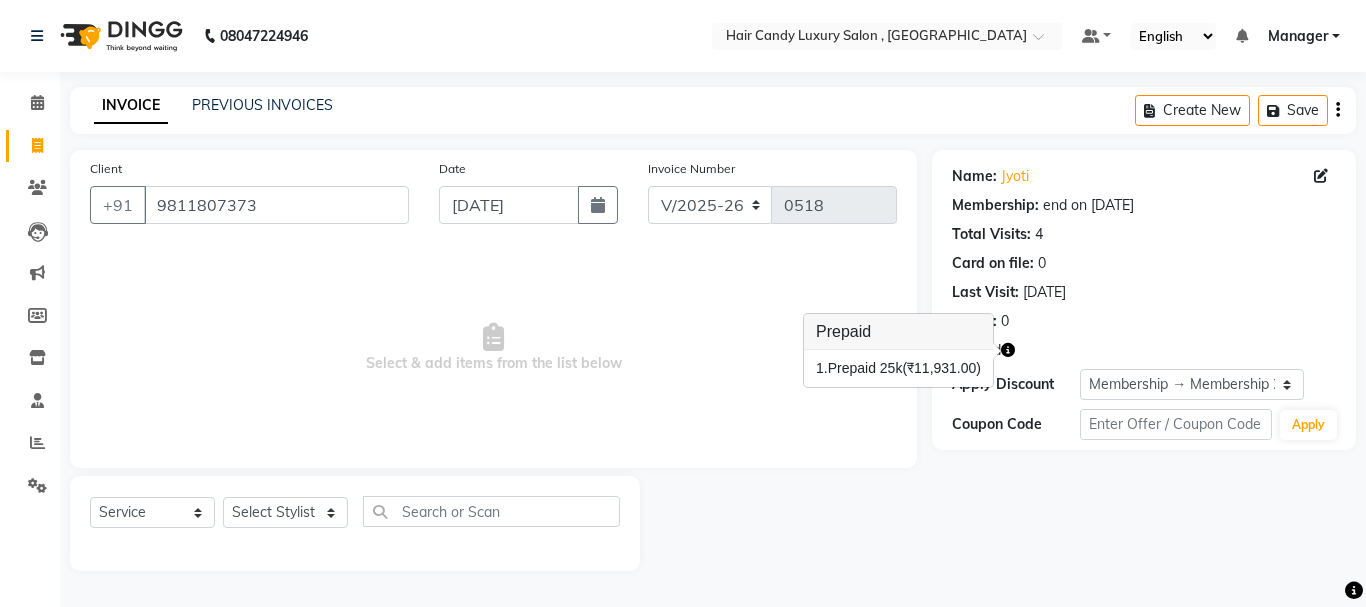 click on "Name: Jyoti  Membership: end on [DATE] Total Visits:  4 Card on file:  0 Last Visit:   [DATE] Points:   0  Prepaid Apply Discount Select Membership → Membership 25k (50%) Coupon Code Apply" 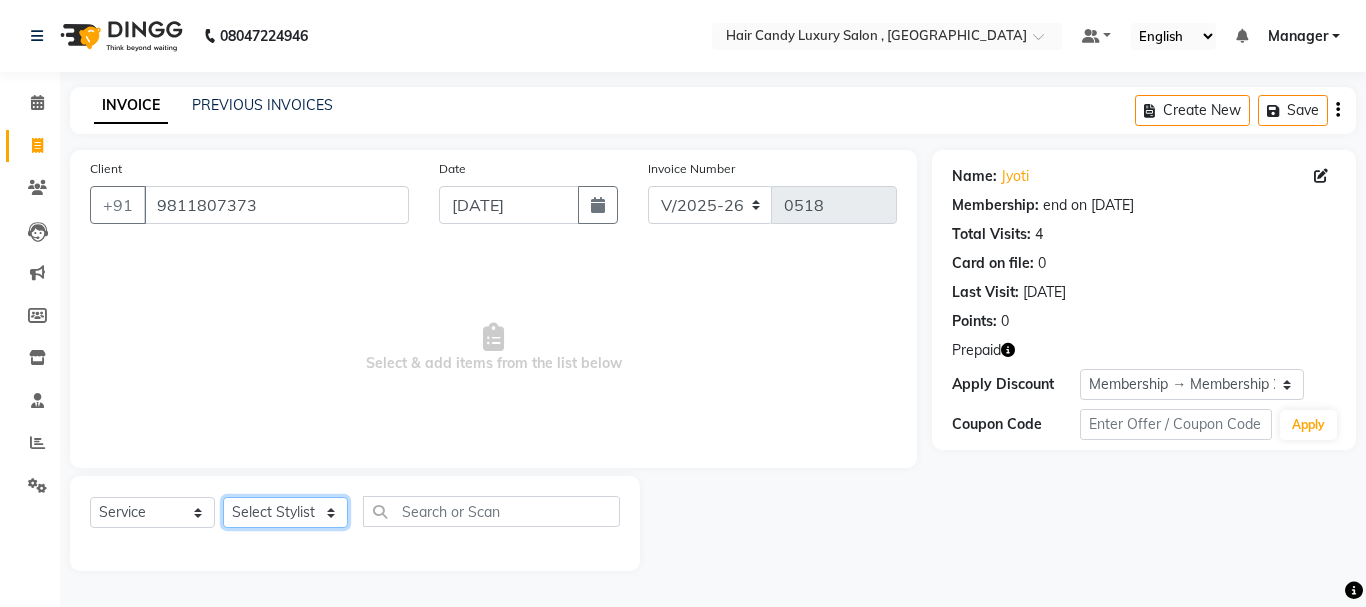 click on "Select Stylist [PERSON_NAME] [DEMOGRAPHIC_DATA] Manager Manager  [PERSON_NAME] [PERSON_NAME] [PERSON_NAME] [PERSON_NAME]" 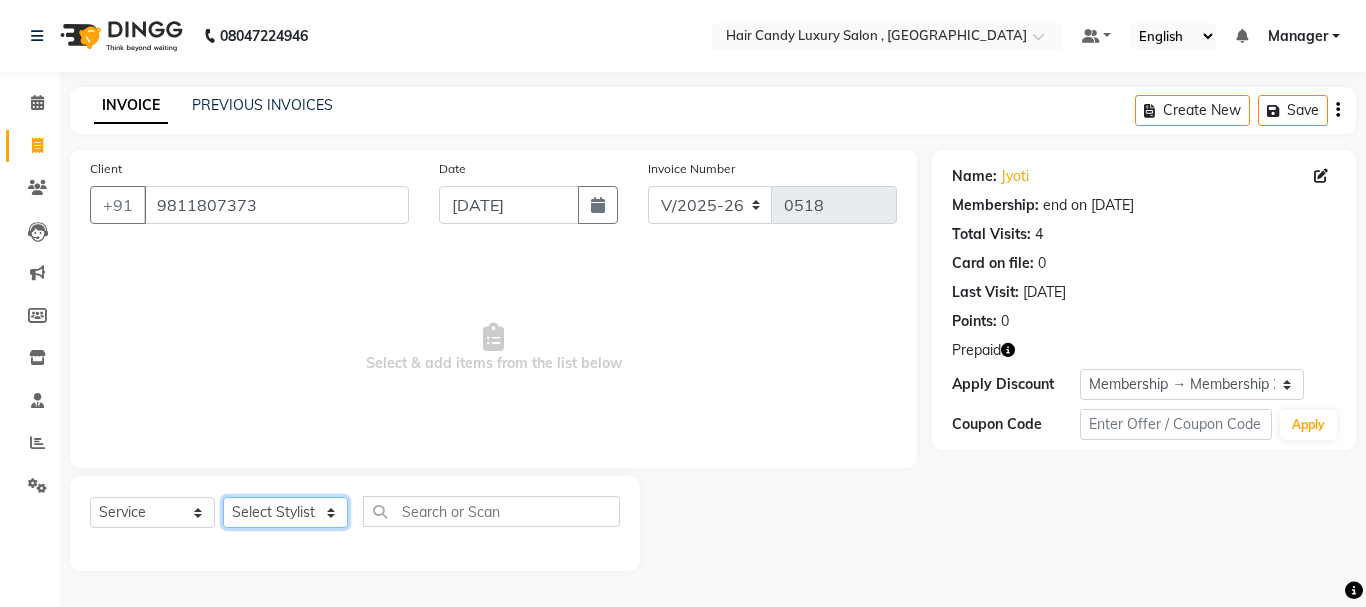 select on "80579" 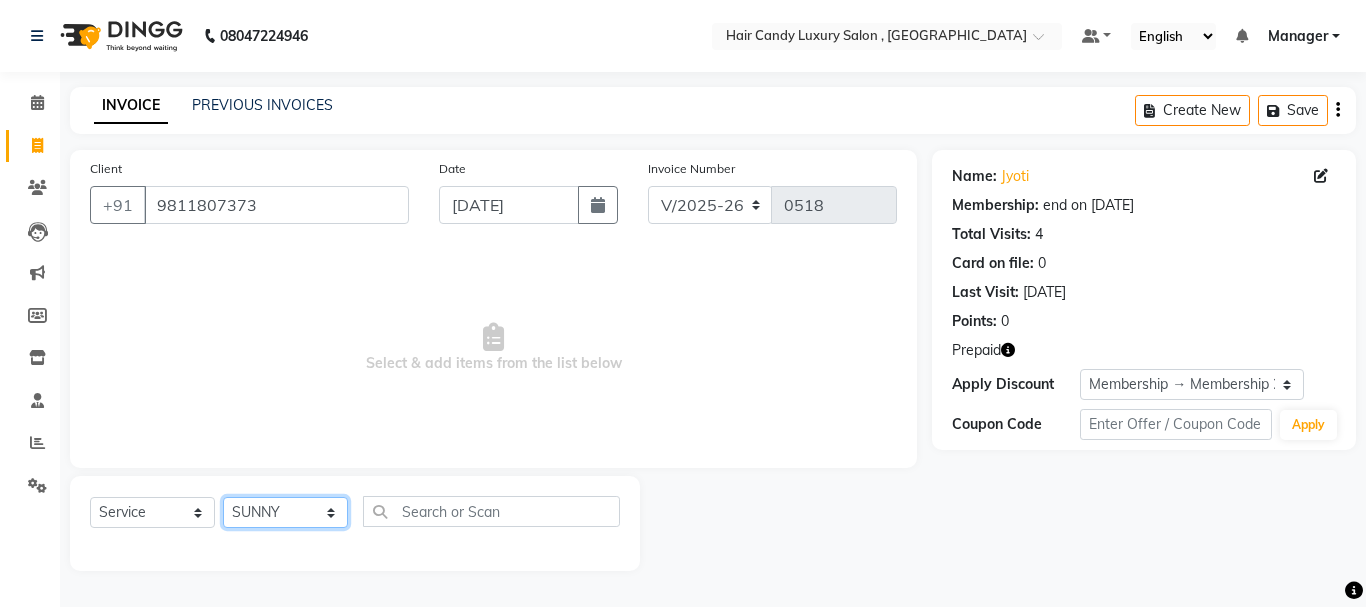 click on "Select Stylist [PERSON_NAME] [DEMOGRAPHIC_DATA] Manager Manager  [PERSON_NAME] [PERSON_NAME] [PERSON_NAME] [PERSON_NAME]" 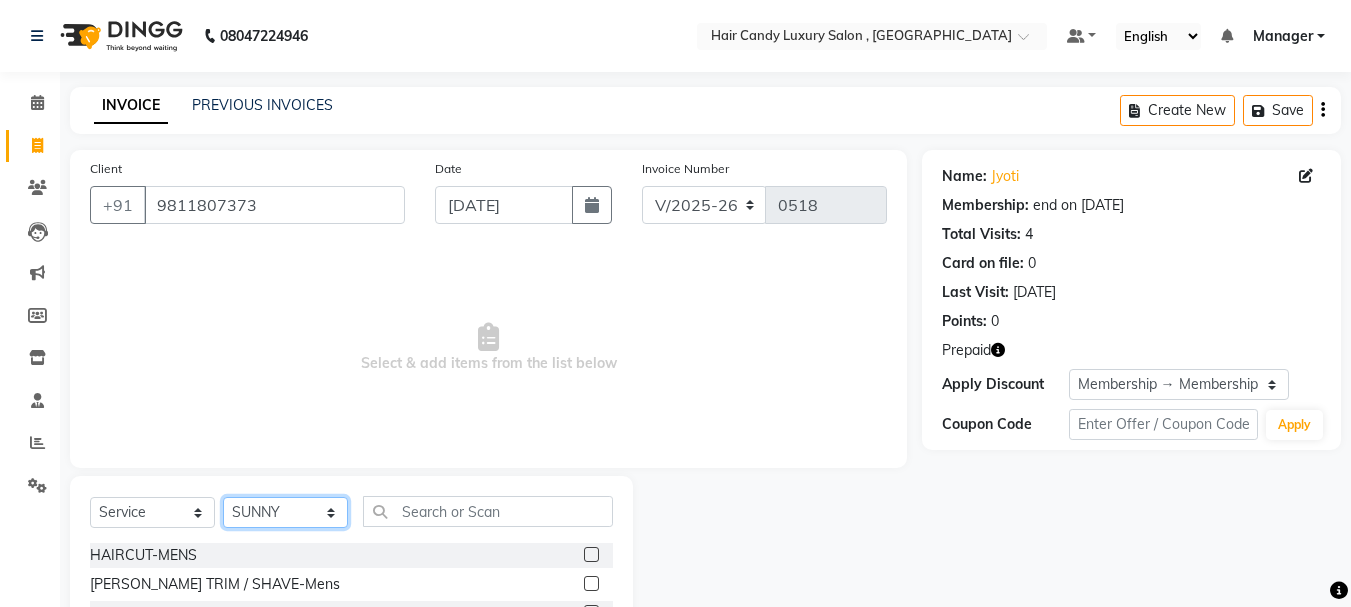 scroll, scrollTop: 100, scrollLeft: 0, axis: vertical 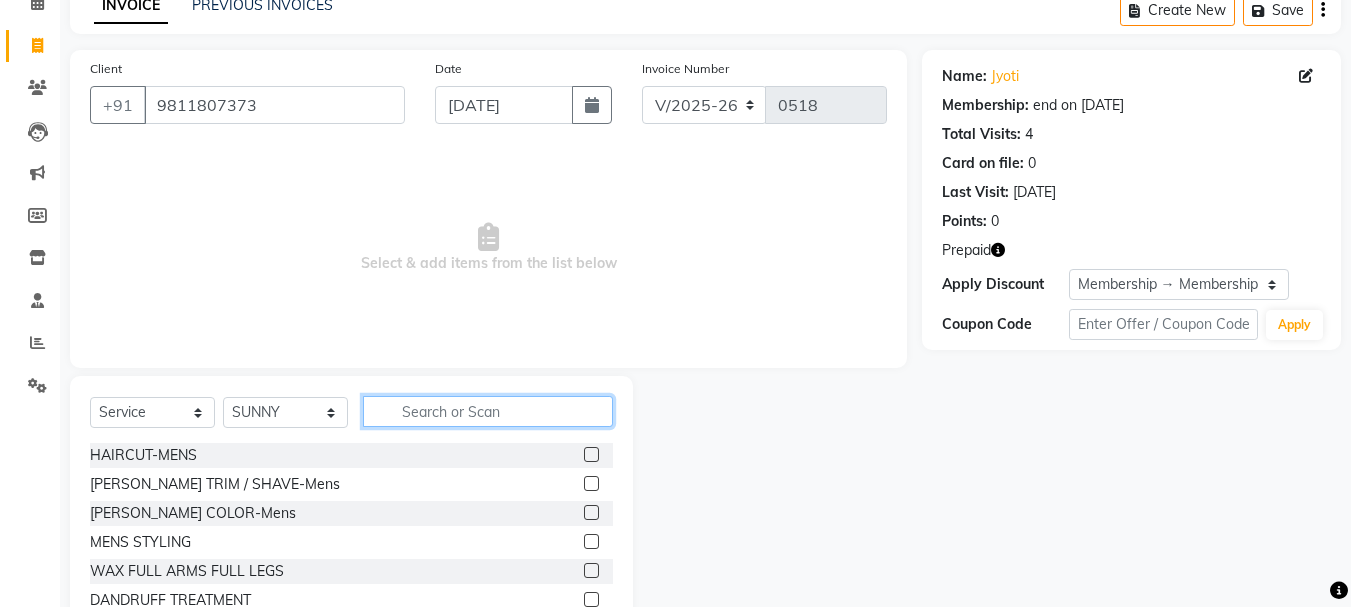 click 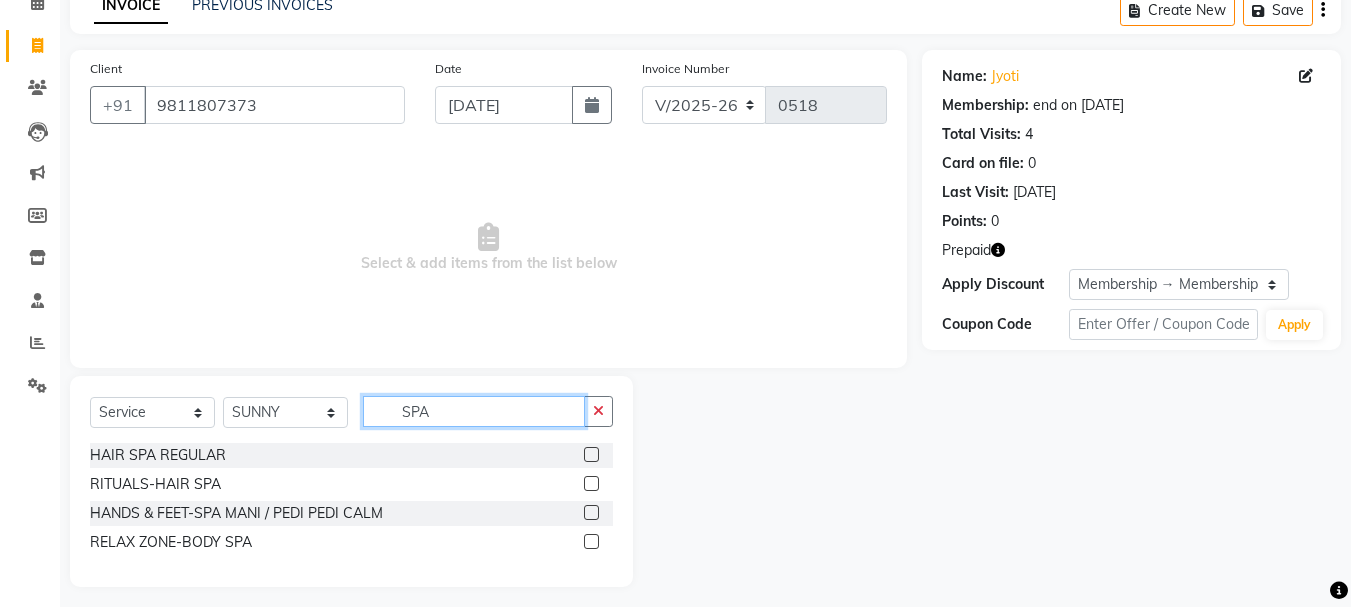 type on "SPA" 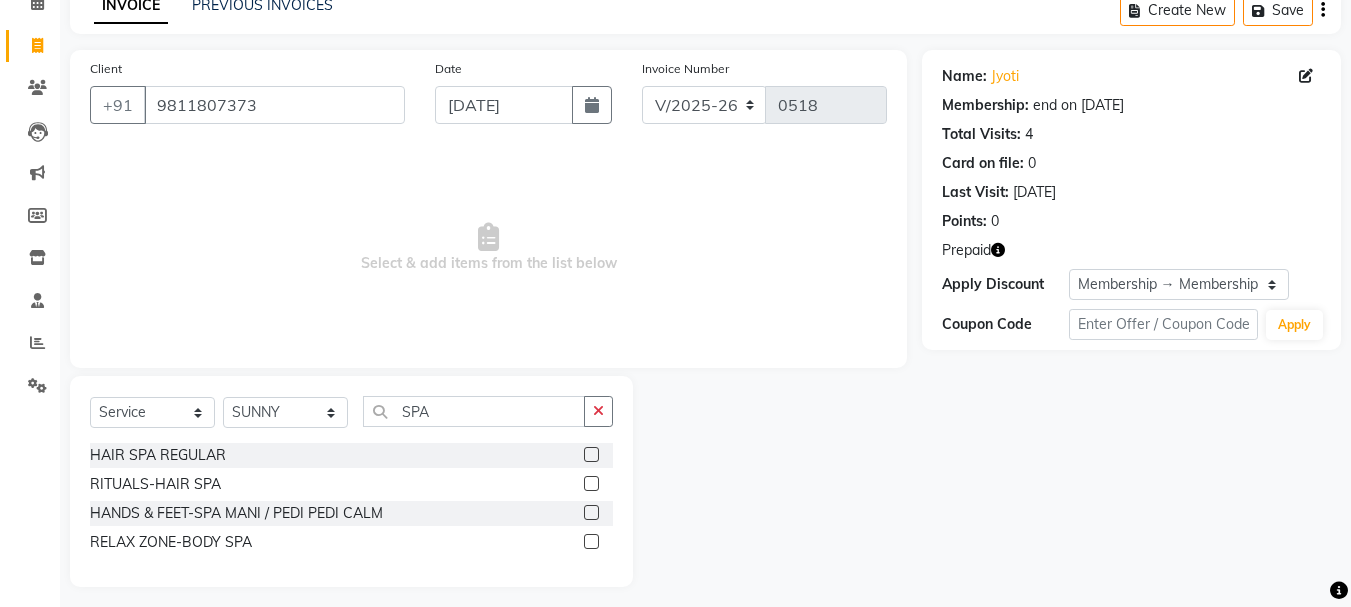 click 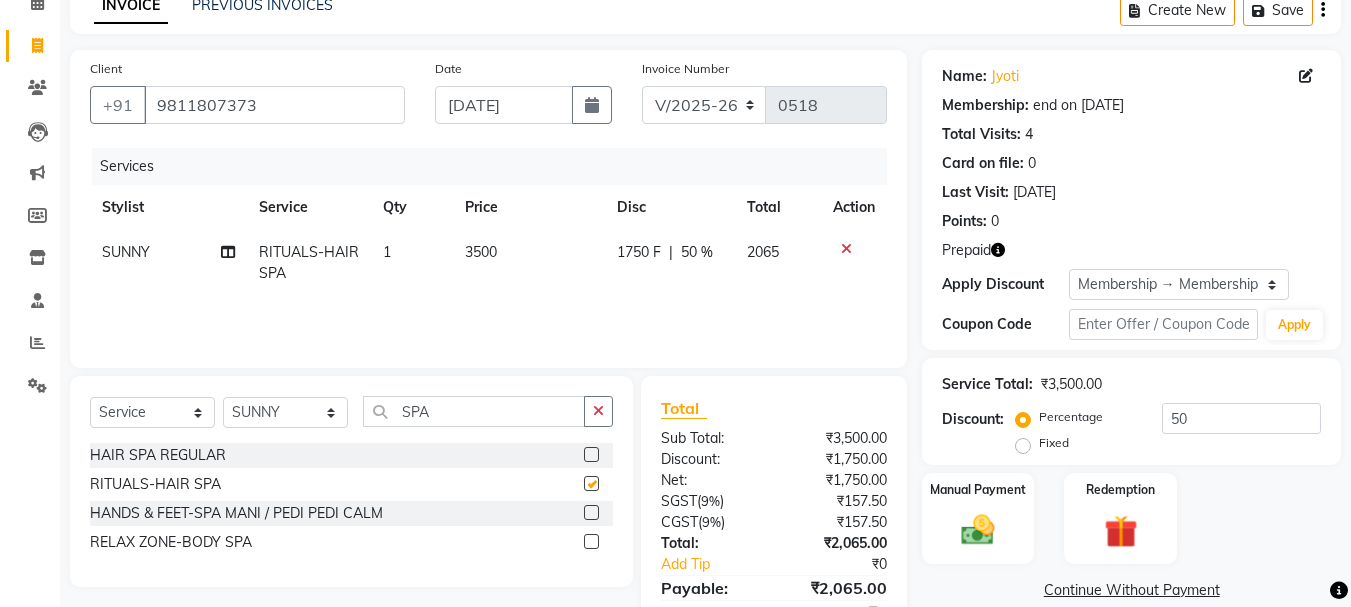 checkbox on "false" 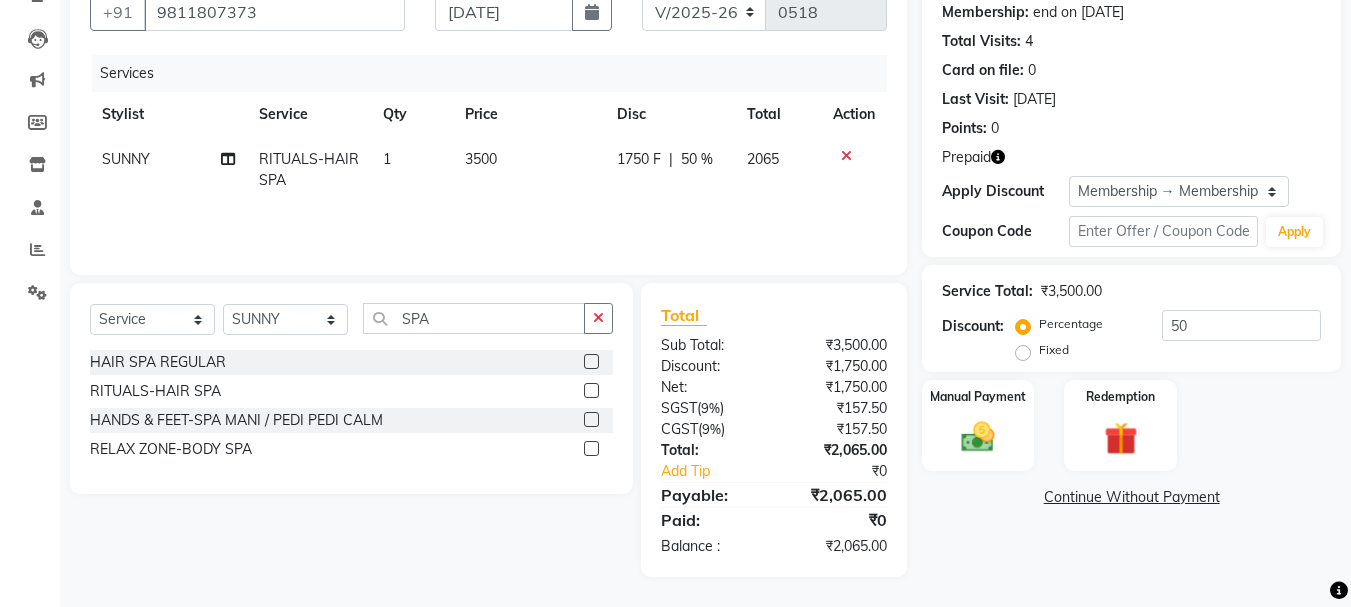 scroll, scrollTop: 0, scrollLeft: 0, axis: both 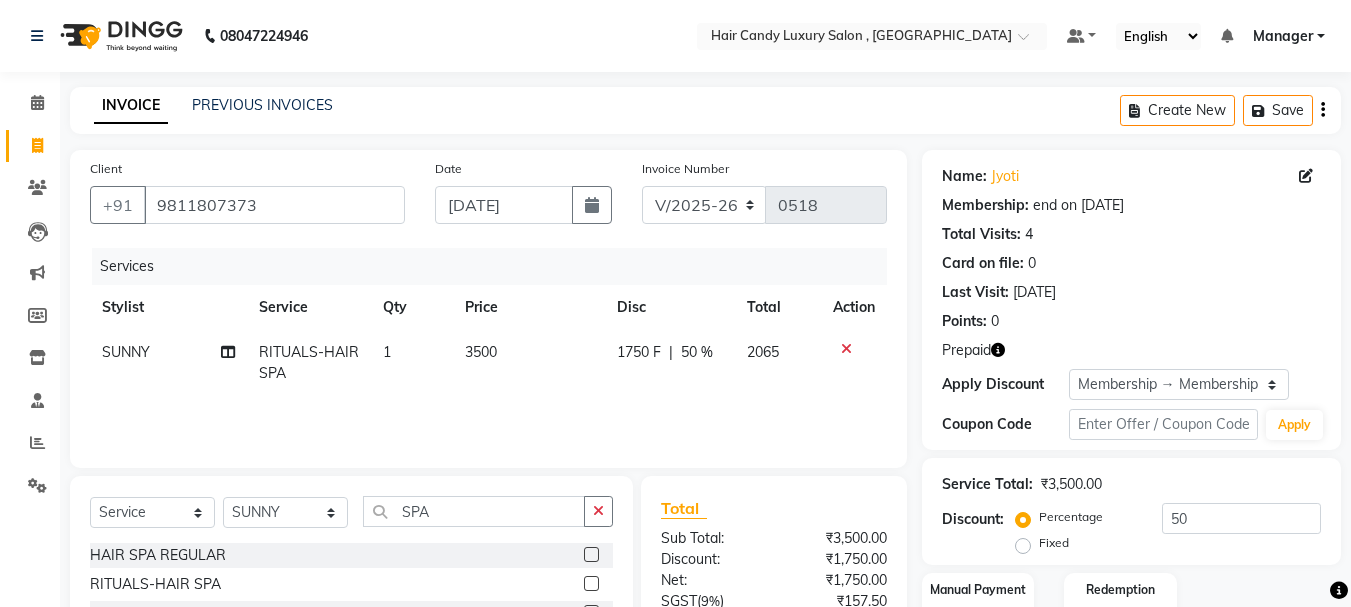 click on "3500" 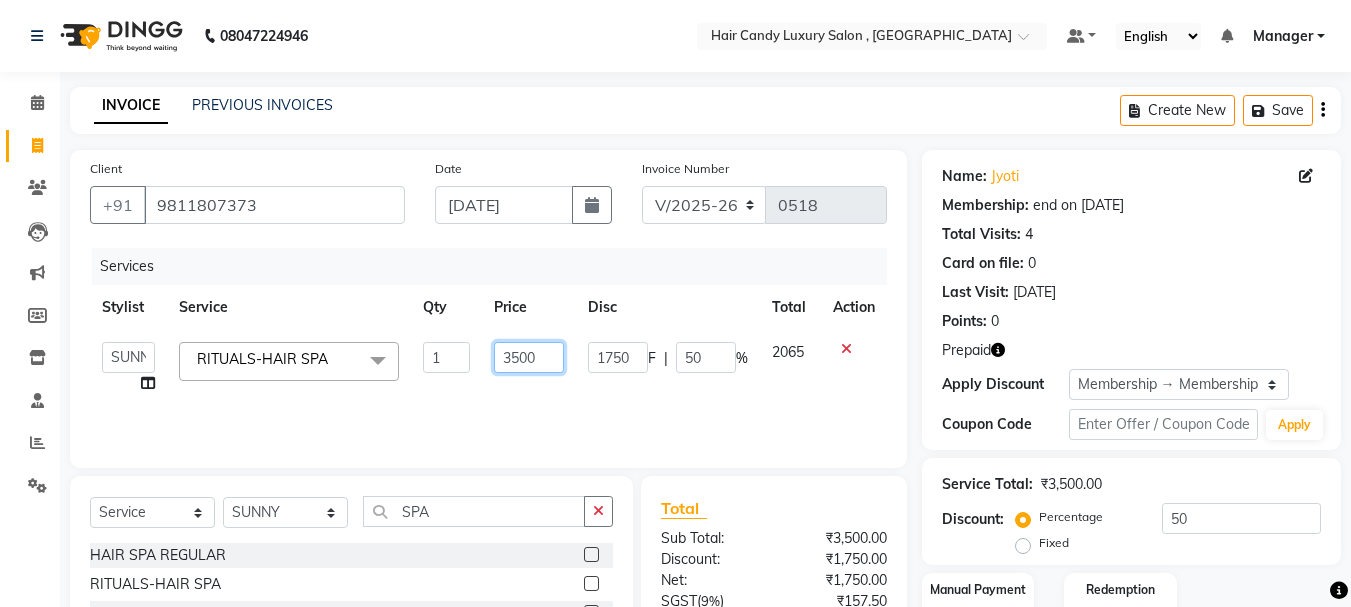 click on "3500" 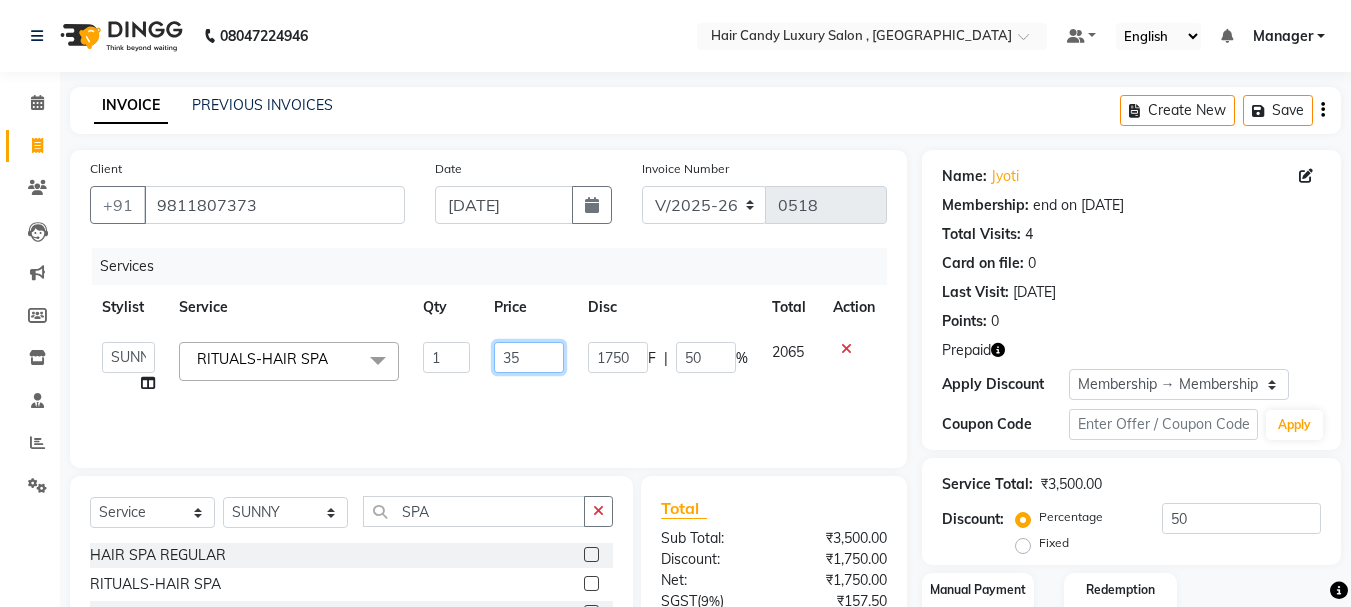 type on "3" 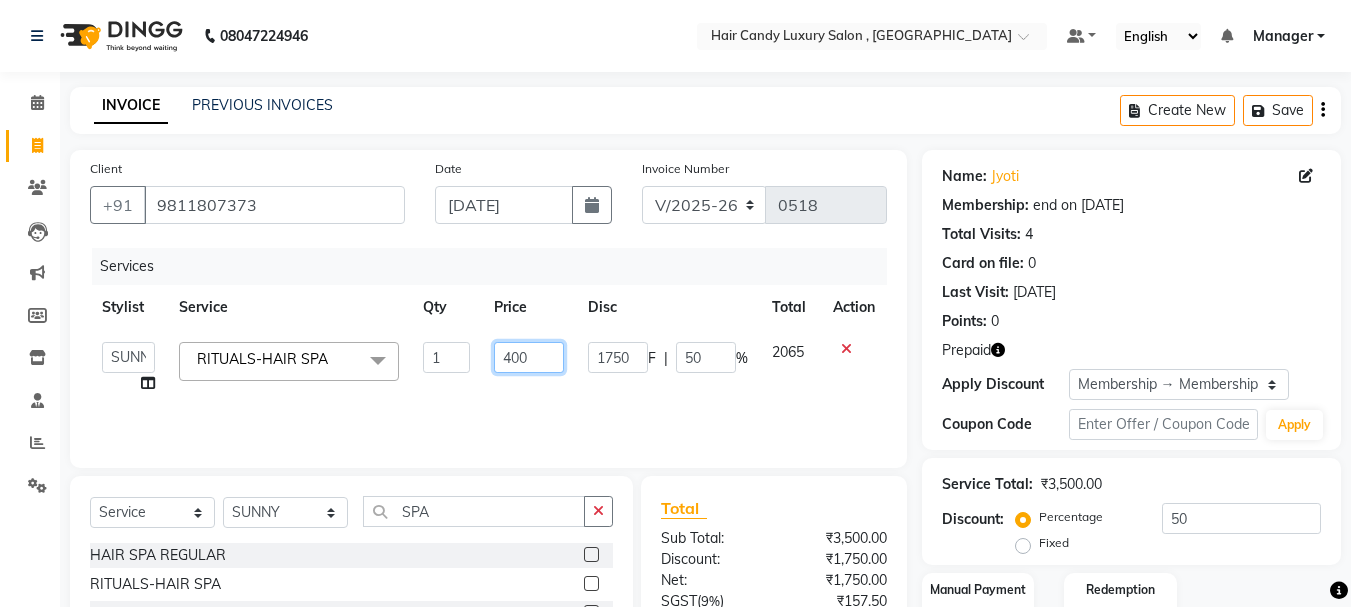 type on "4000" 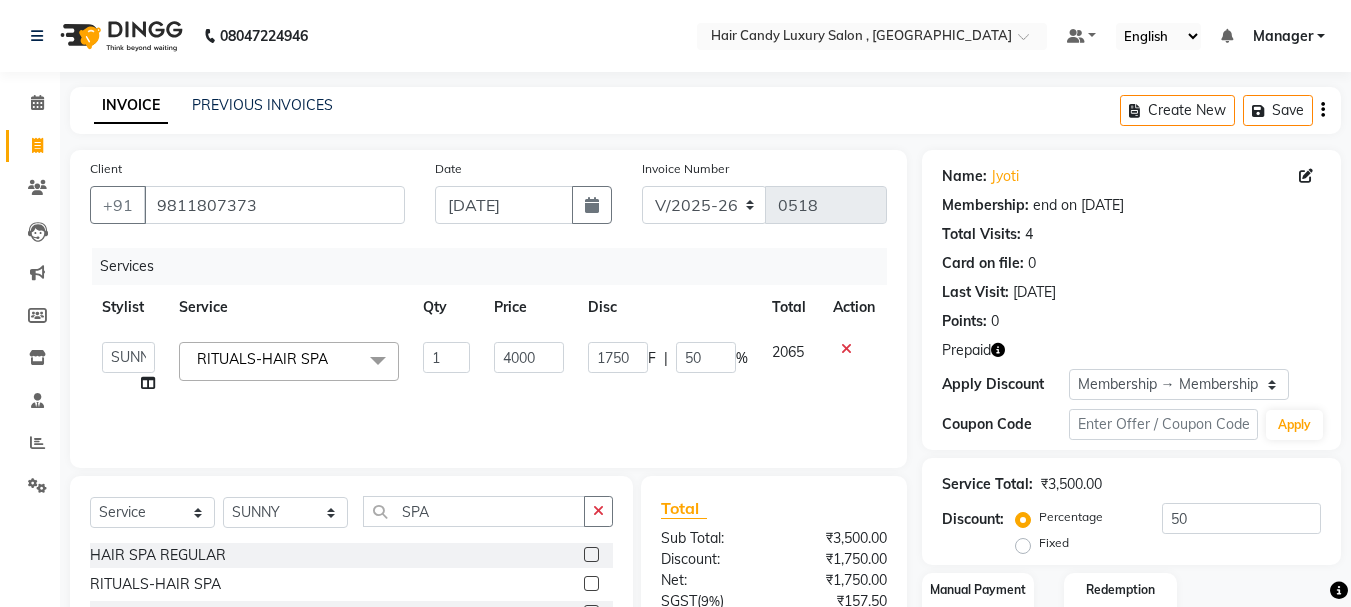 click on "Card on file:  0" 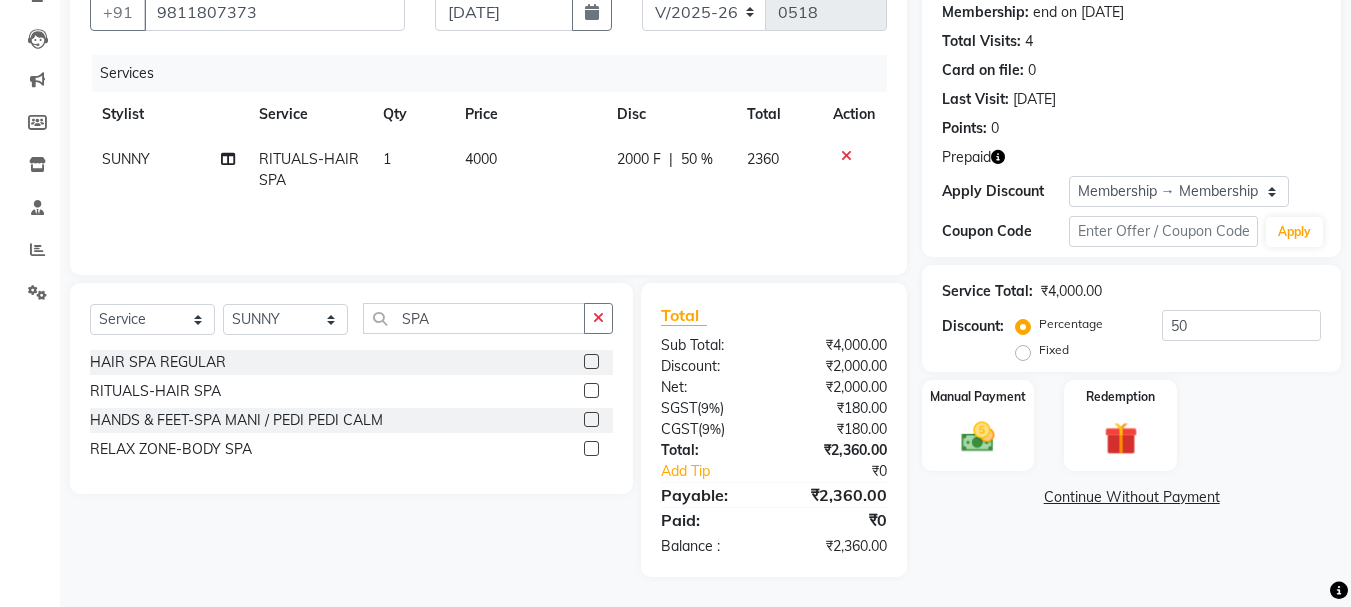 scroll, scrollTop: 93, scrollLeft: 0, axis: vertical 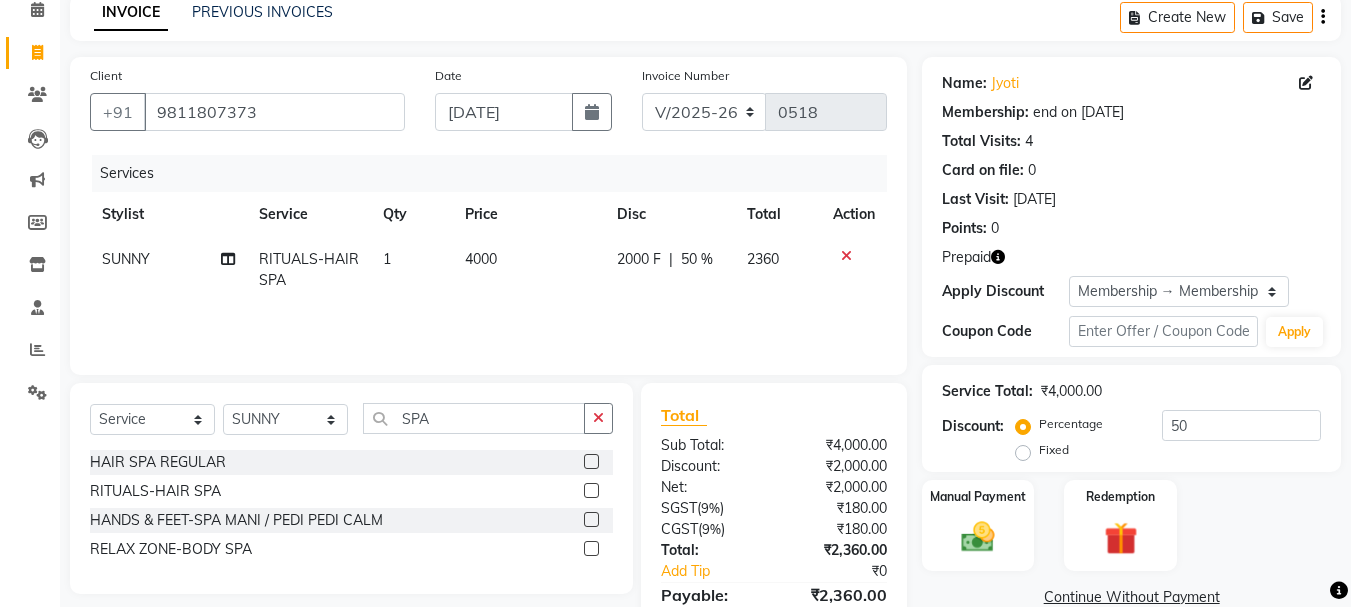 click on "4000" 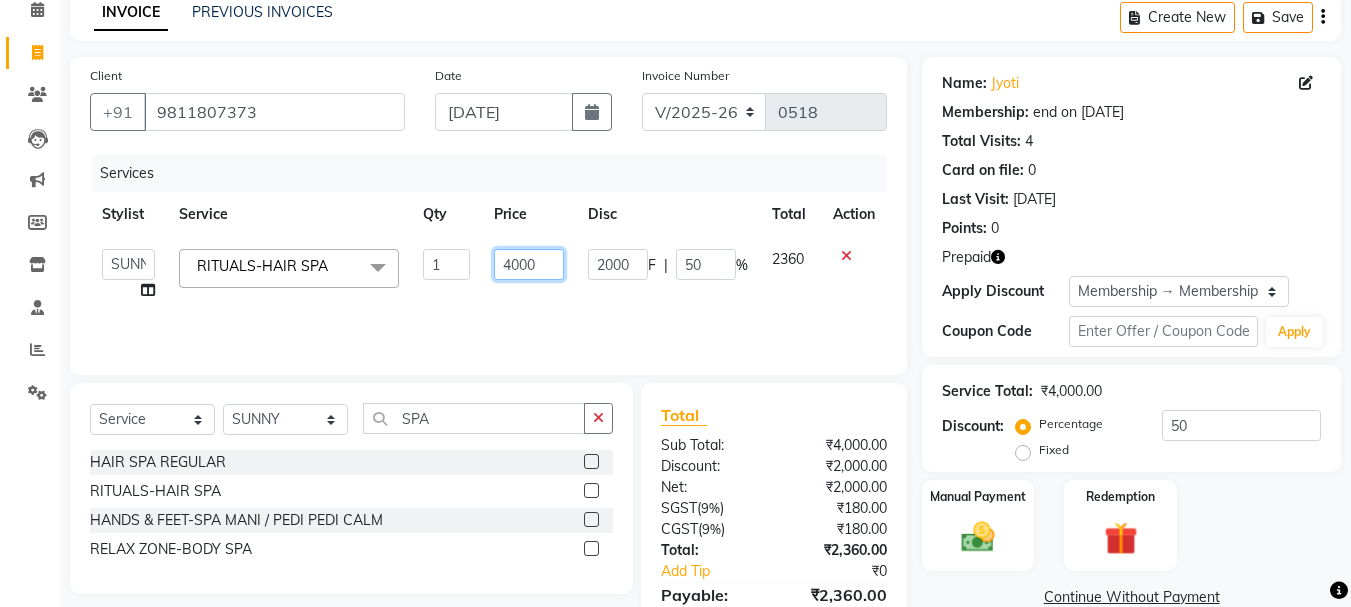 click on "4000" 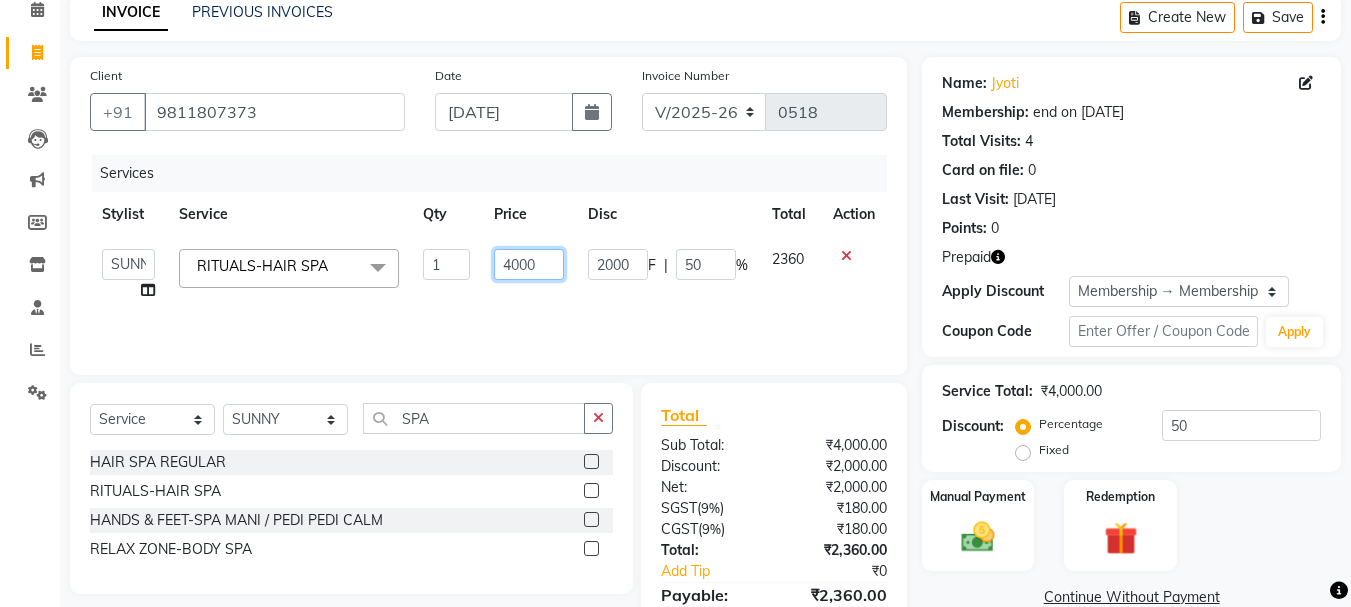click on "4000" 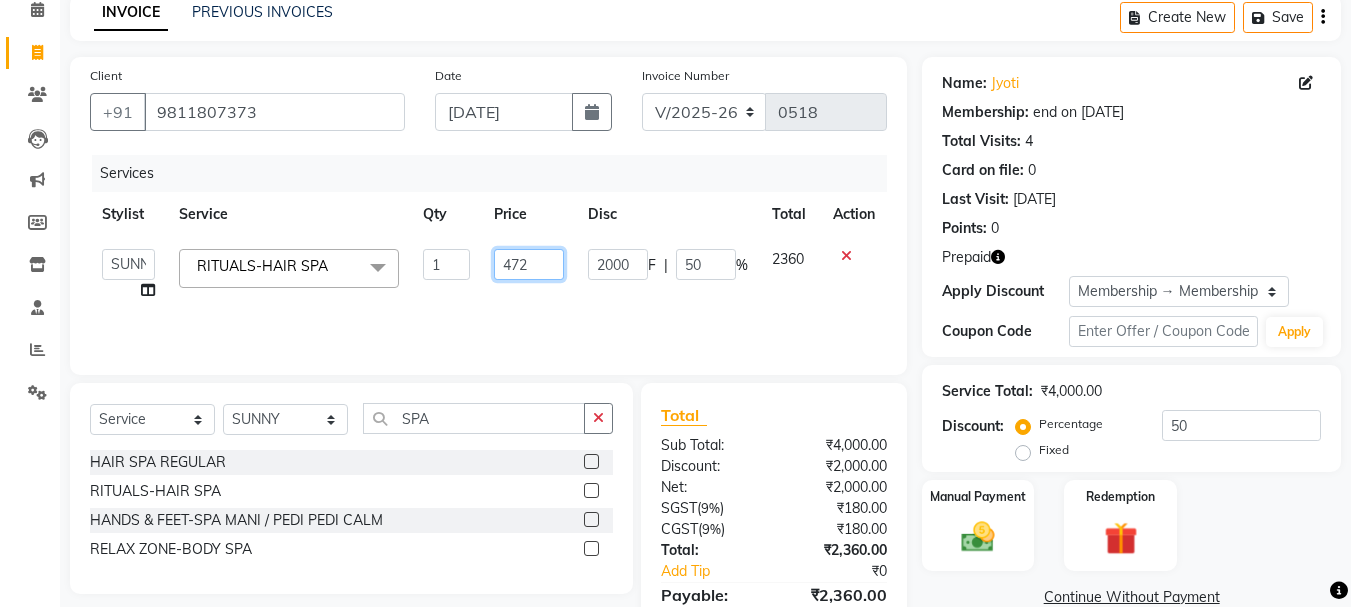 type on "4720" 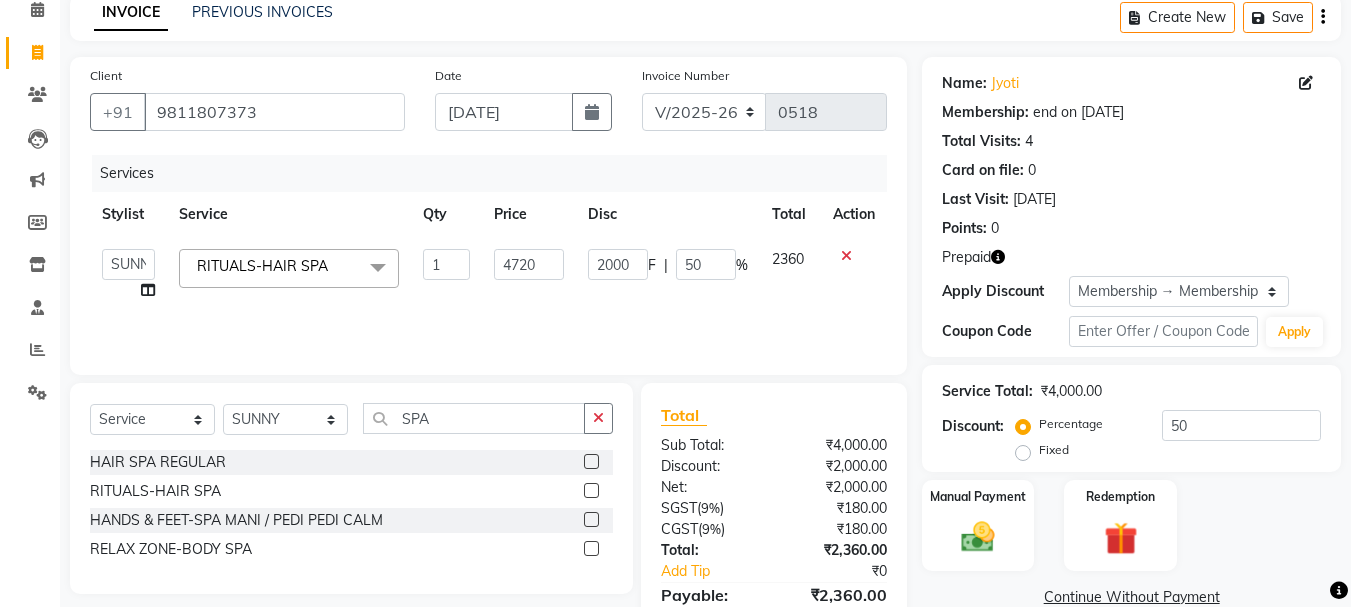 click on "Card on file:  0" 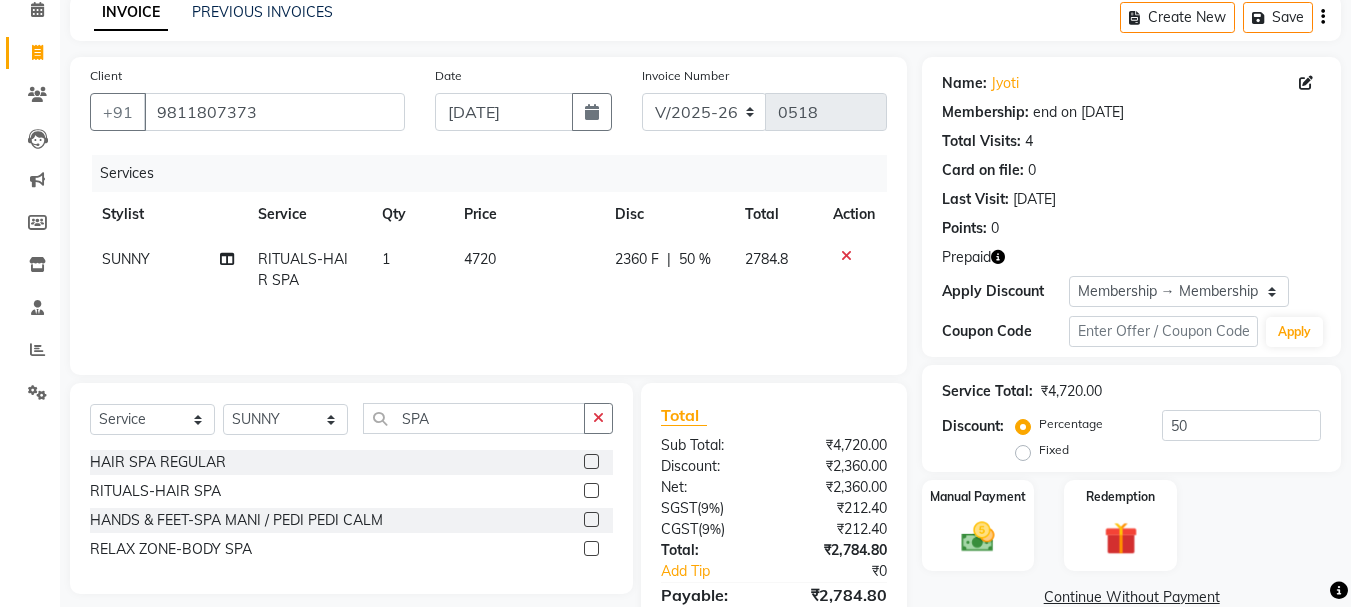 scroll, scrollTop: 193, scrollLeft: 0, axis: vertical 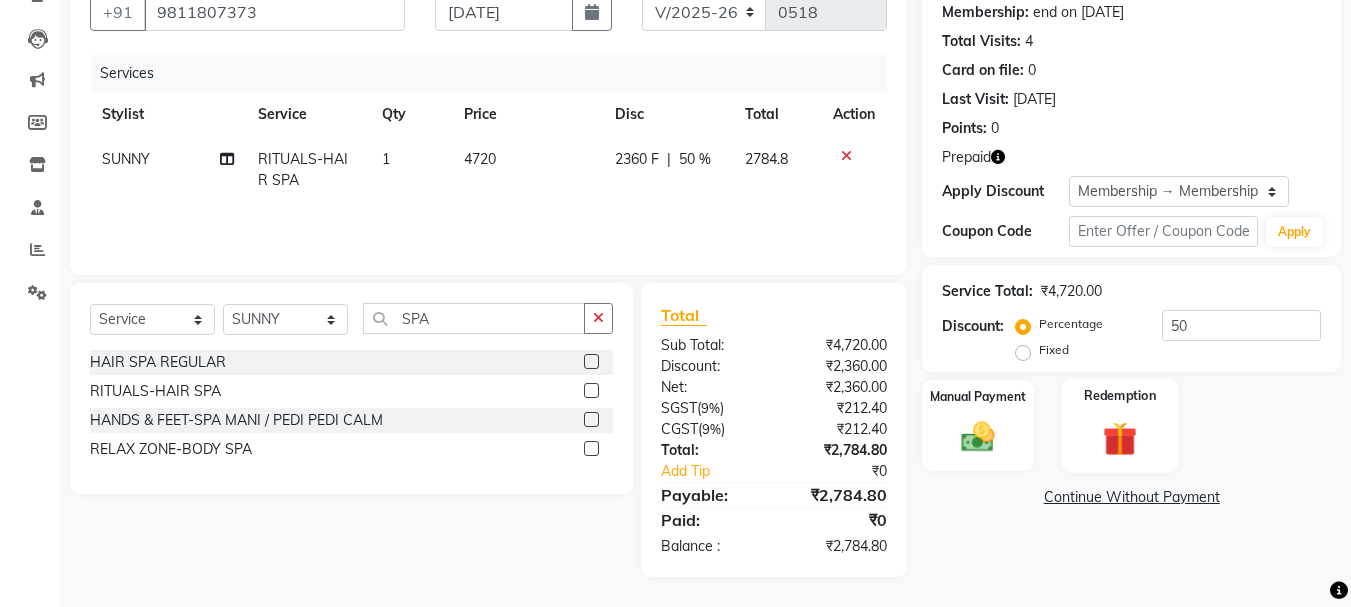 click 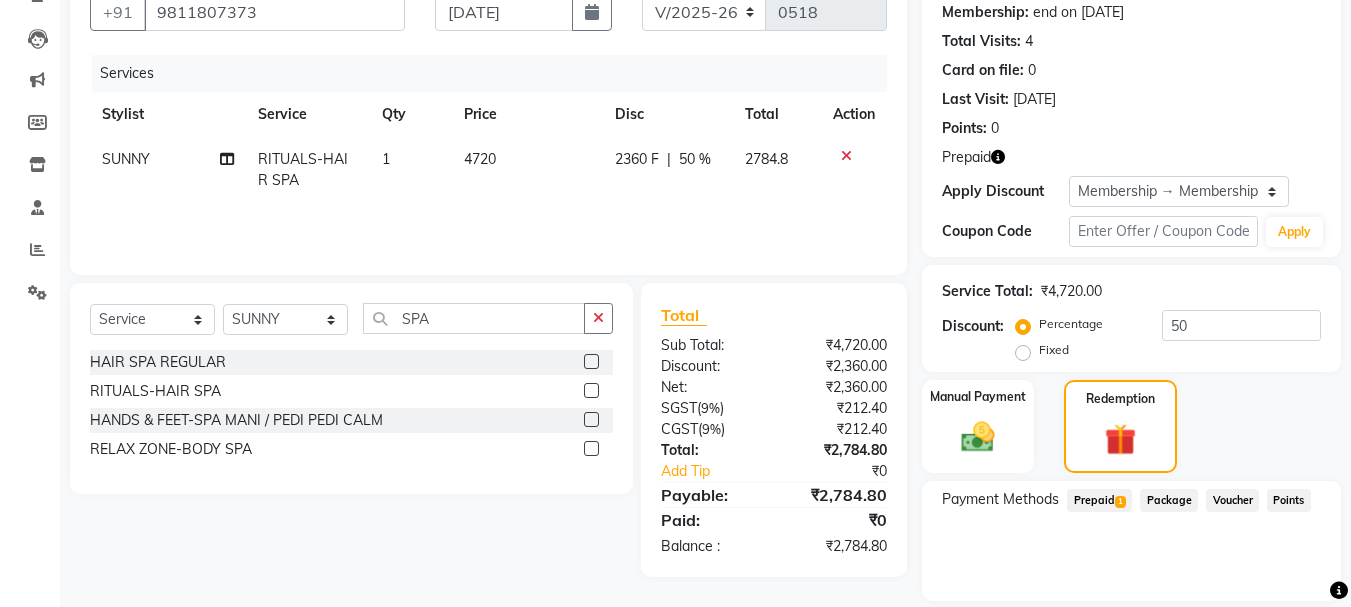 click on "Prepaid  1" 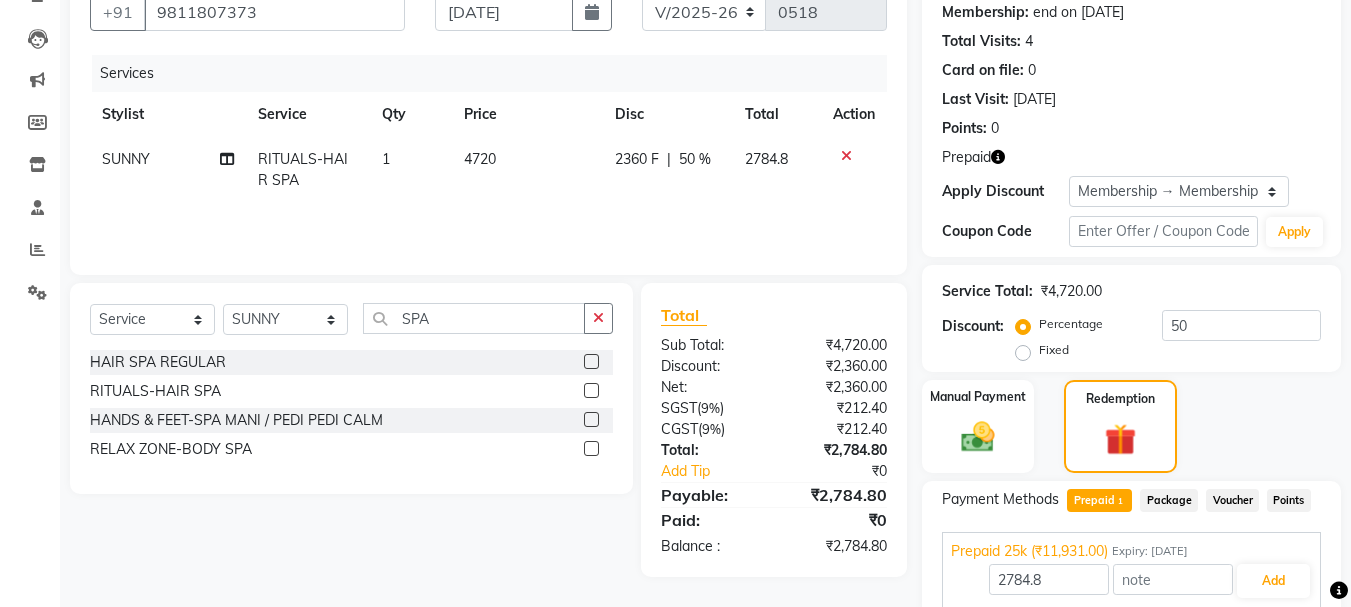 scroll, scrollTop: 274, scrollLeft: 0, axis: vertical 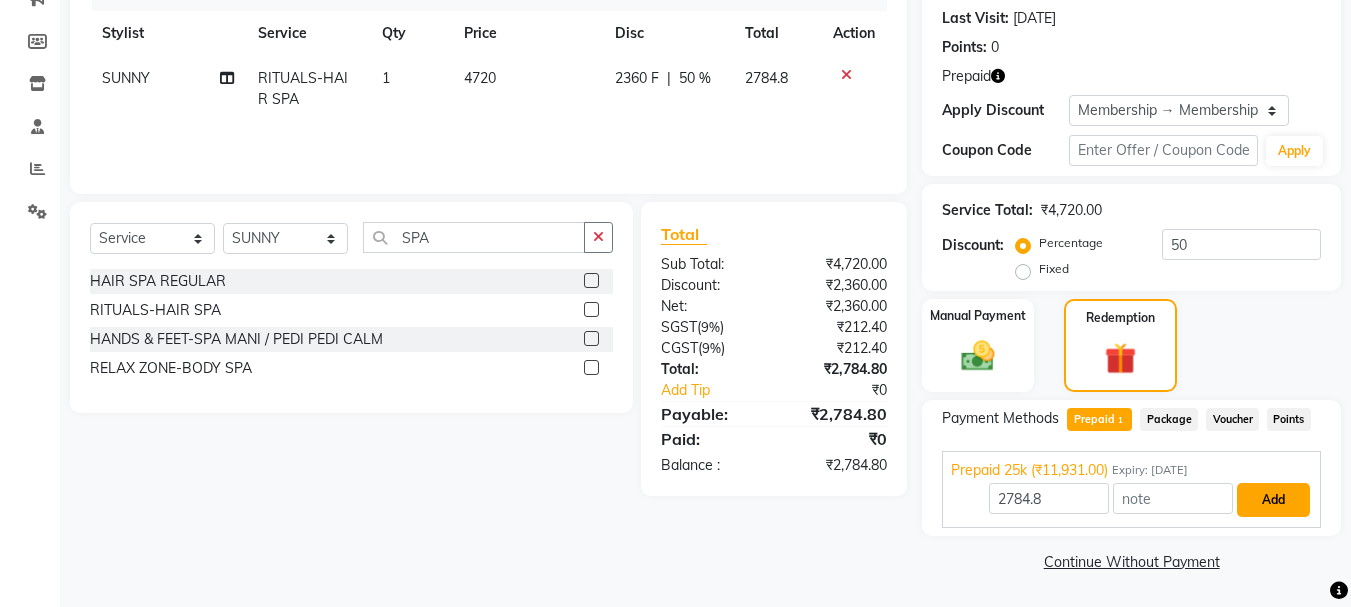 click on "Add" at bounding box center [1273, 500] 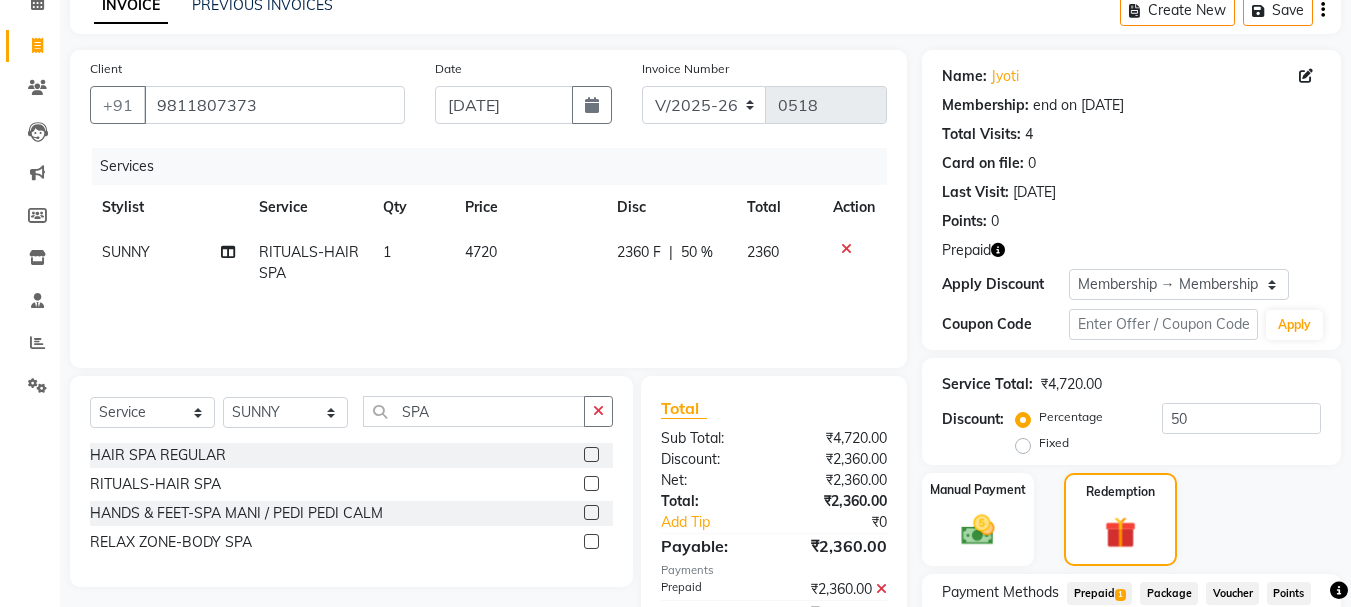 scroll, scrollTop: 371, scrollLeft: 0, axis: vertical 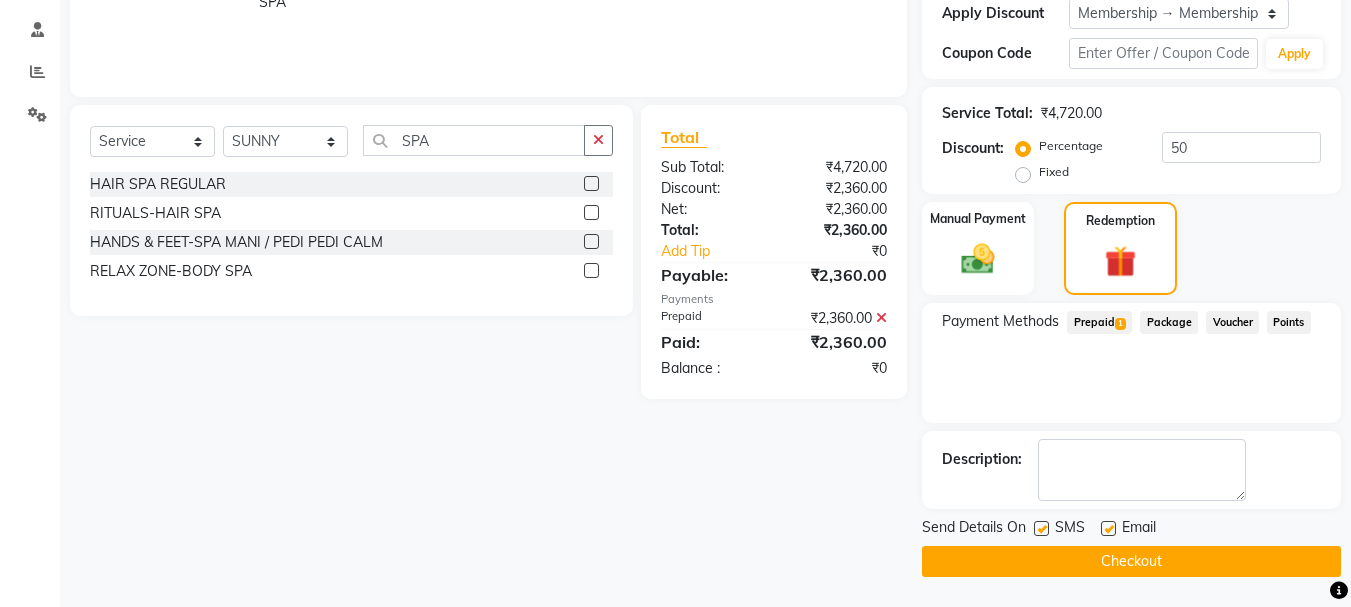 click on "Prepaid  1" 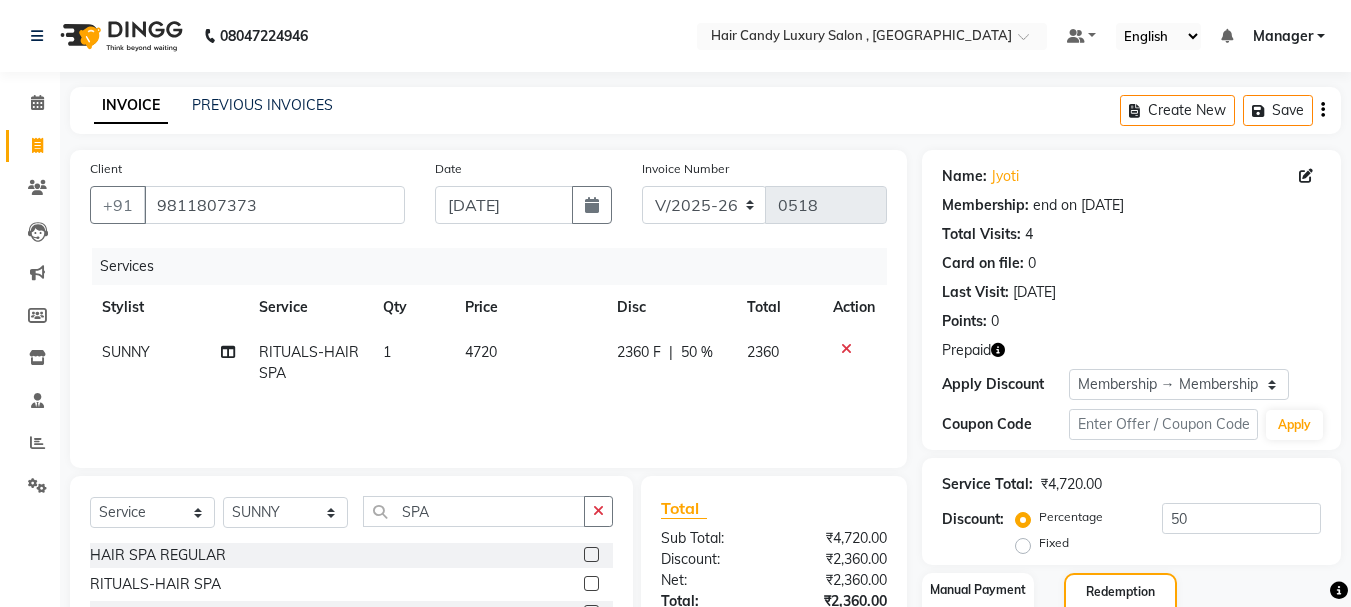 scroll, scrollTop: 371, scrollLeft: 0, axis: vertical 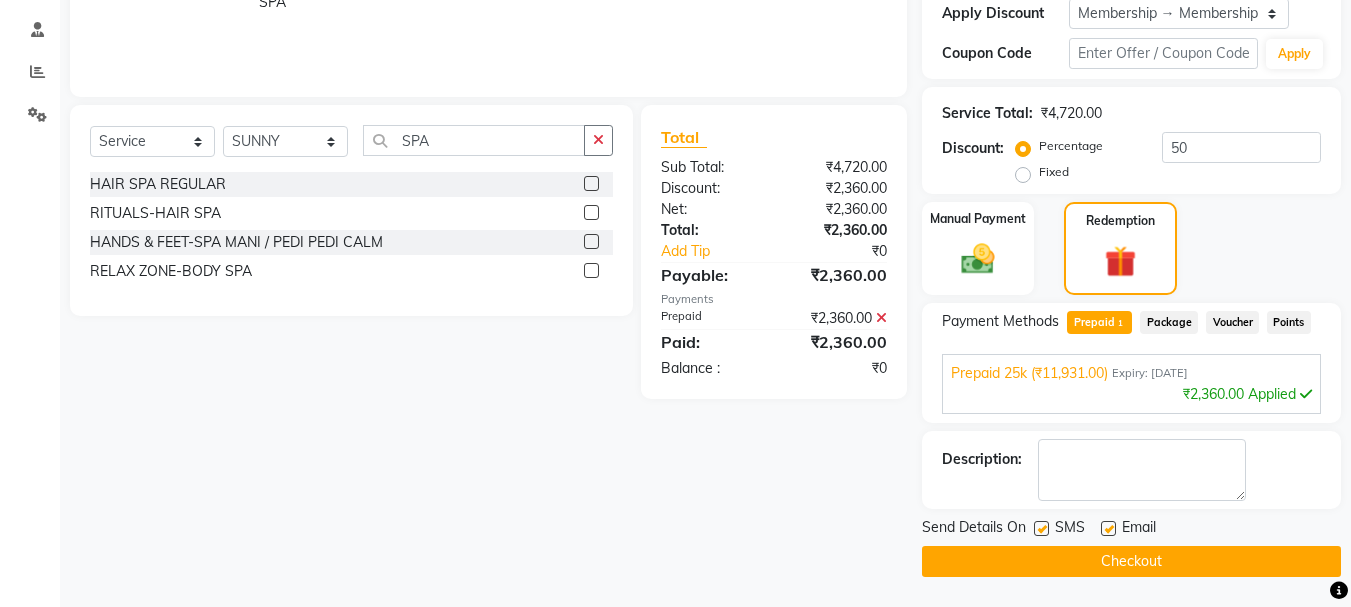 click on "Checkout" 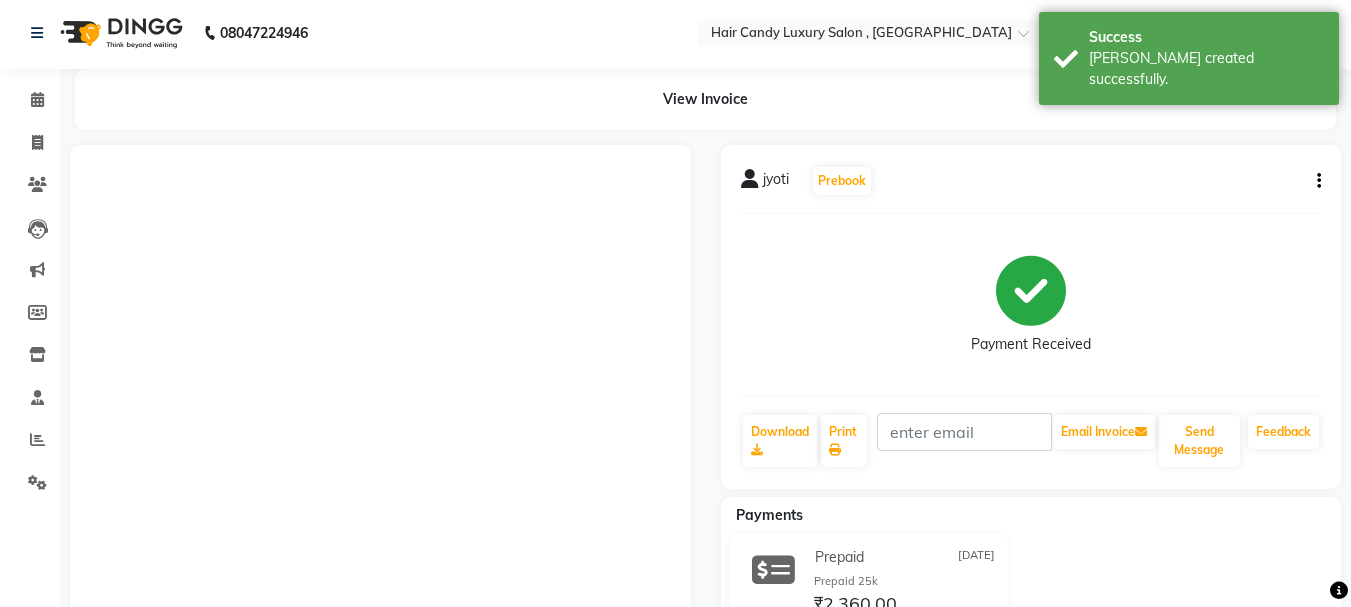 scroll, scrollTop: 0, scrollLeft: 0, axis: both 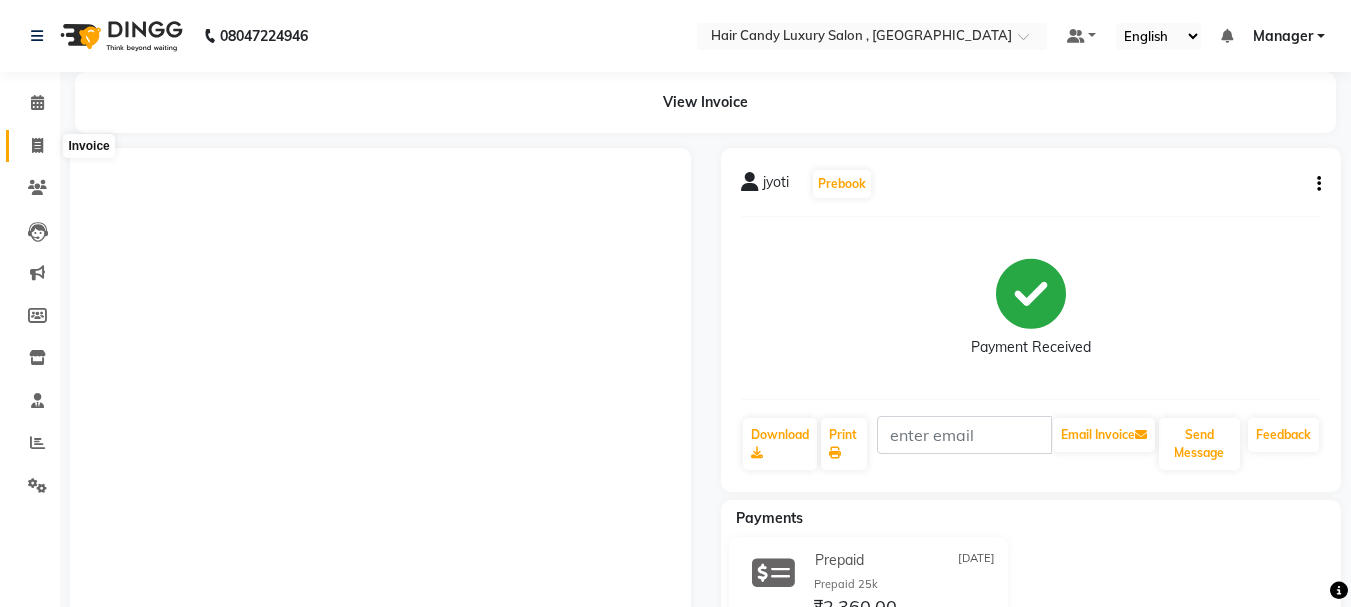click 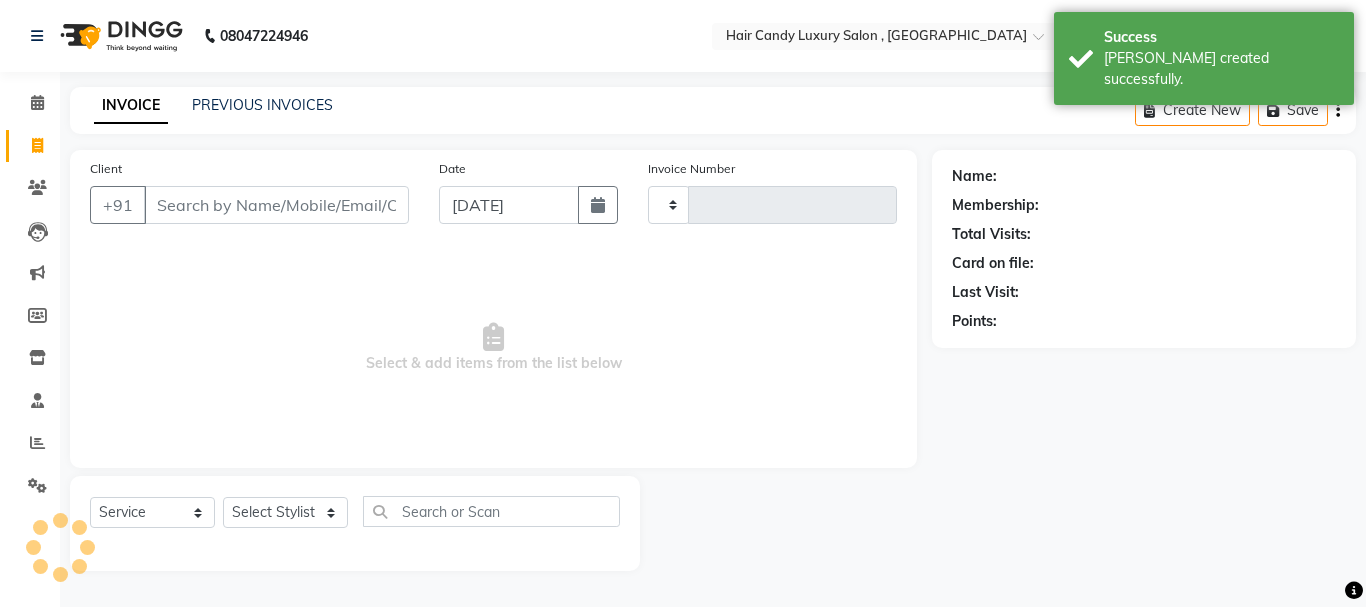 type on "0519" 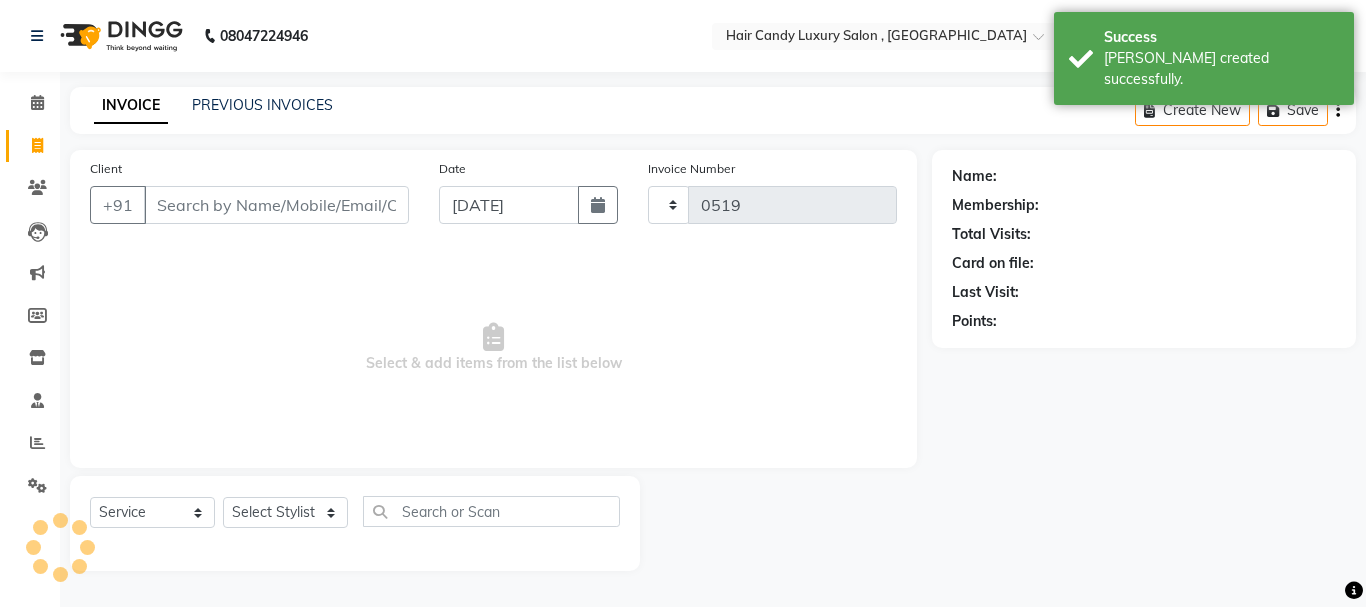 select on "8304" 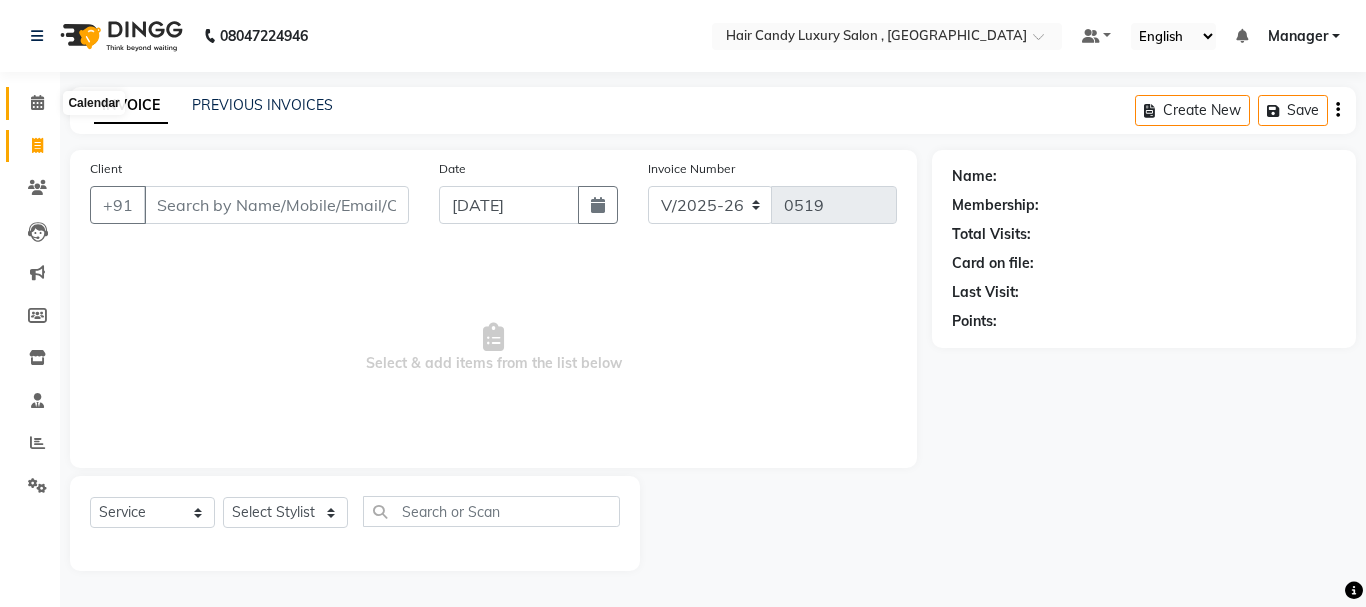click 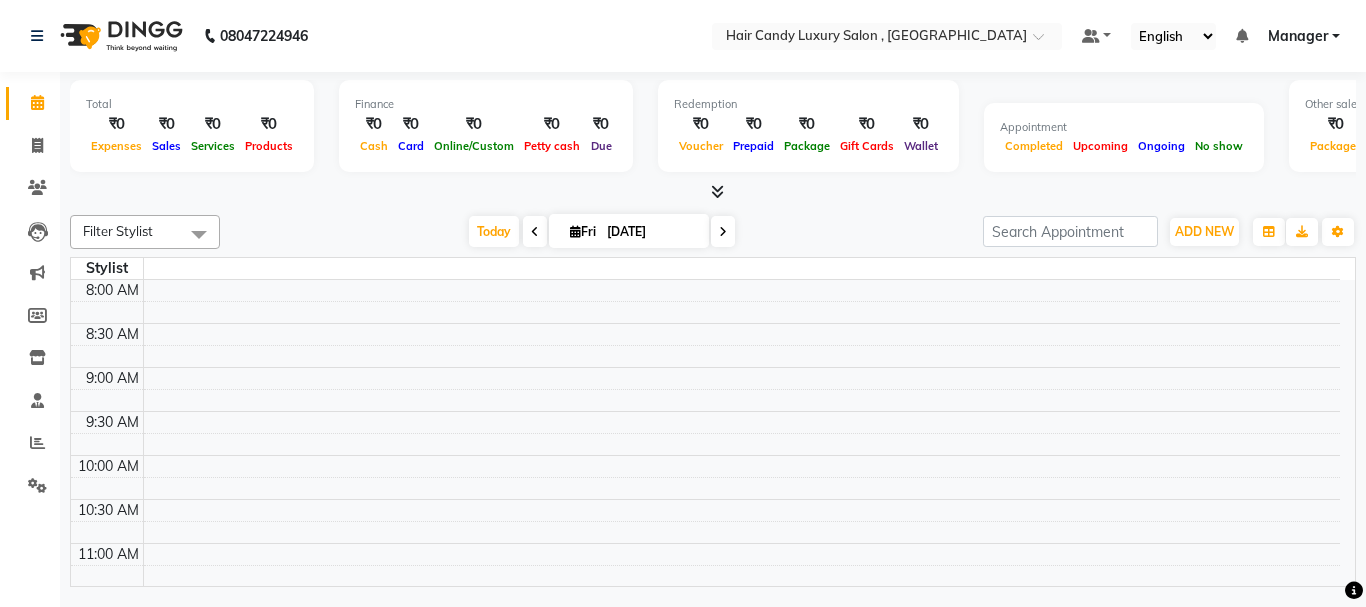 click at bounding box center (713, 192) 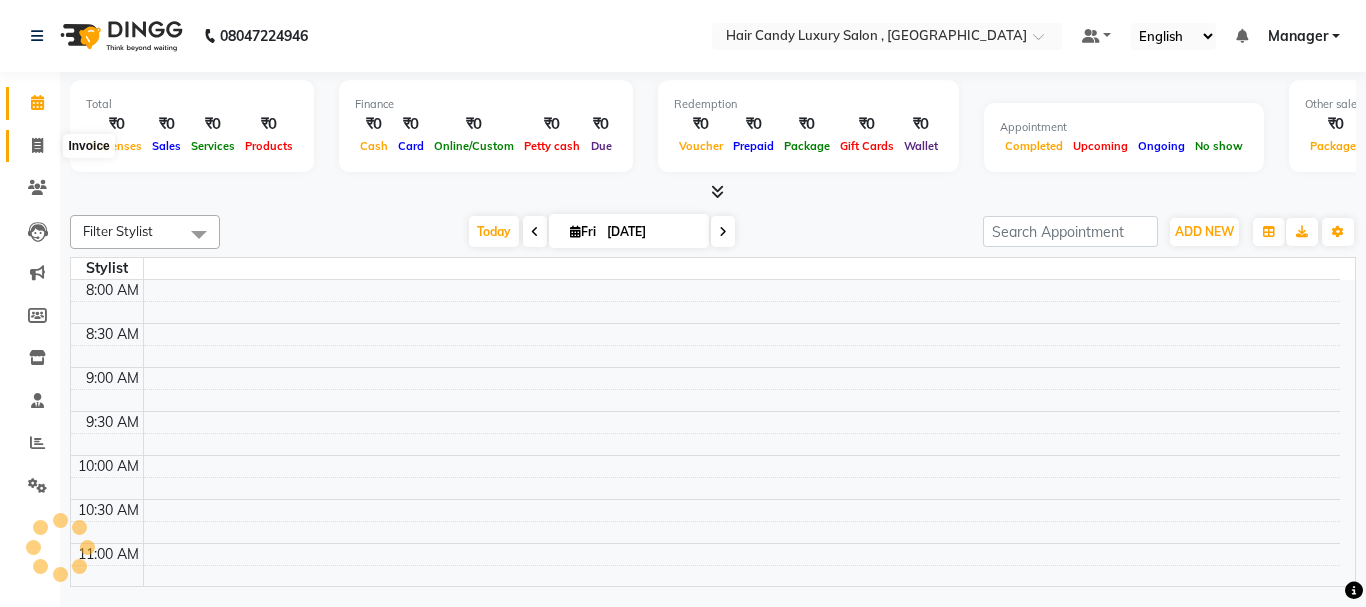 click 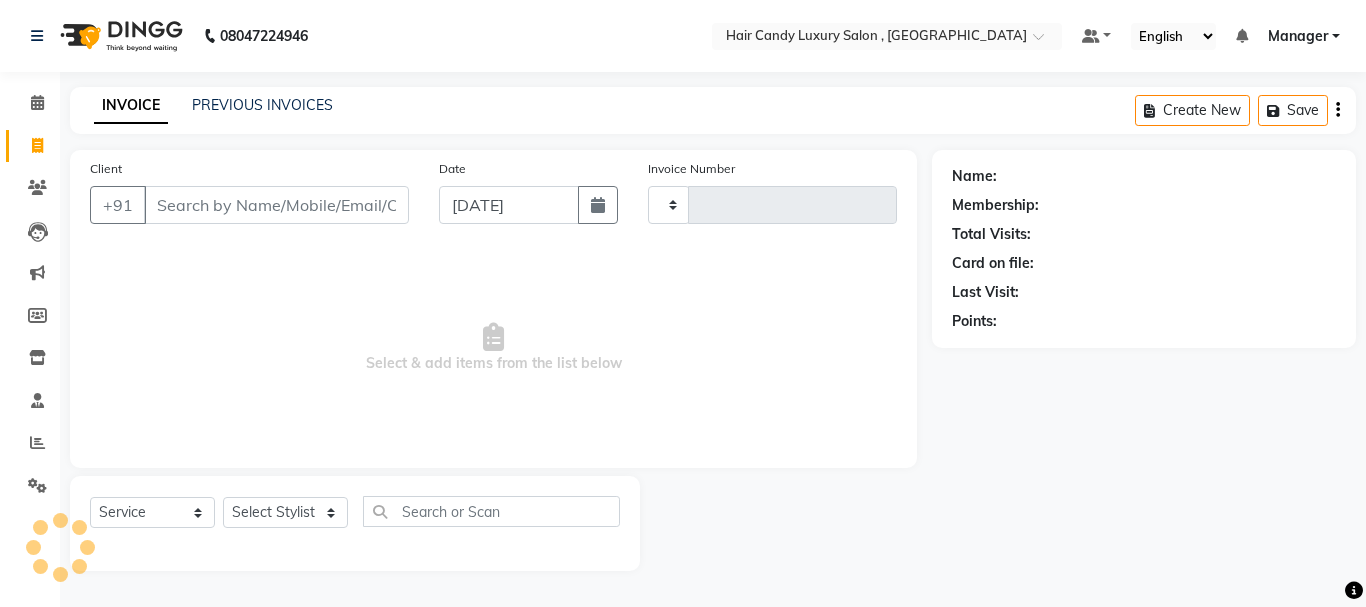 type on "0519" 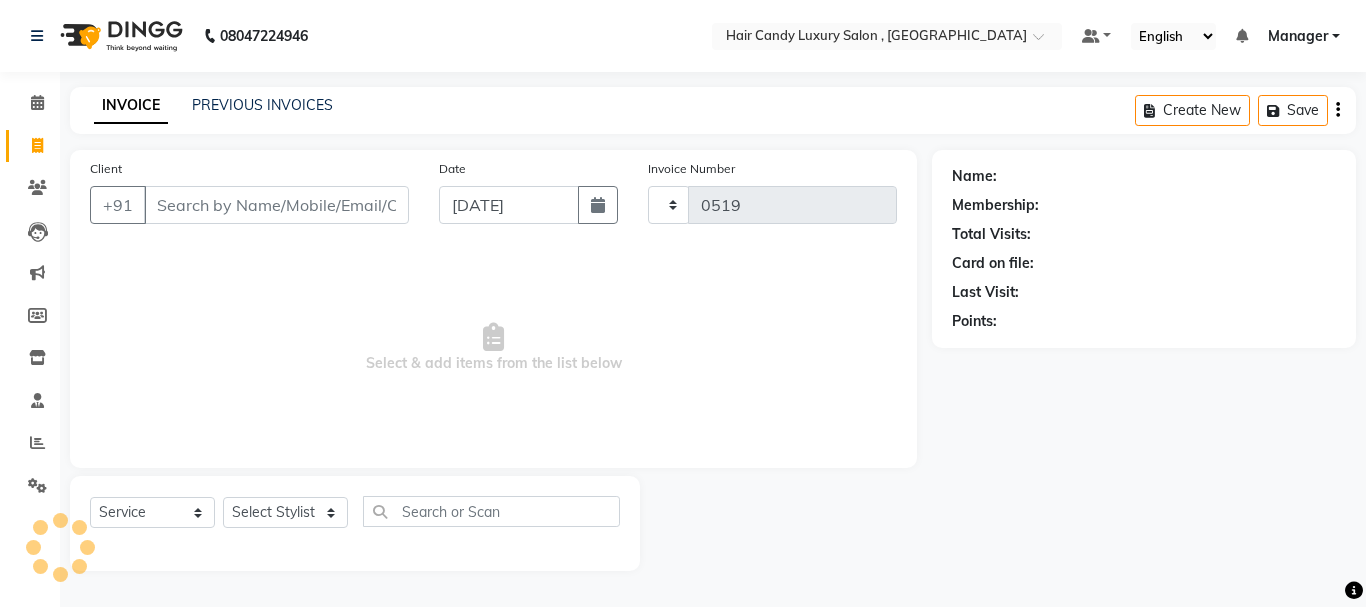 select on "8304" 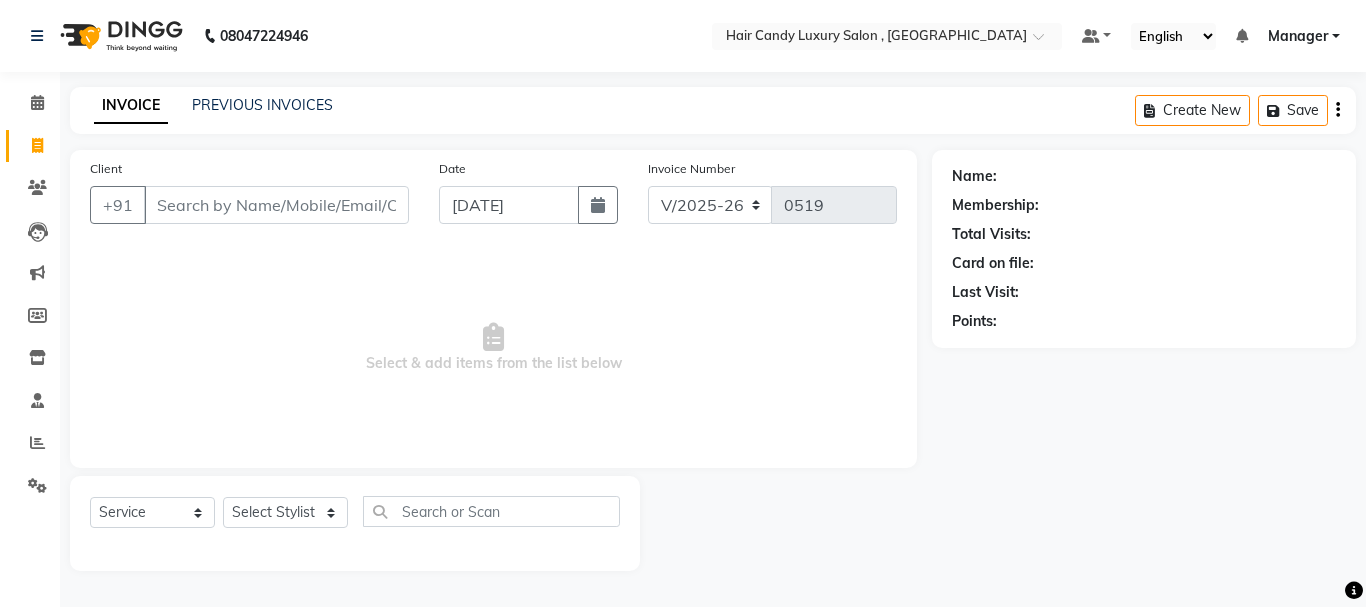 click on "Client" at bounding box center [276, 205] 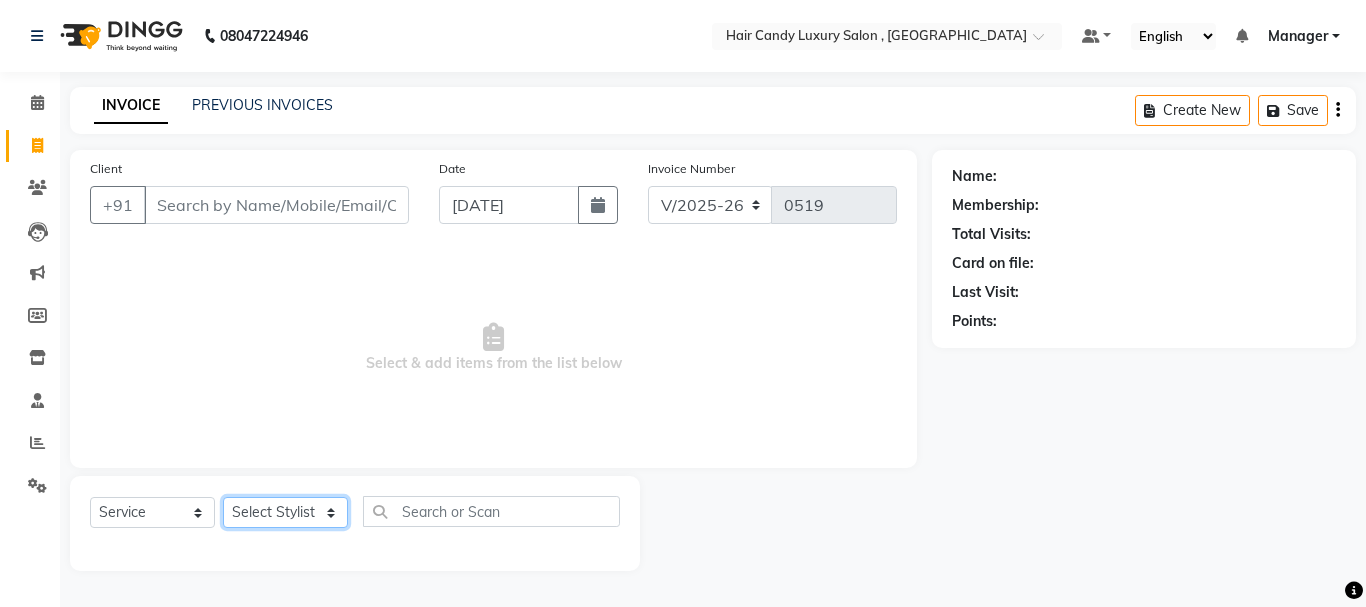 click on "Select Stylist [PERSON_NAME] [DEMOGRAPHIC_DATA] Manager Manager  [PERSON_NAME] [PERSON_NAME] [PERSON_NAME] [PERSON_NAME]" 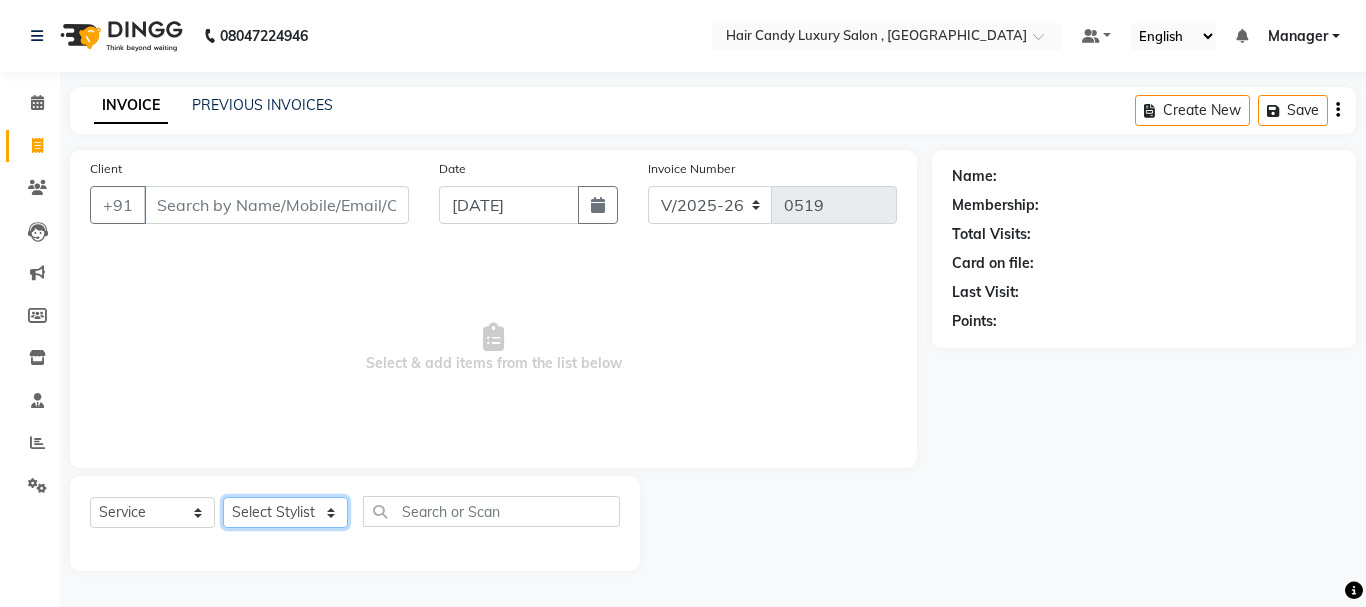 select on "80580" 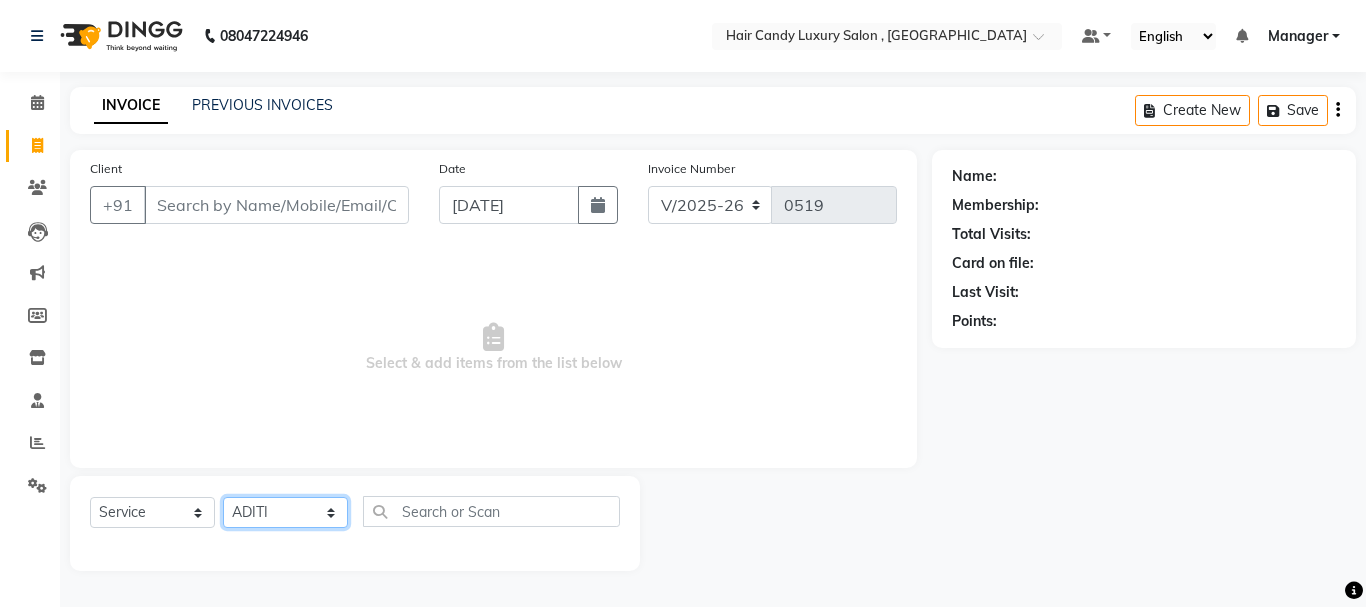 click on "Select Stylist [PERSON_NAME] [DEMOGRAPHIC_DATA] Manager Manager  [PERSON_NAME] [PERSON_NAME] [PERSON_NAME] [PERSON_NAME]" 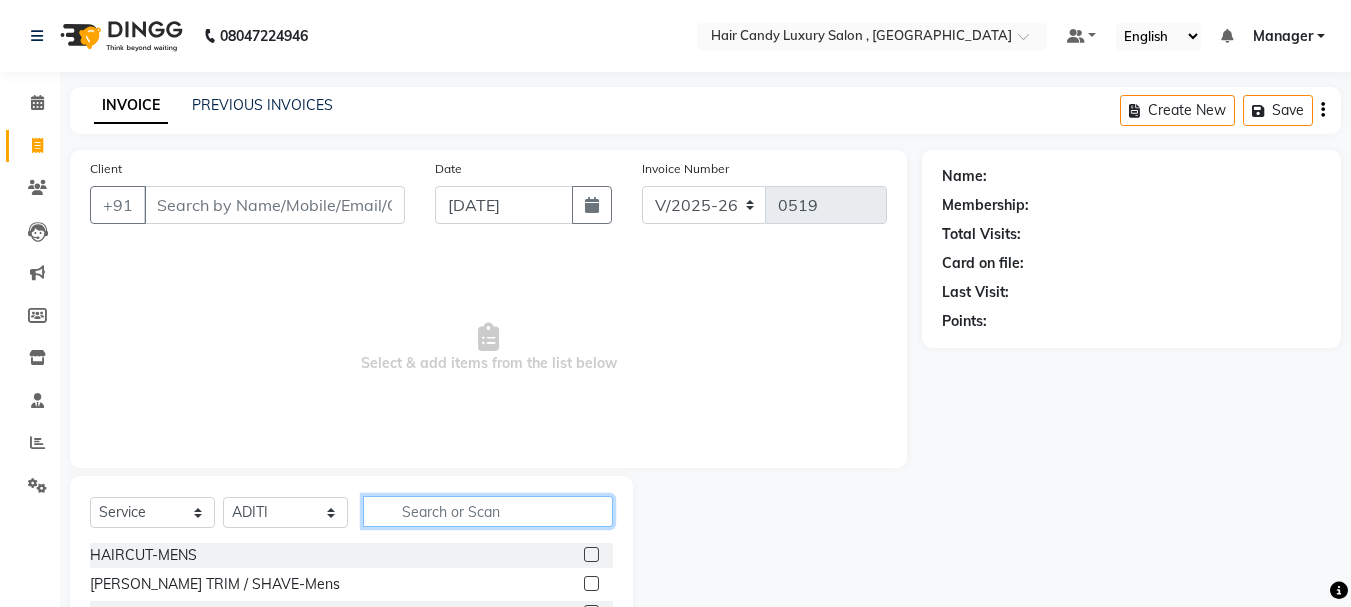 click 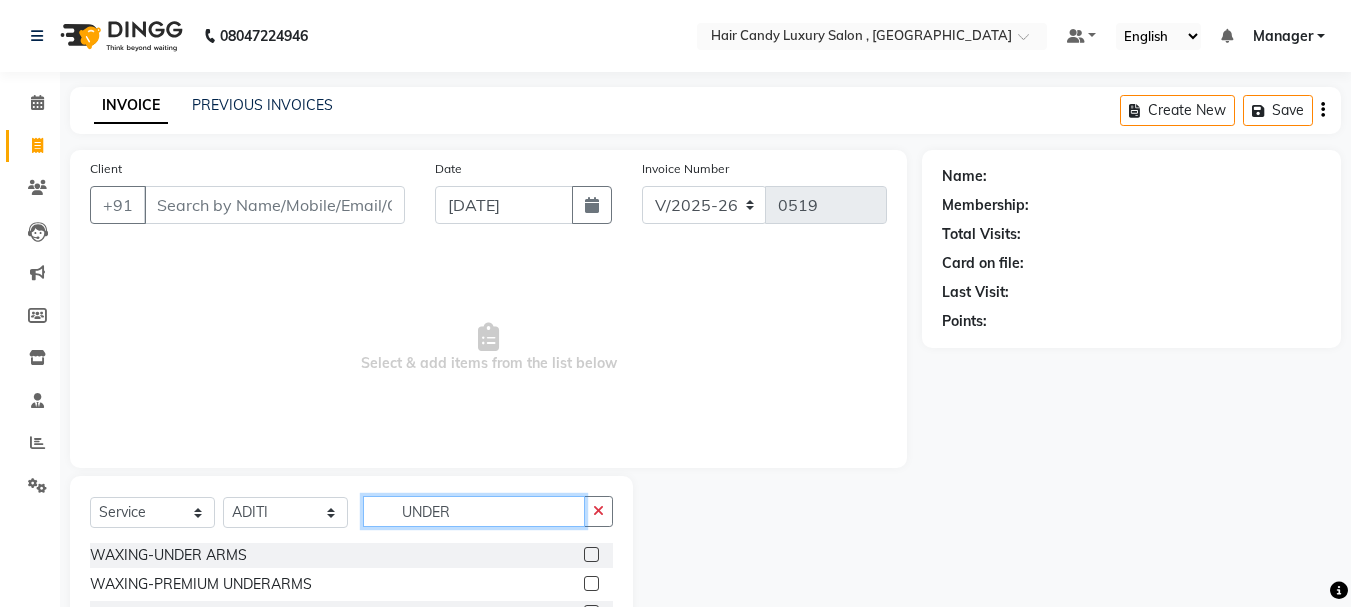 type on "UNDER" 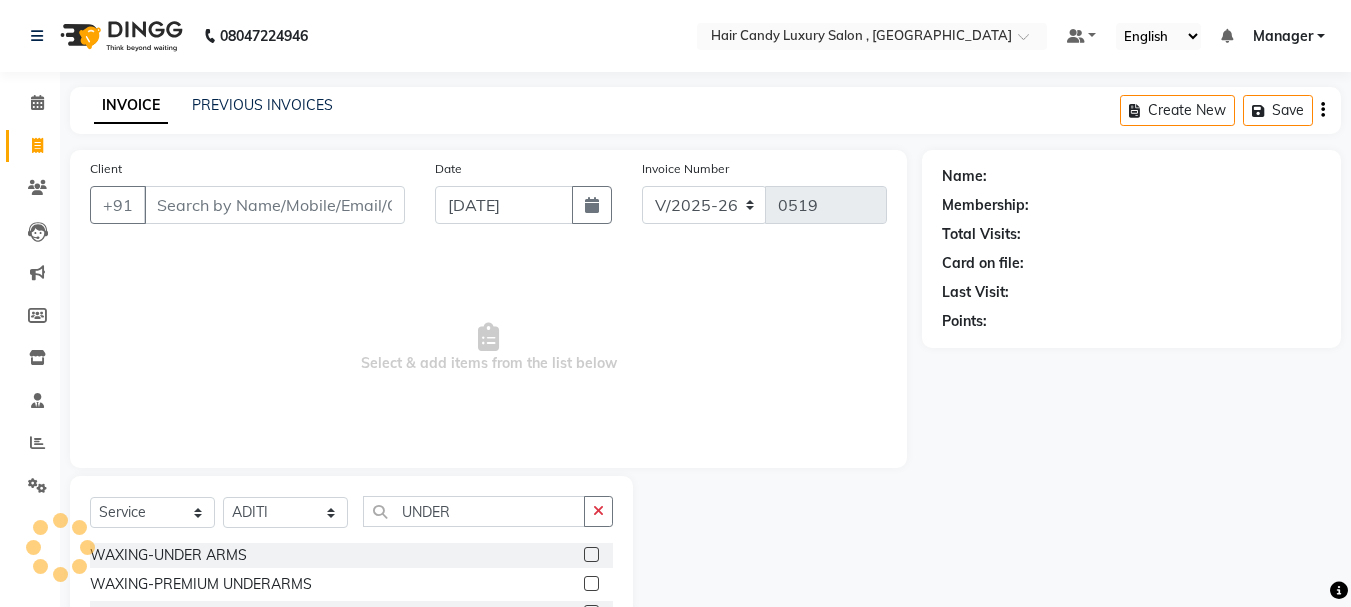 click on "WAXING-UNDER ARMS" 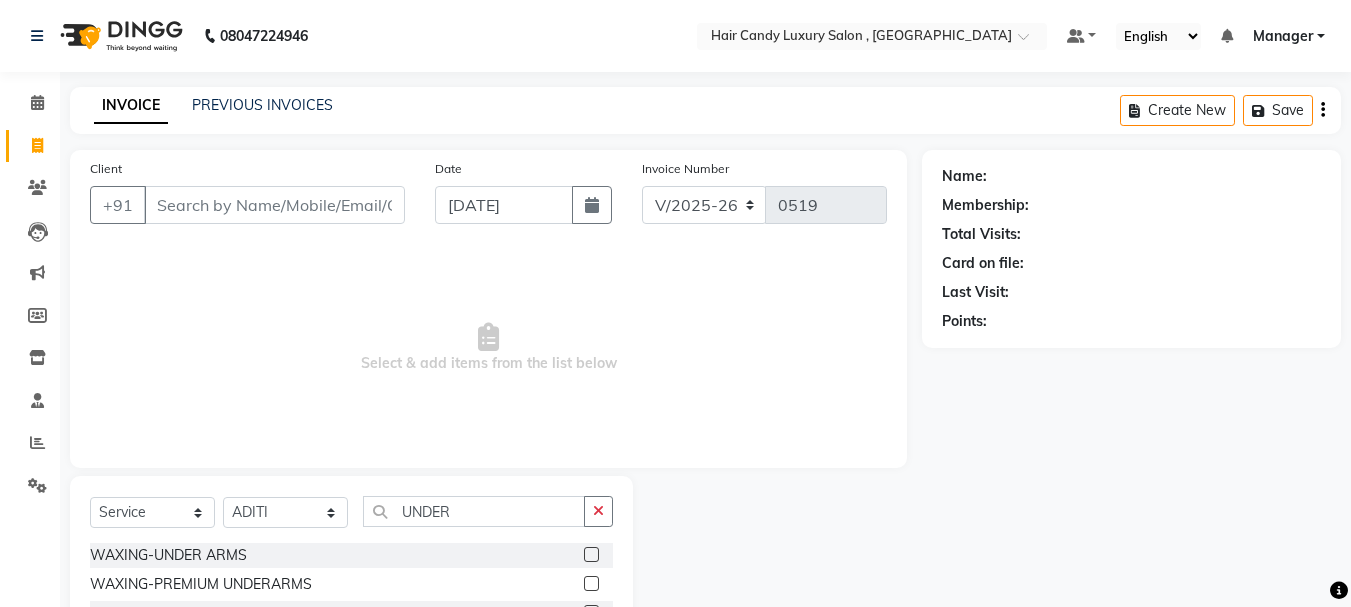 click 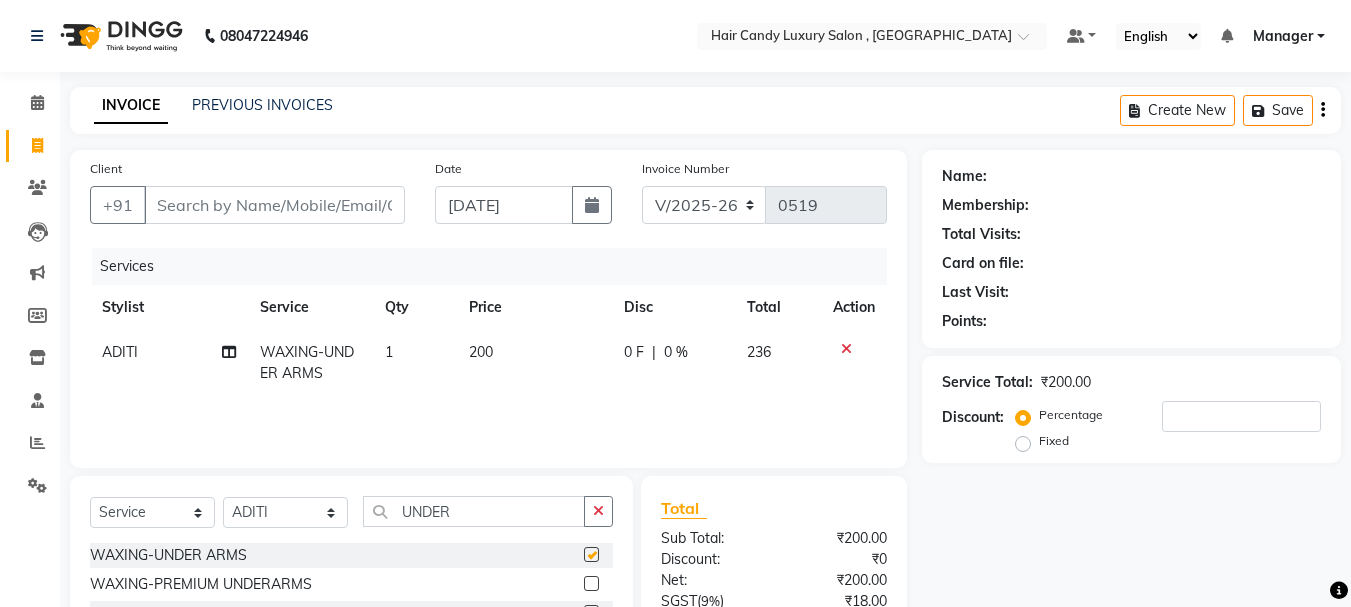 checkbox on "false" 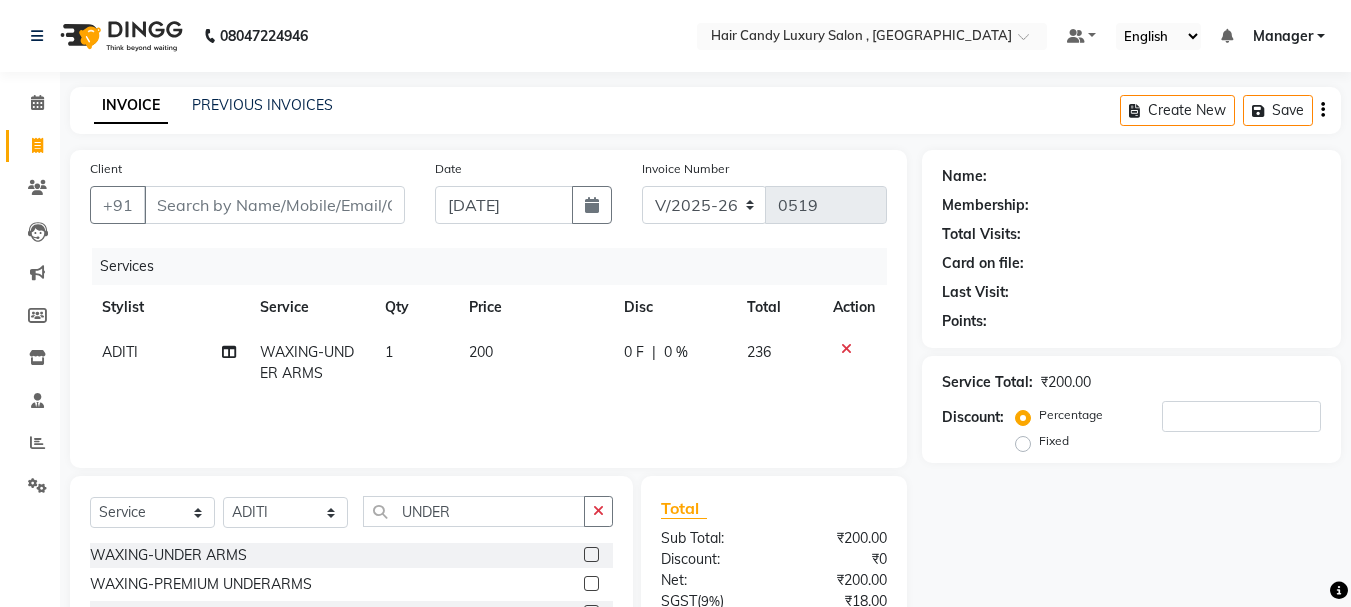 click on "200" 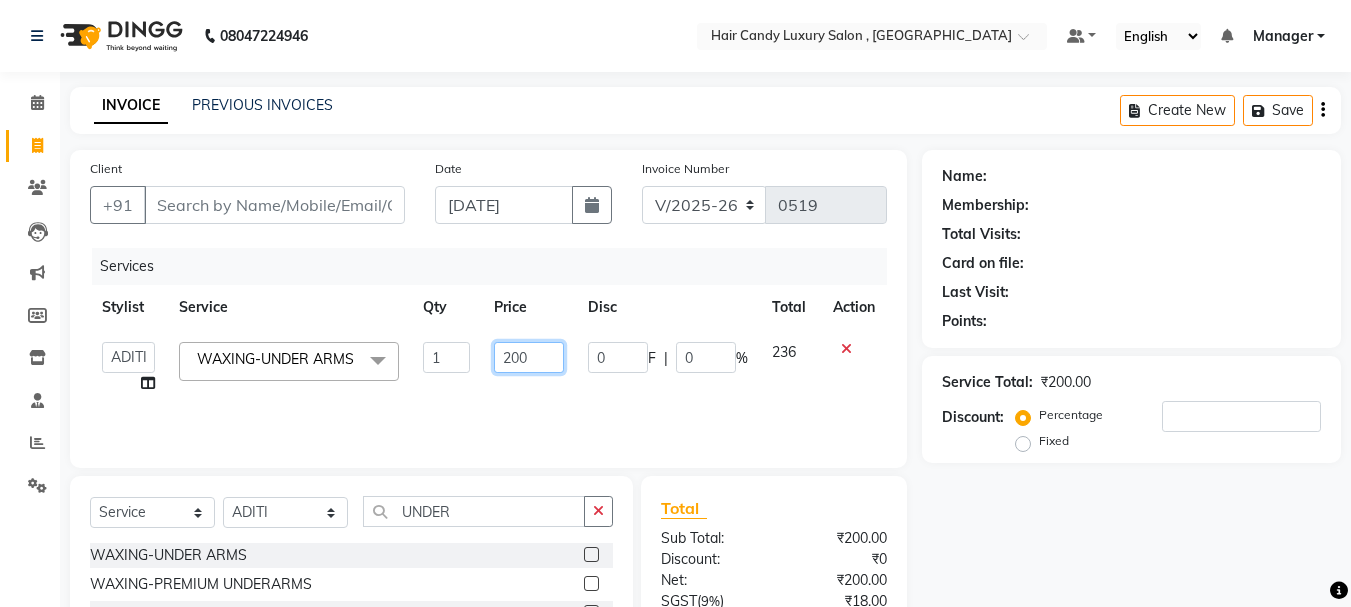 drag, startPoint x: 533, startPoint y: 354, endPoint x: 457, endPoint y: 362, distance: 76.41989 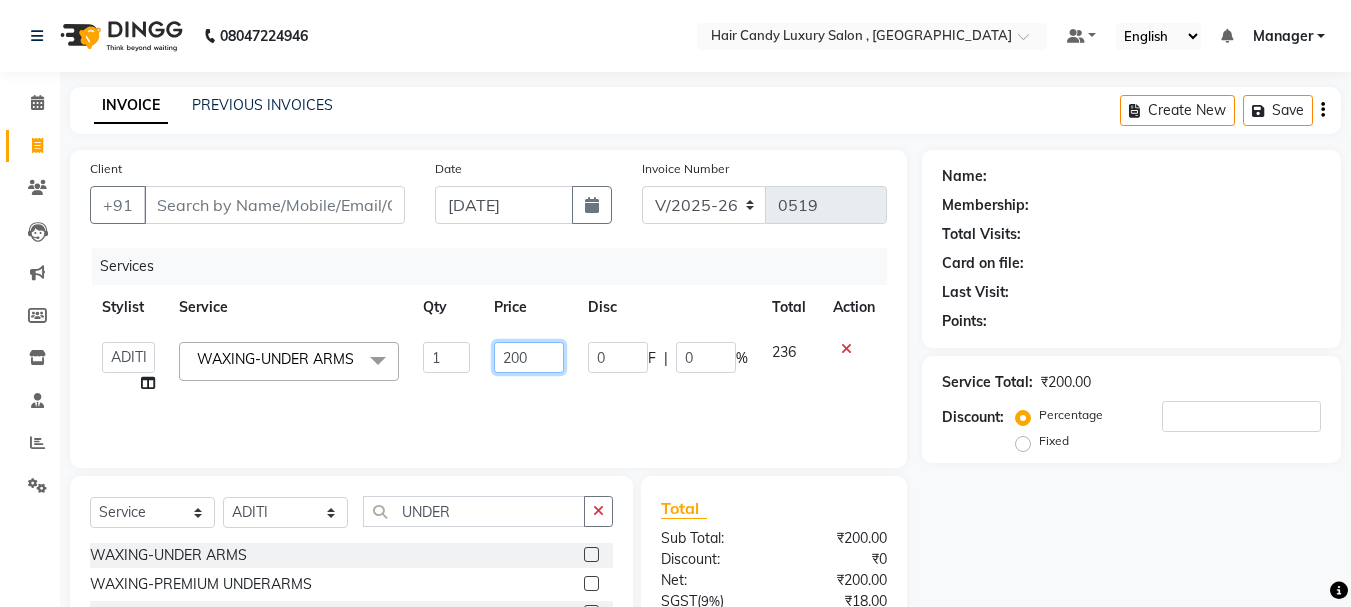 click on "ADITI   BILAL   [DEMOGRAPHIC_DATA]   Manager   Manager    [PERSON_NAME]   [PERSON_NAME]   [PERSON_NAME]   SUNNY   UMESH  WAXING-UNDER ARMS  x HAIRCUT-MENS [PERSON_NAME] TRIM / SHAVE-Mens [PERSON_NAME] COLOR-Mens MENS STYLING WAX FULL ARMS FULL LEGS [MEDICAL_DATA] TREATMENT HAIR SPA REGULAR HAIRCUT / [PERSON_NAME] O3+ CLEANUP BRAZILIAN UPPERLIP/NOSE/FORHEAD  SIDELOCKS WAX HAIR WASH LOREAL-Mens NASHI/MILKSHAKE WASH-Mens KERASTASE/ TREATMENT WASH-Mens HEAD MASSAGE-Mens ROOT TOUCH UP-Mens AMONIA FREE COLOR-Mens HIGHLIGHTS-Mens KERATIN-Mens HAIR SMOOTHENING-Mens HAIR REBONDING-womens HAIRCUT-womens HAIRCUT - CHILD-womens HAIR WASH LOREAL-womens PREMIUM WASH-womens HAIR CARE-BLOW DRY HAIR CARE-HAIR STRAIGHTENING HAIR CARE-IRON CURLS/TONG/CRIMPING HAIR CARE-HAIR STYLING / HAIRDOS HAIR CARE-HEAD MASSAGE COLOR SERVICES-TOUCH UP COLOR SERVICES-TOUCHUP INOA COLOR SERVICES-TOUCH UP SCHWARSKOPF COLOR SERVICES-GLOBAL COLOR SERVICES-HIGHLIGHTS COLOR SERVICES-BALYAGE COLOR SERVICES-OMBRE COLOR SERVICES-GLOBAL WITH BALYAGE COLOR SERVICES-COLOR CLEANSING TEXTURE-[MEDICAL_DATA]" 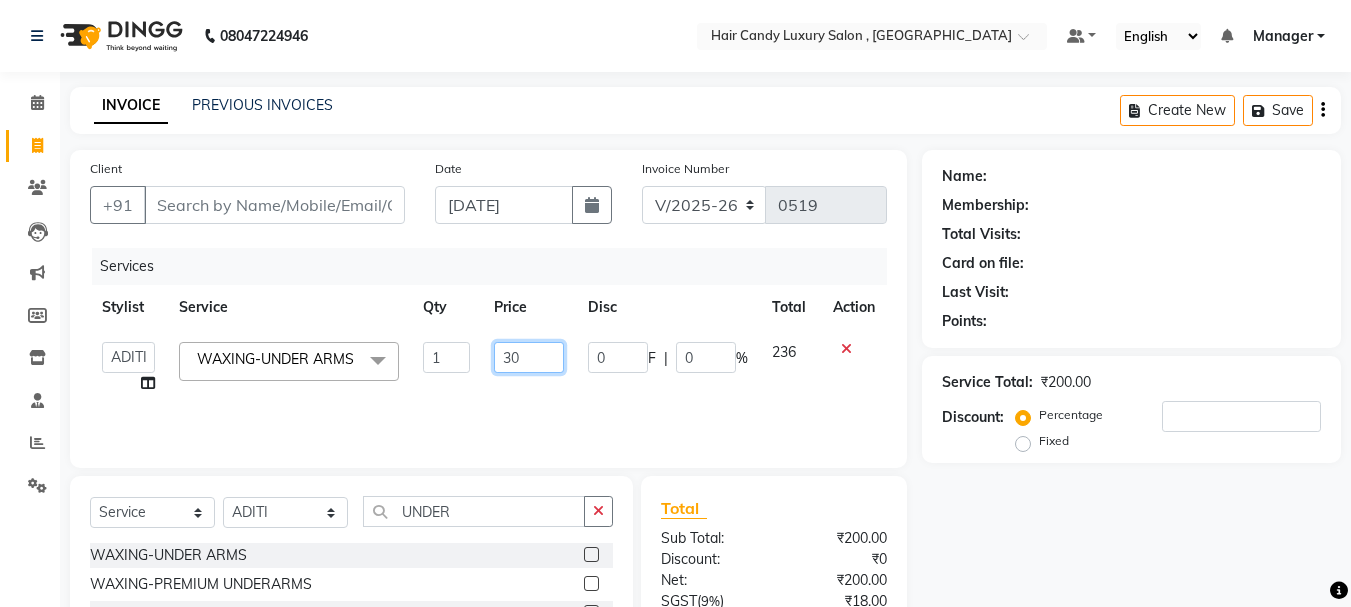 type on "300" 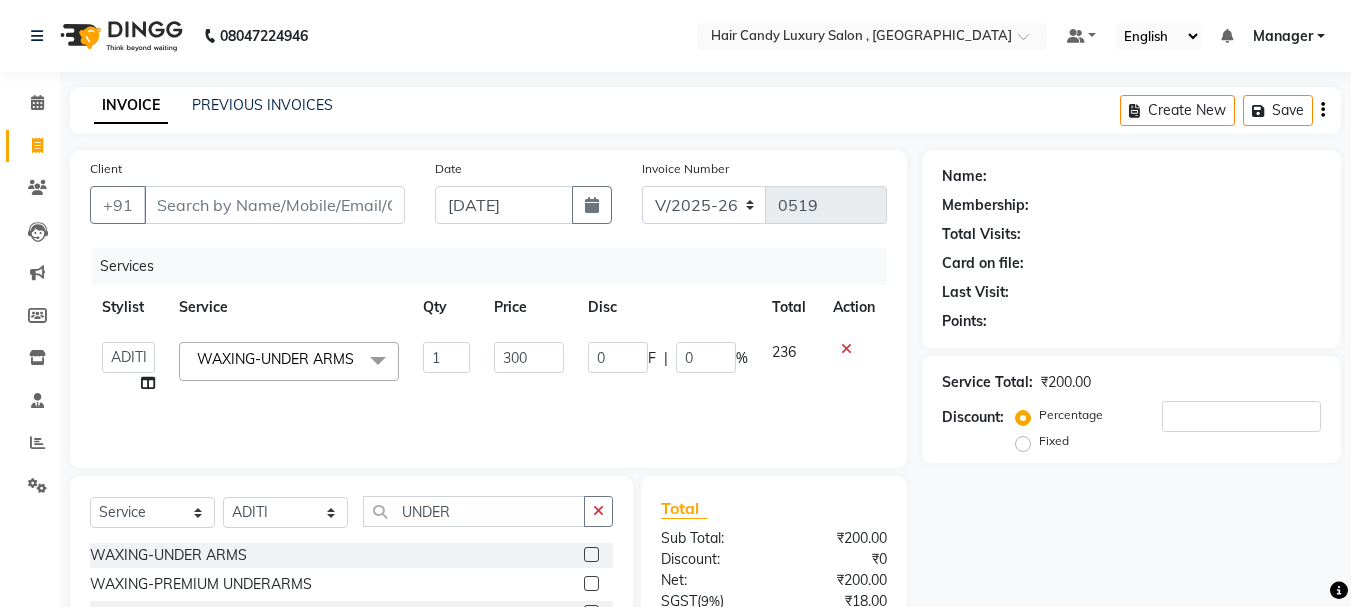 click on "Services Stylist Service Qty Price Disc Total Action  ADITI   BILAL   [DEMOGRAPHIC_DATA]   Manager   Manager    [PERSON_NAME]   [PERSON_NAME]   [PERSON_NAME]   SUNNY   UMESH  WAXING-UNDER ARMS  x HAIRCUT-MENS [PERSON_NAME] TRIM / SHAVE-Mens [PERSON_NAME] COLOR-Mens MENS STYLING WAX FULL ARMS FULL LEGS [MEDICAL_DATA] TREATMENT HAIR SPA REGULAR HAIRCUT / [PERSON_NAME] O3+ CLEANUP BRAZILIAN UPPERLIP/NOSE/FORHEAD  SIDELOCKS WAX HAIR WASH LOREAL-Mens NASHI/MILKSHAKE WASH-Mens KERASTASE/ TREATMENT WASH-Mens HEAD MASSAGE-Mens ROOT TOUCH UP-Mens AMONIA FREE COLOR-Mens HIGHLIGHTS-Mens KERATIN-Mens HAIR SMOOTHENING-Mens HAIR REBONDING-womens HAIRCUT-womens HAIRCUT - CHILD-womens HAIR WASH LOREAL-womens PREMIUM WASH-womens HAIR CARE-BLOW DRY HAIR CARE-HAIR STRAIGHTENING HAIR CARE-IRON CURLS/TONG/CRIMPING HAIR CARE-HAIR STYLING / HAIRDOS HAIR CARE-HEAD MASSAGE COLOR SERVICES-TOUCH UP COLOR SERVICES-TOUCHUP INOA COLOR SERVICES-TOUCH UP SCHWARSKOPF COLOR SERVICES-GLOBAL COLOR SERVICES-HIGHLIGHTS COLOR SERVICES-BALYAGE COLOR SERVICES-OMBRE TEXTURE-KERATIN MAKE UP-EYE" 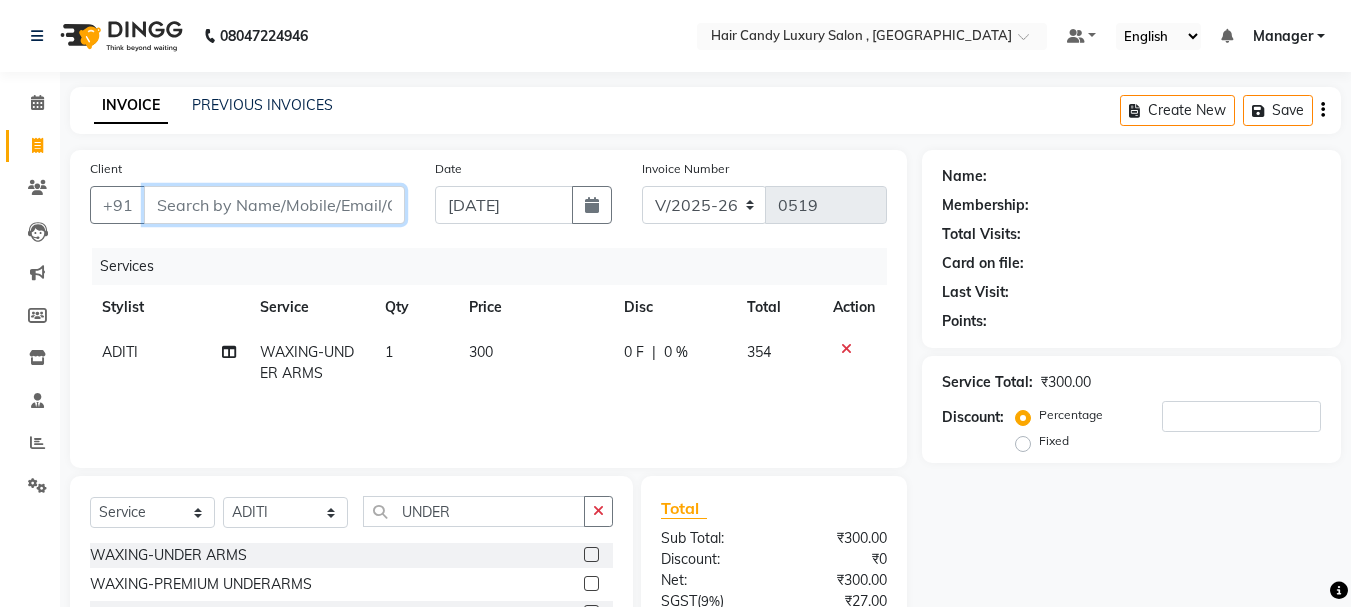 click on "Client" at bounding box center [274, 205] 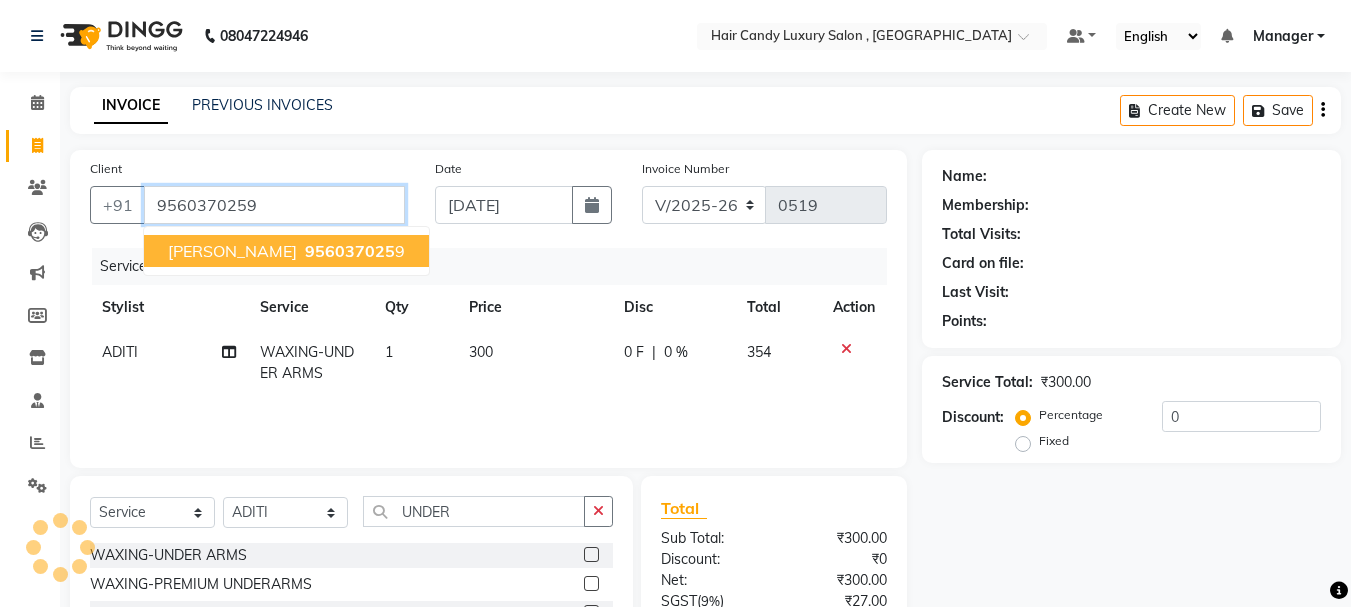 type on "9560370259" 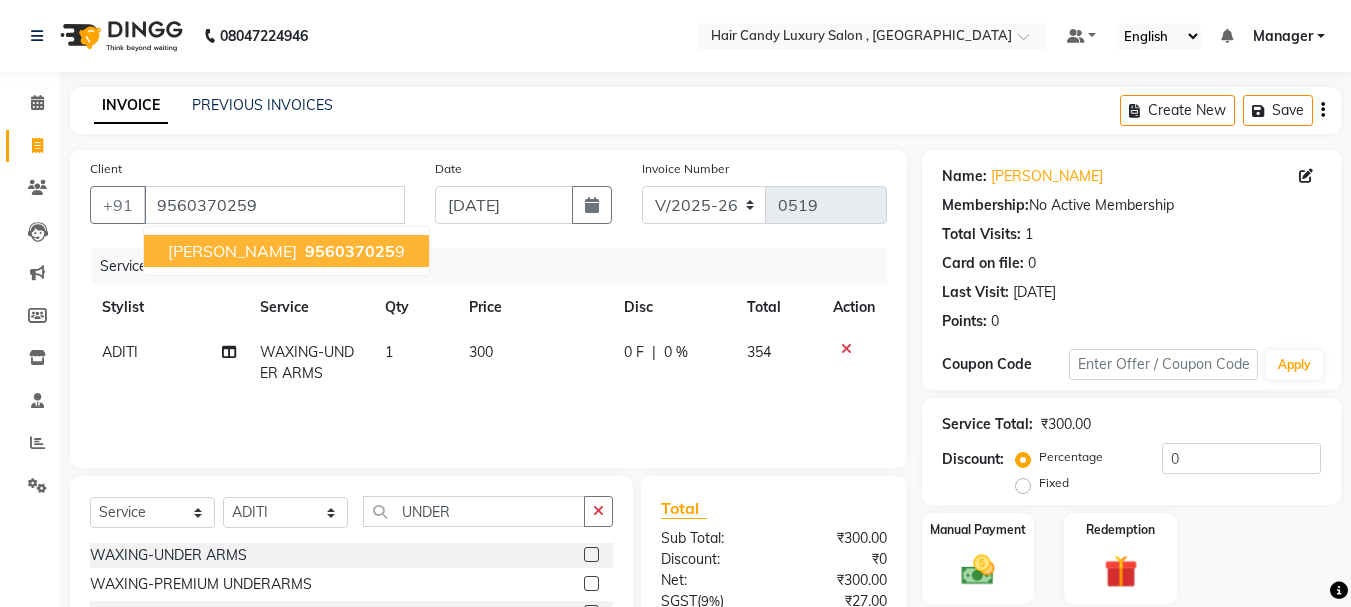 click on "956037025" at bounding box center [350, 251] 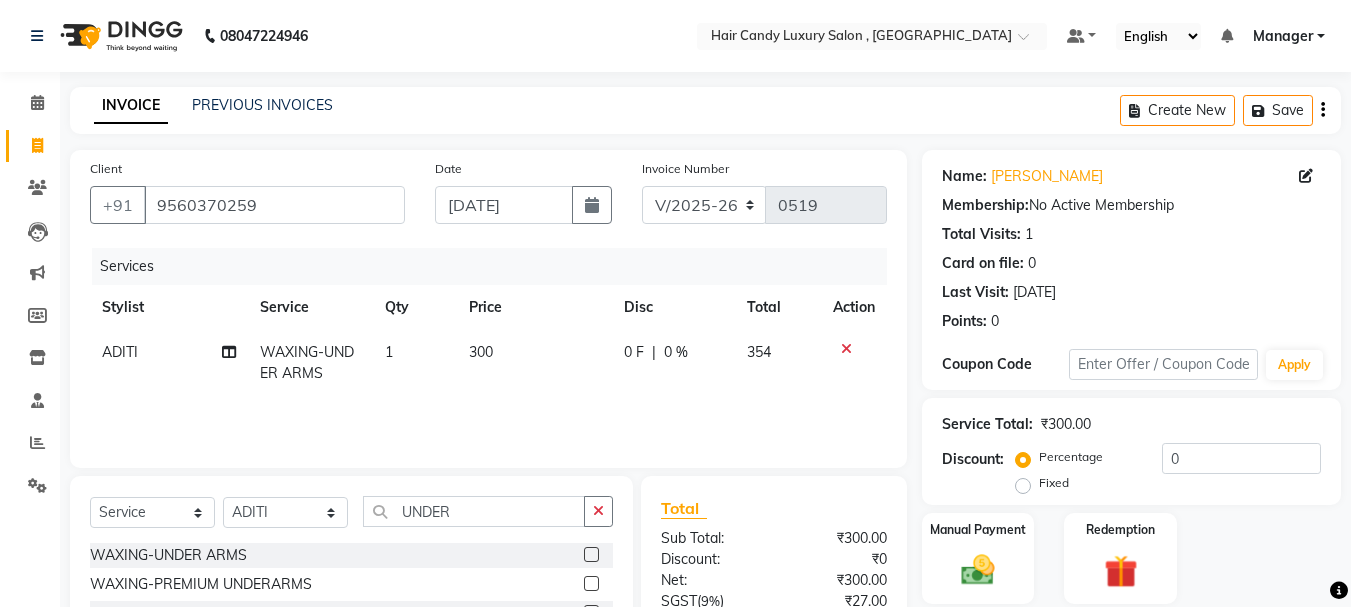 scroll, scrollTop: 193, scrollLeft: 0, axis: vertical 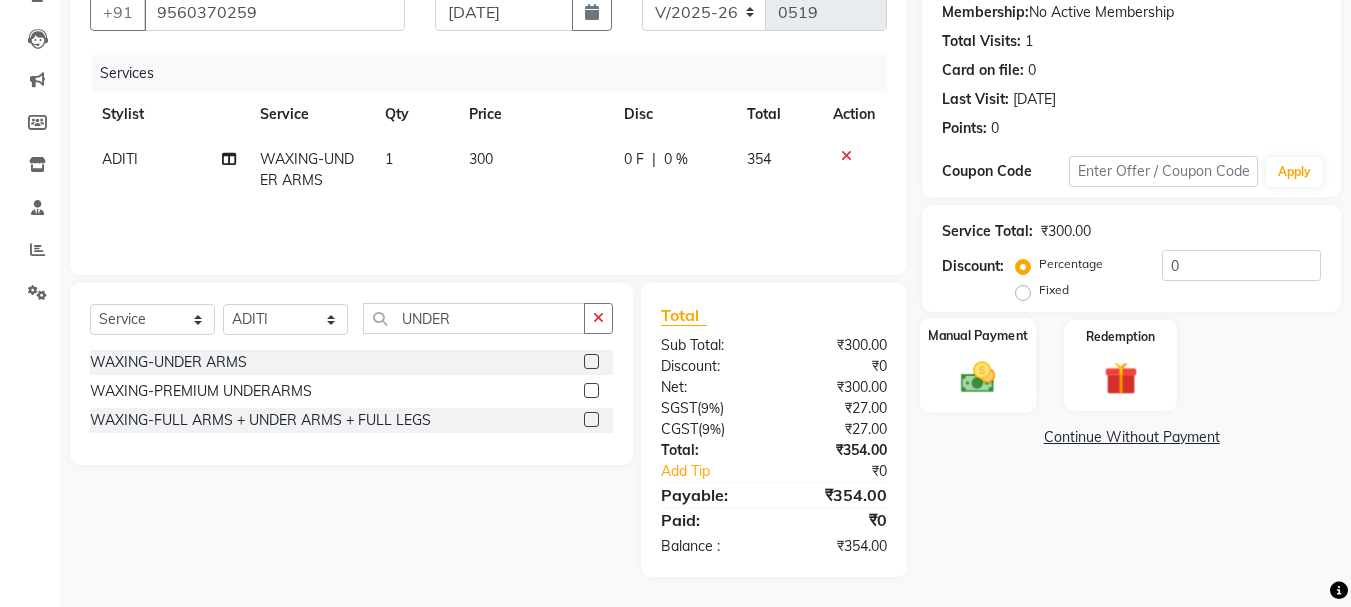 click 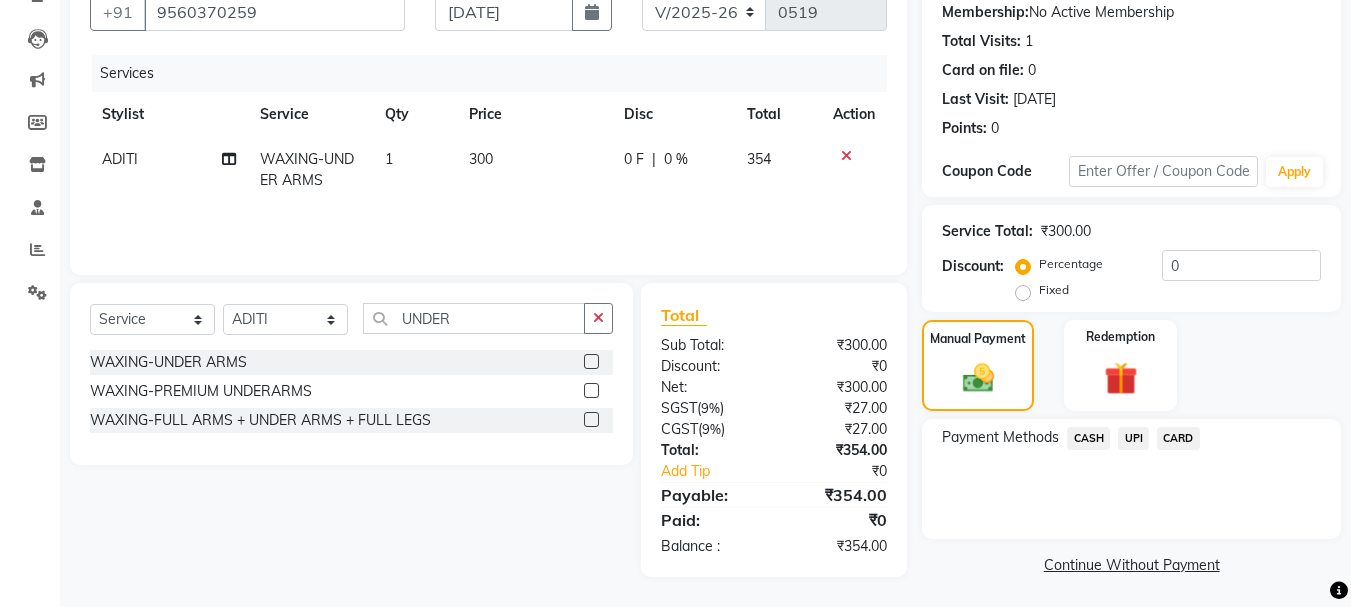 click on "UPI" 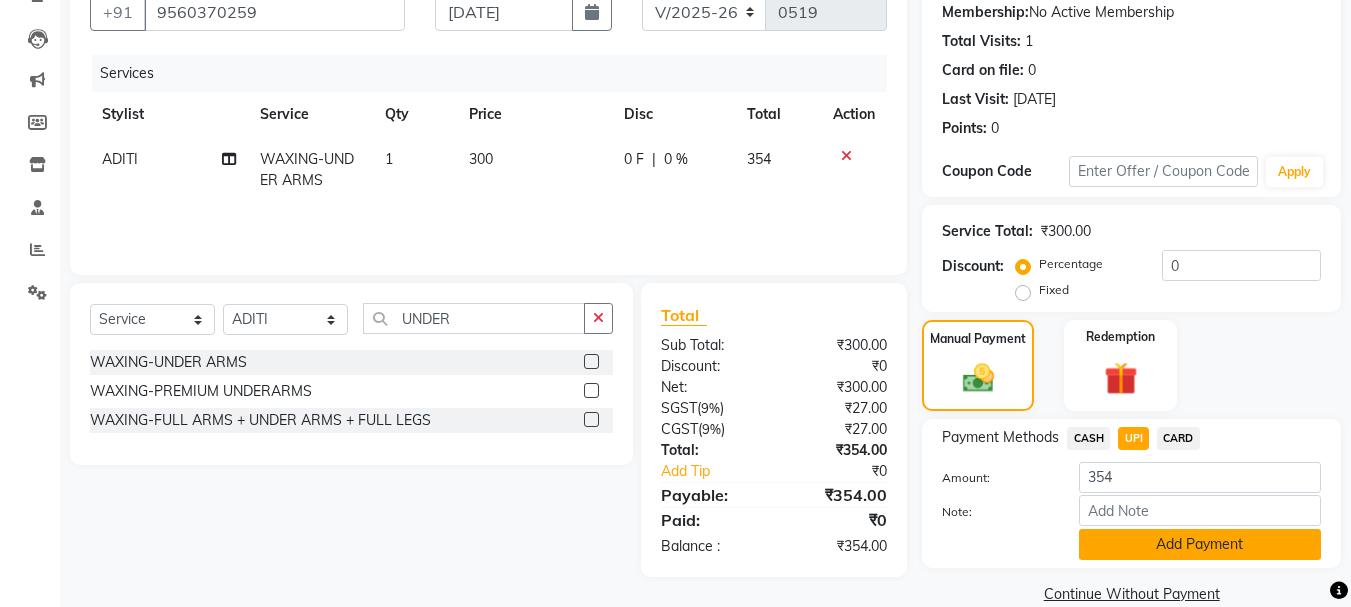 click on "Add Payment" 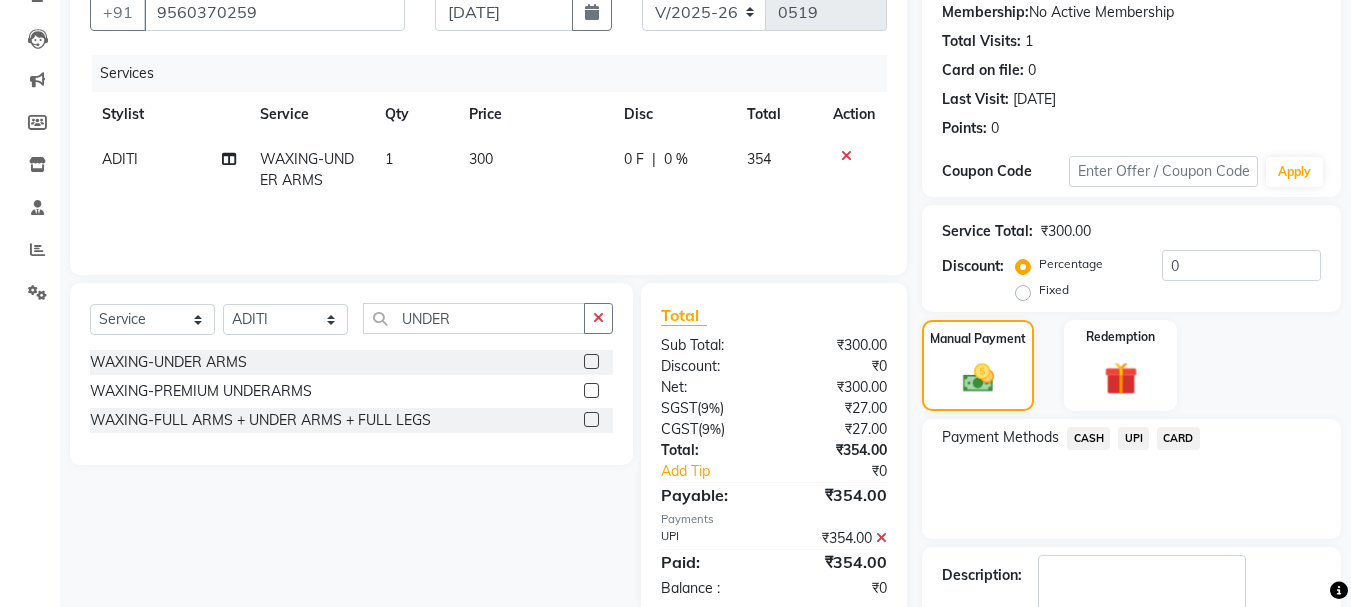 scroll, scrollTop: 309, scrollLeft: 0, axis: vertical 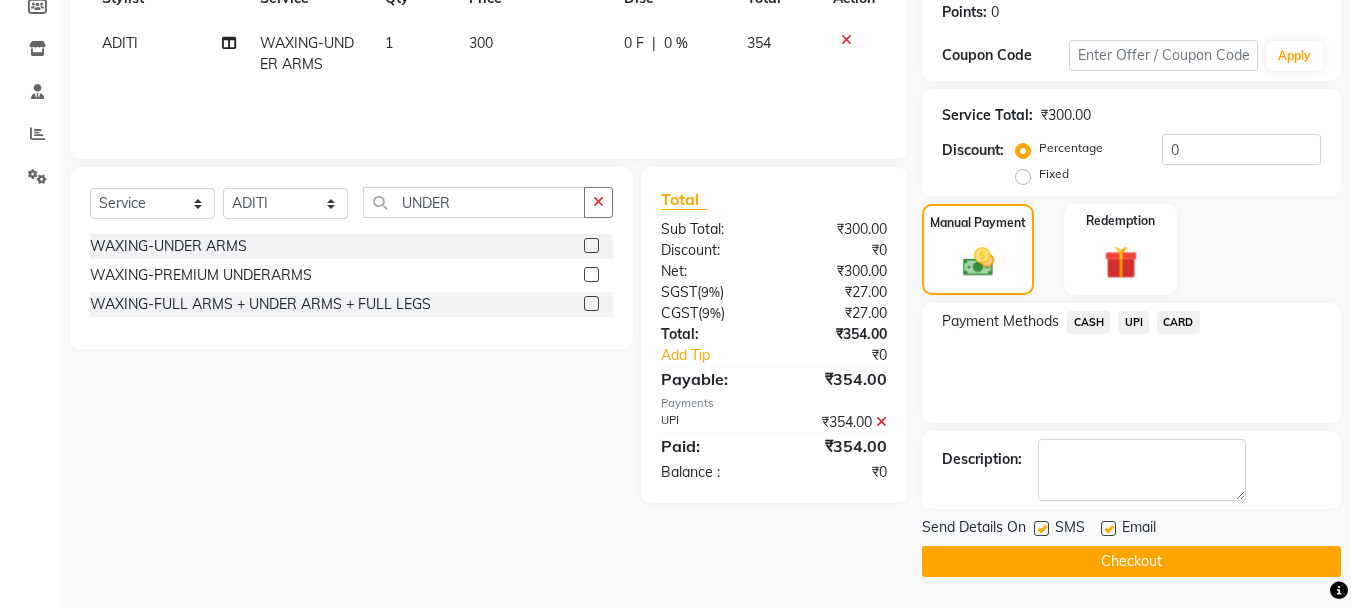 click on "Checkout" 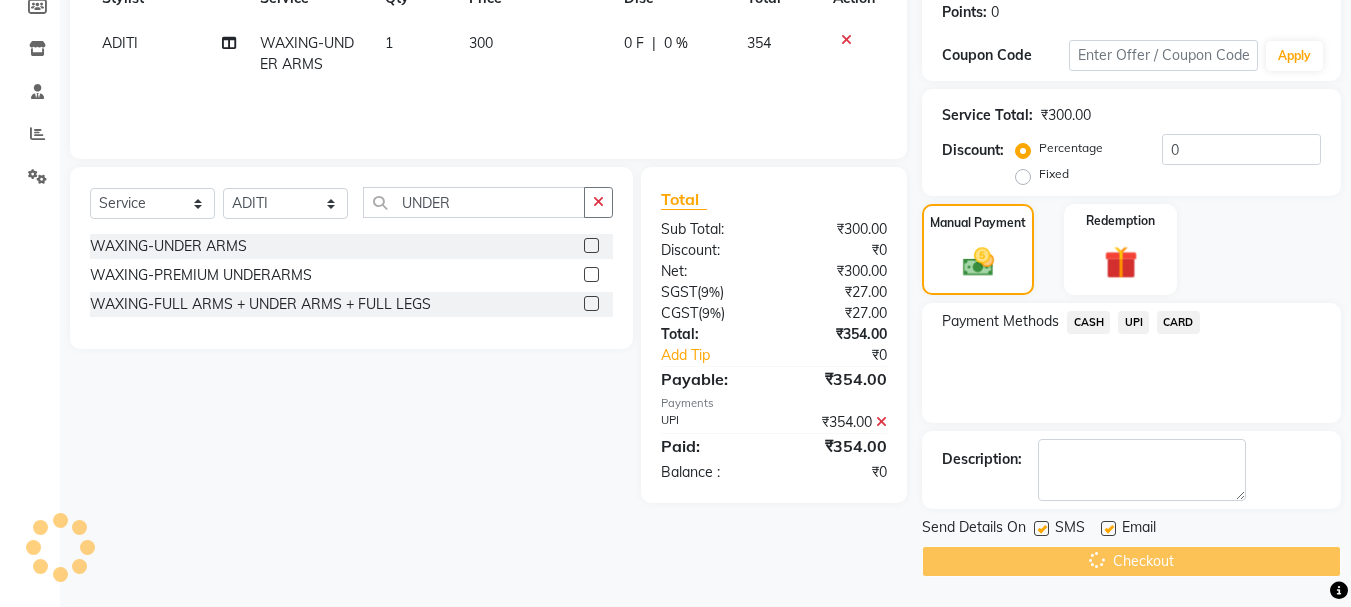 scroll, scrollTop: 0, scrollLeft: 0, axis: both 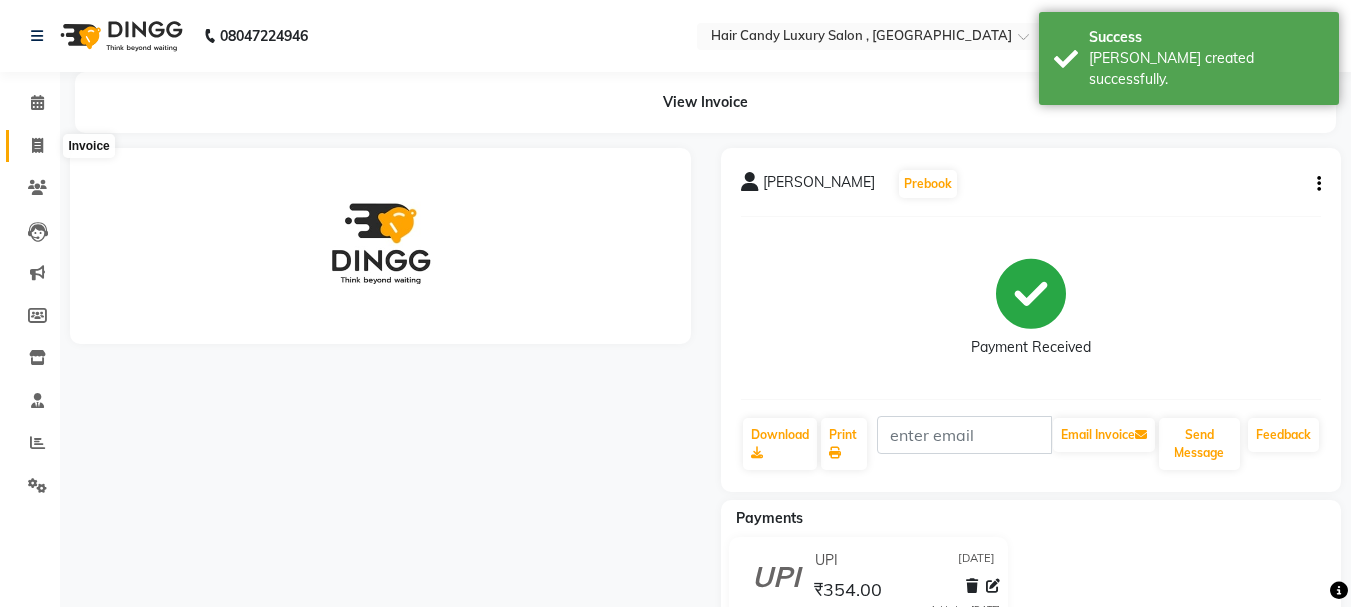 click 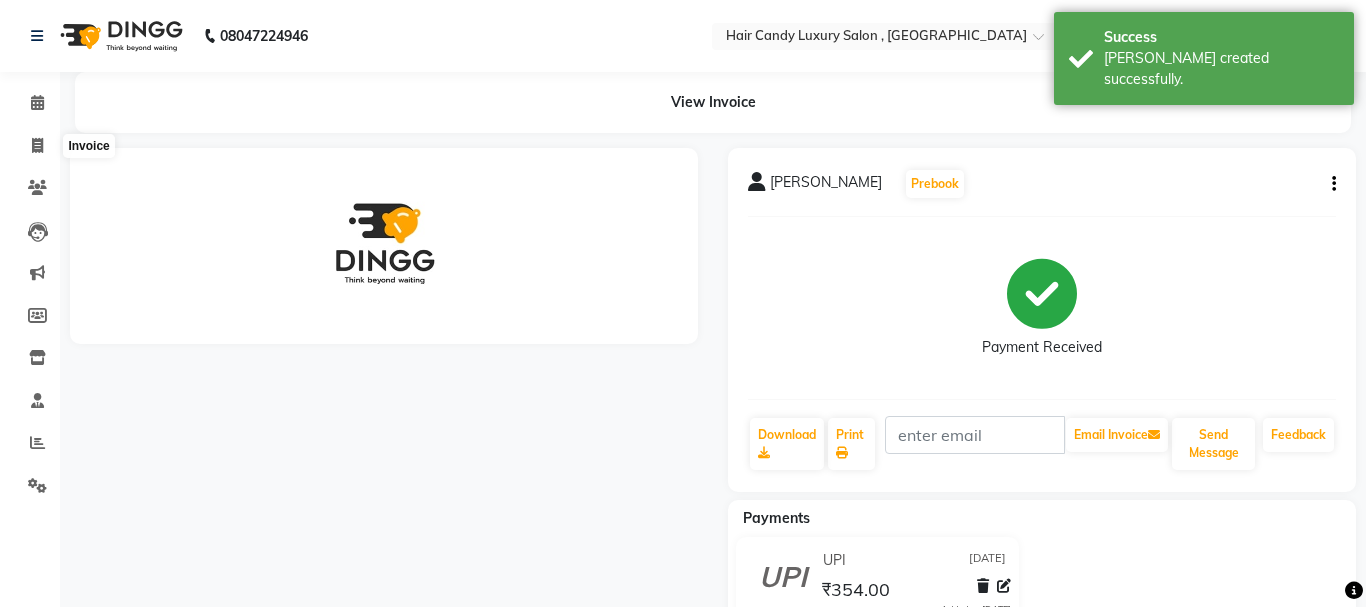 select on "service" 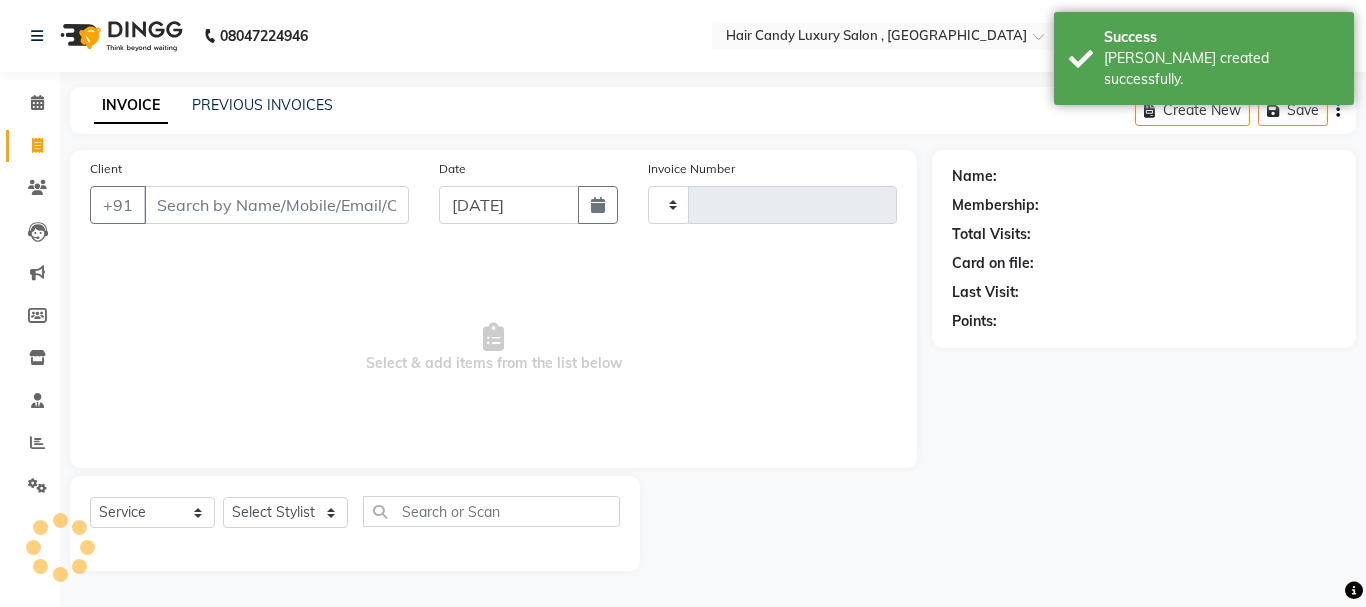 type on "0520" 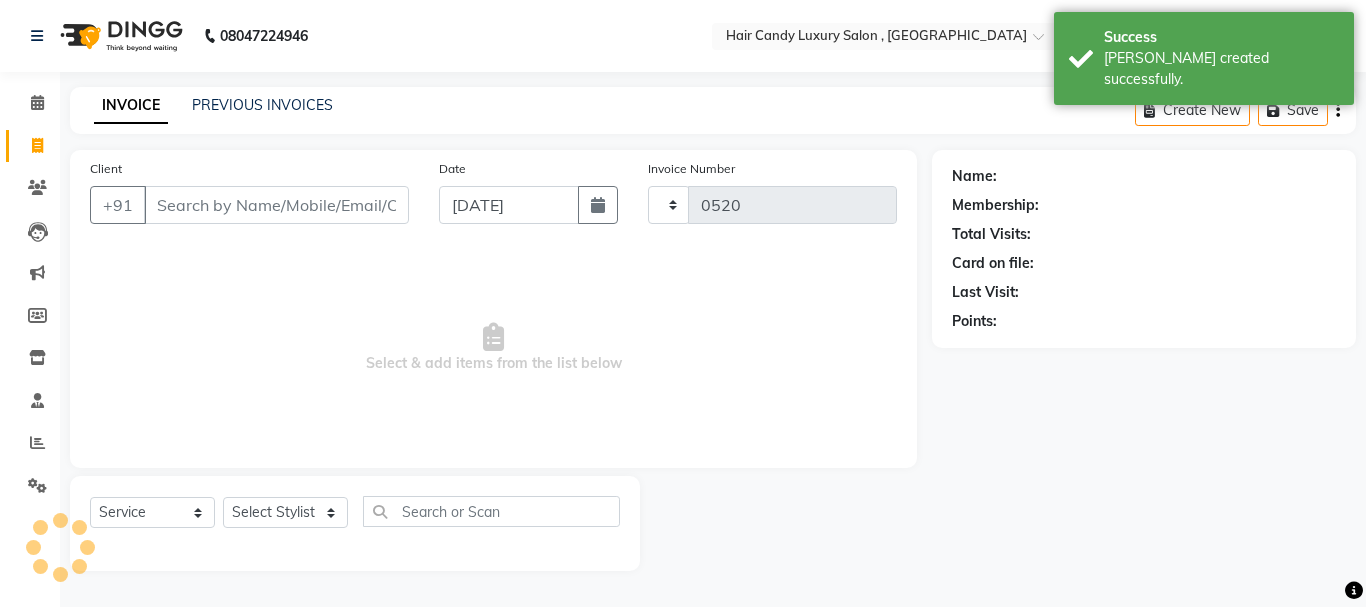 click on "Client" at bounding box center (276, 205) 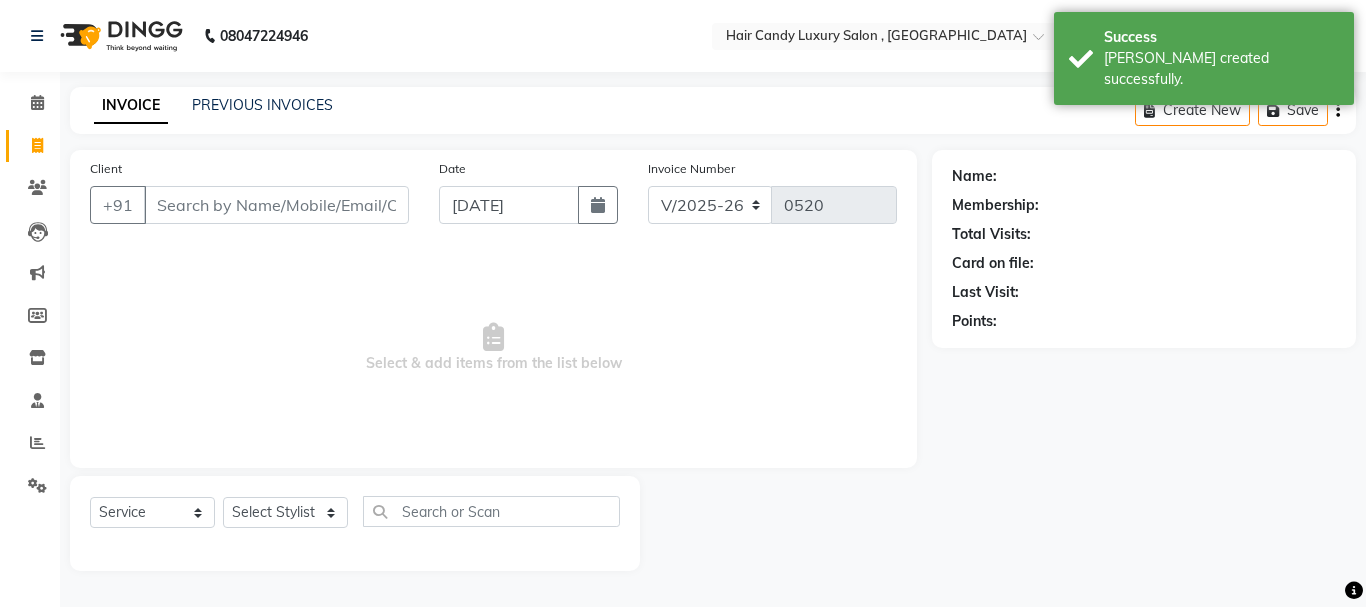 click on "Client" at bounding box center [276, 205] 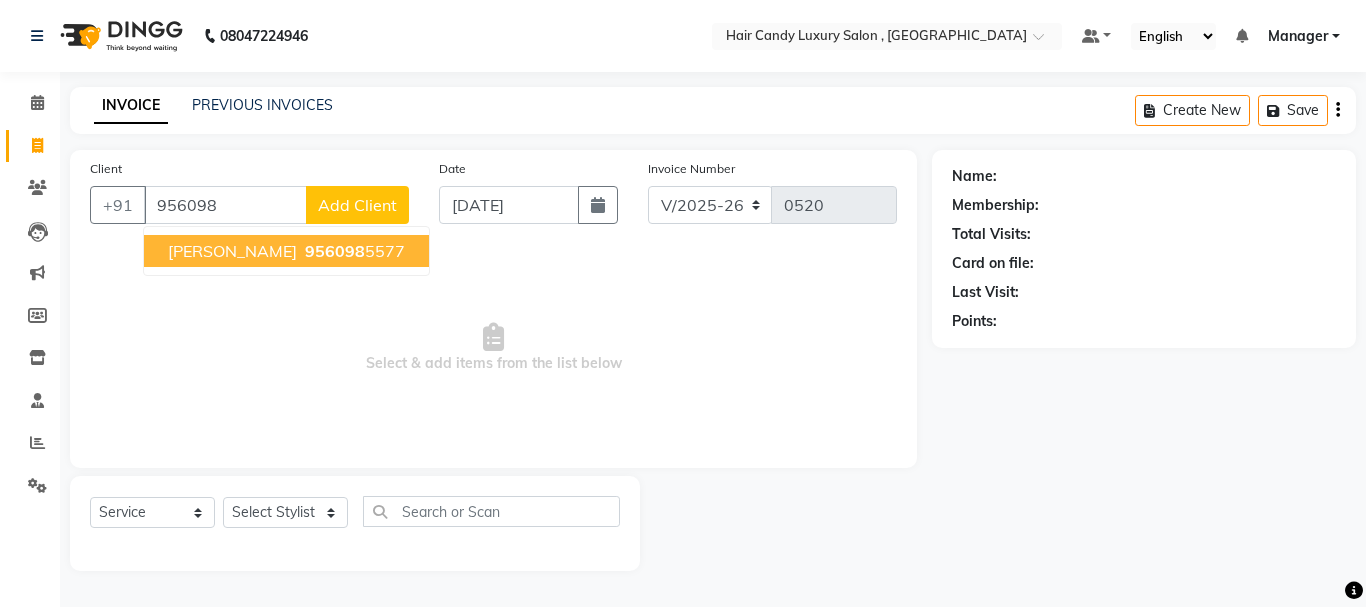 click on "956098" at bounding box center [335, 251] 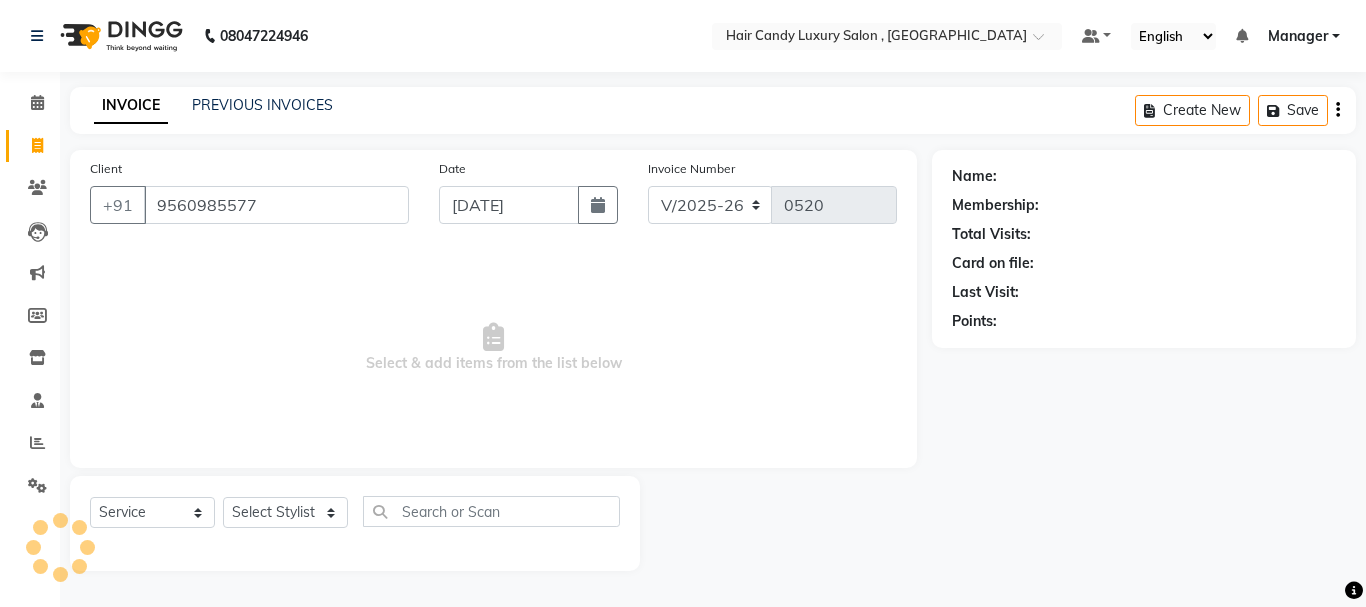 type on "9560985577" 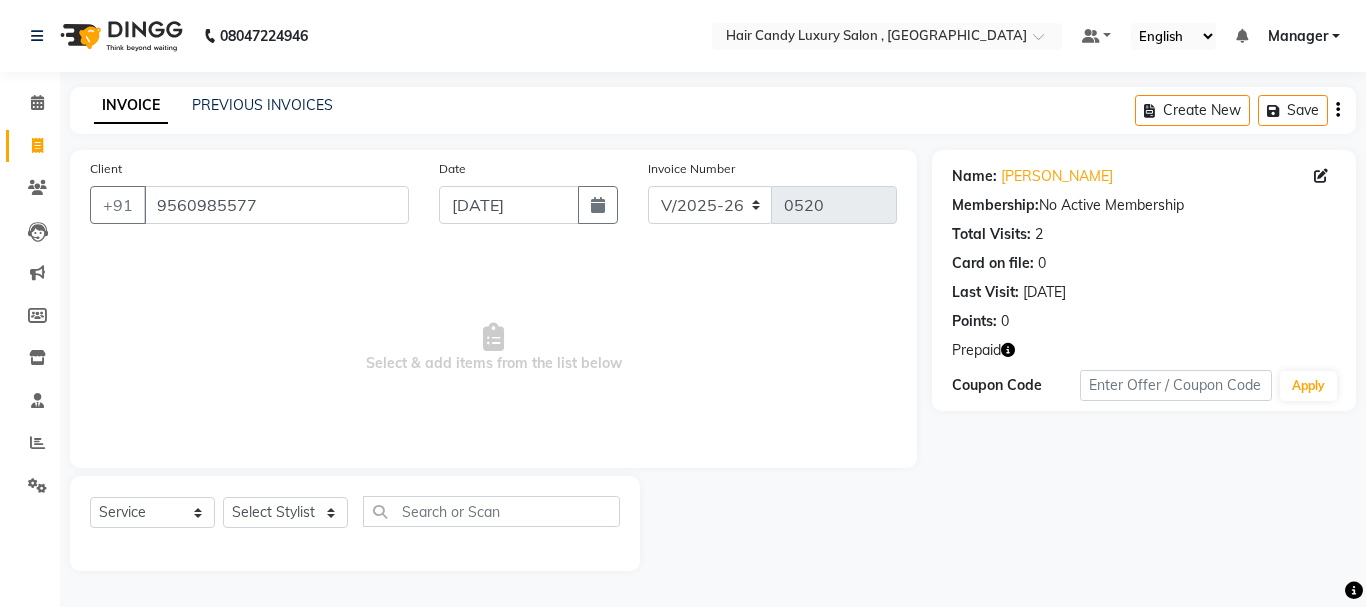 click 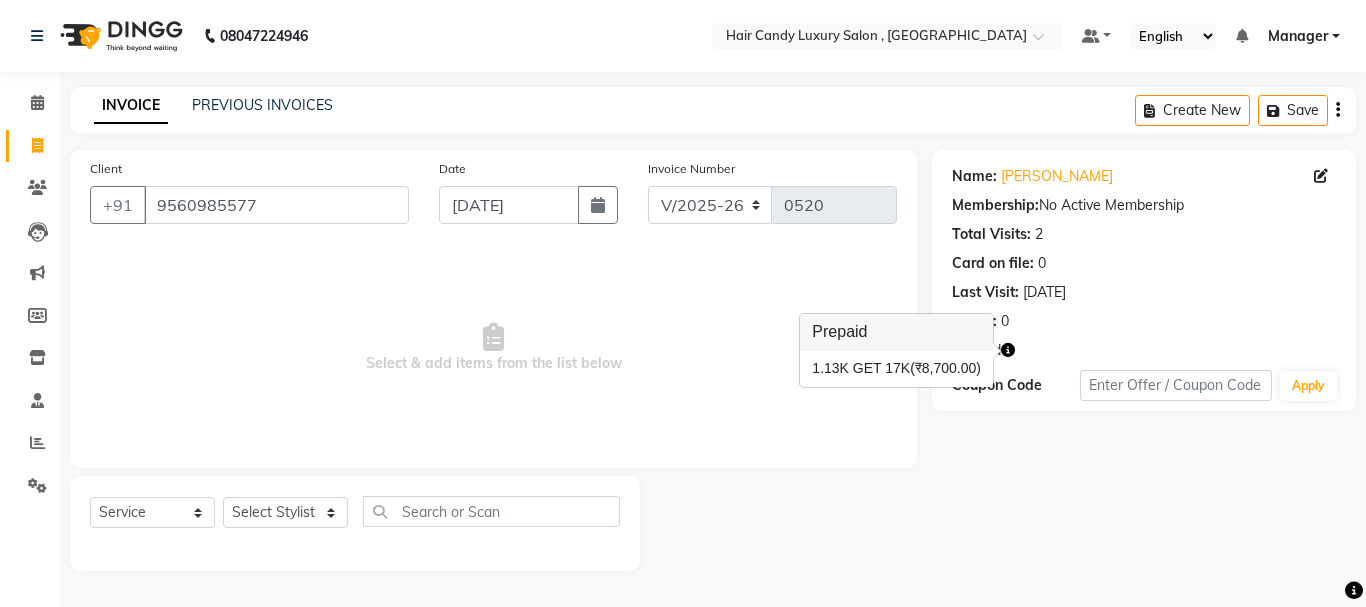 click on "Select & add items from the list below" at bounding box center (493, 348) 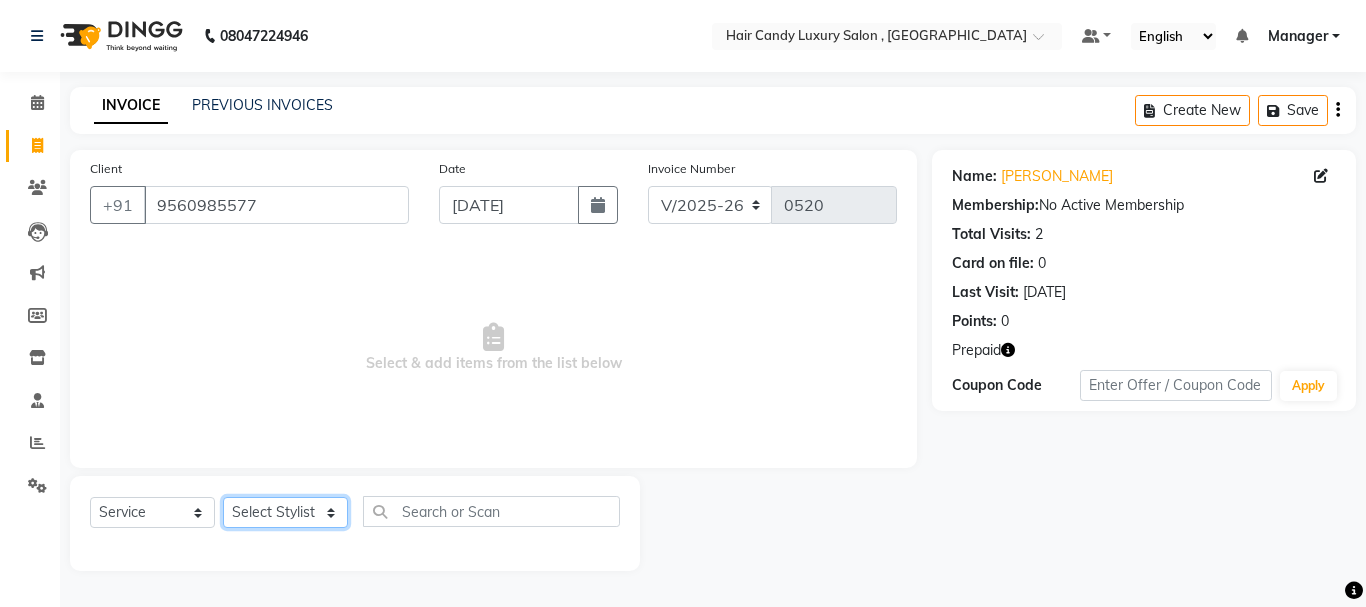 click on "Select Stylist [PERSON_NAME] [DEMOGRAPHIC_DATA] Manager Manager  [PERSON_NAME] [PERSON_NAME] [PERSON_NAME] [PERSON_NAME]" 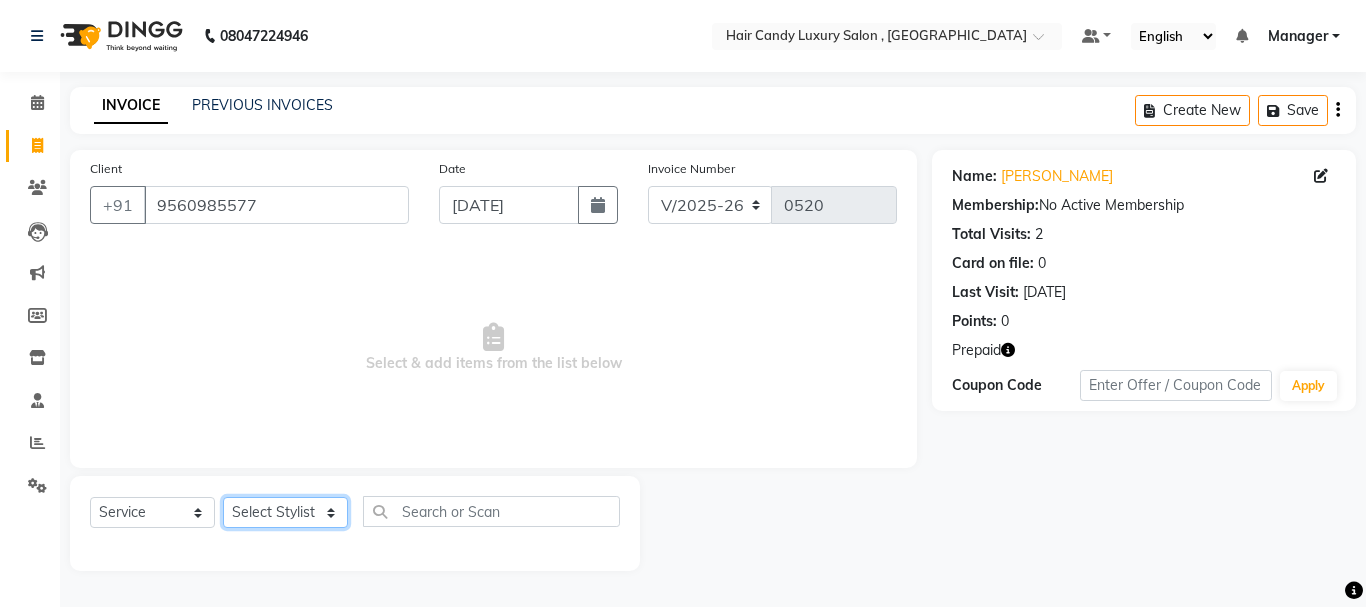 select on "80577" 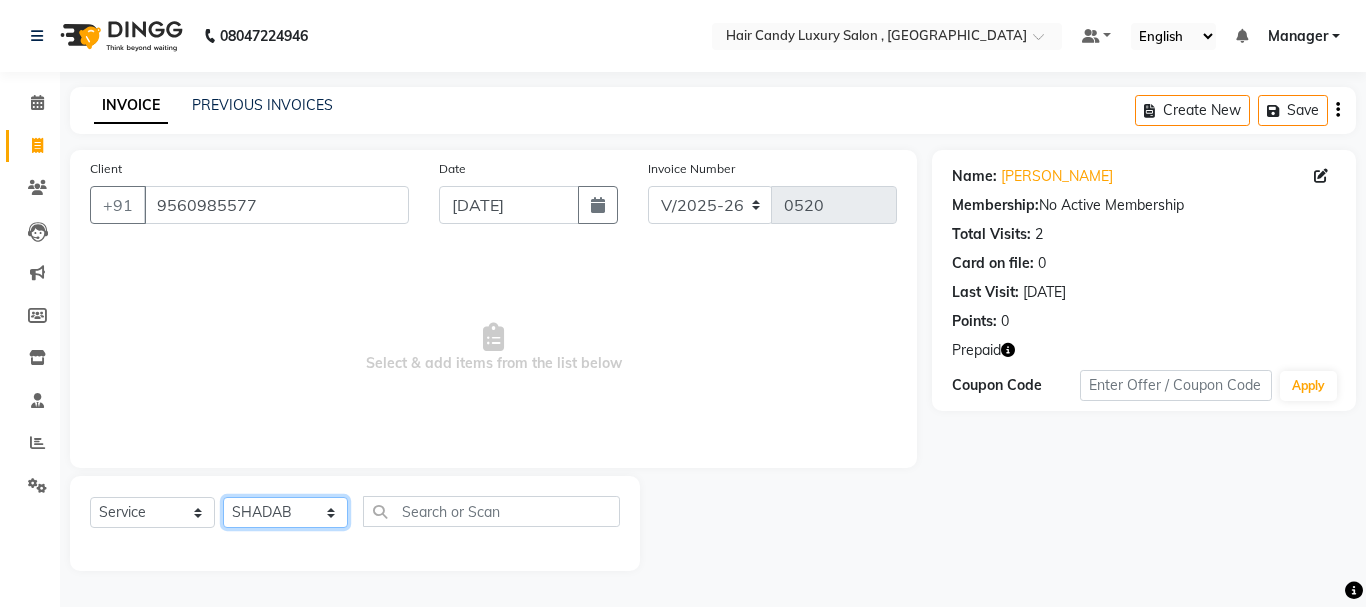click on "Select Stylist [PERSON_NAME] [DEMOGRAPHIC_DATA] Manager Manager  [PERSON_NAME] [PERSON_NAME] [PERSON_NAME] [PERSON_NAME]" 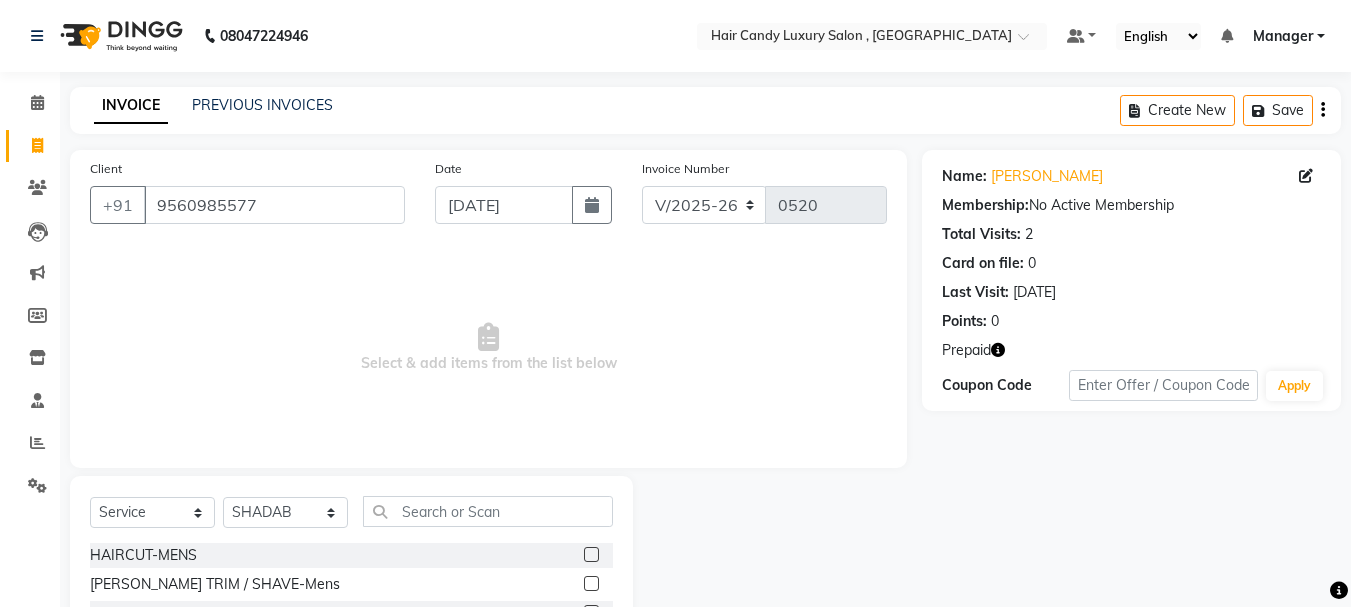 click 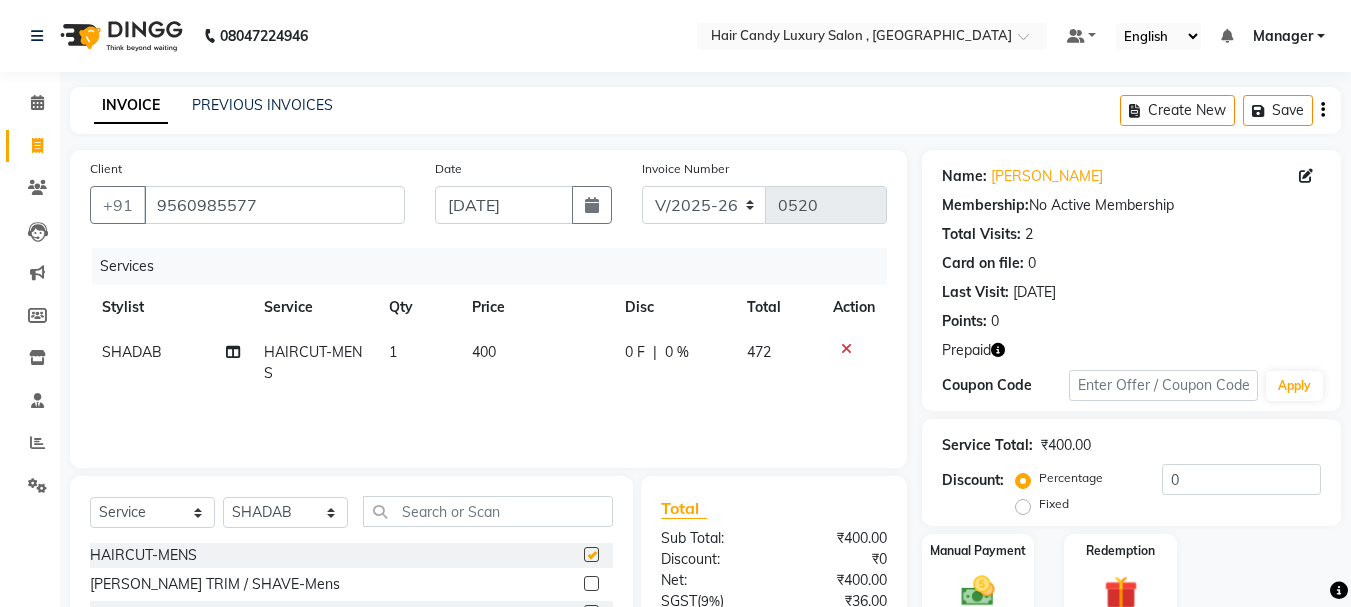 checkbox on "false" 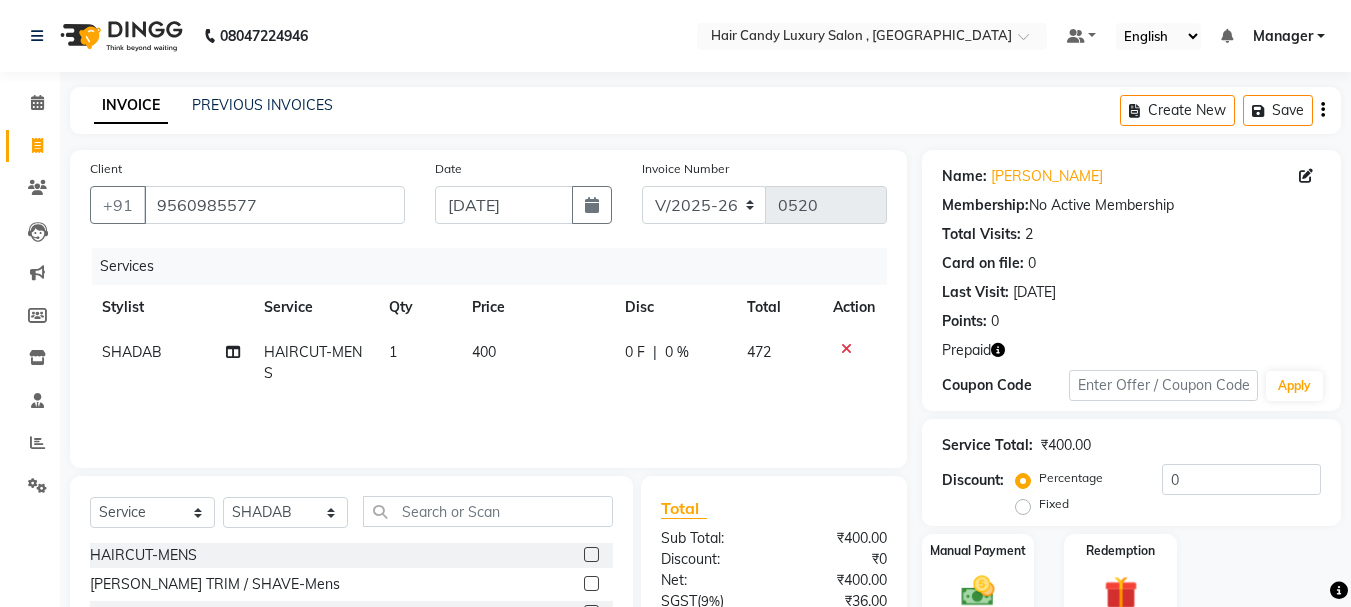click on "400" 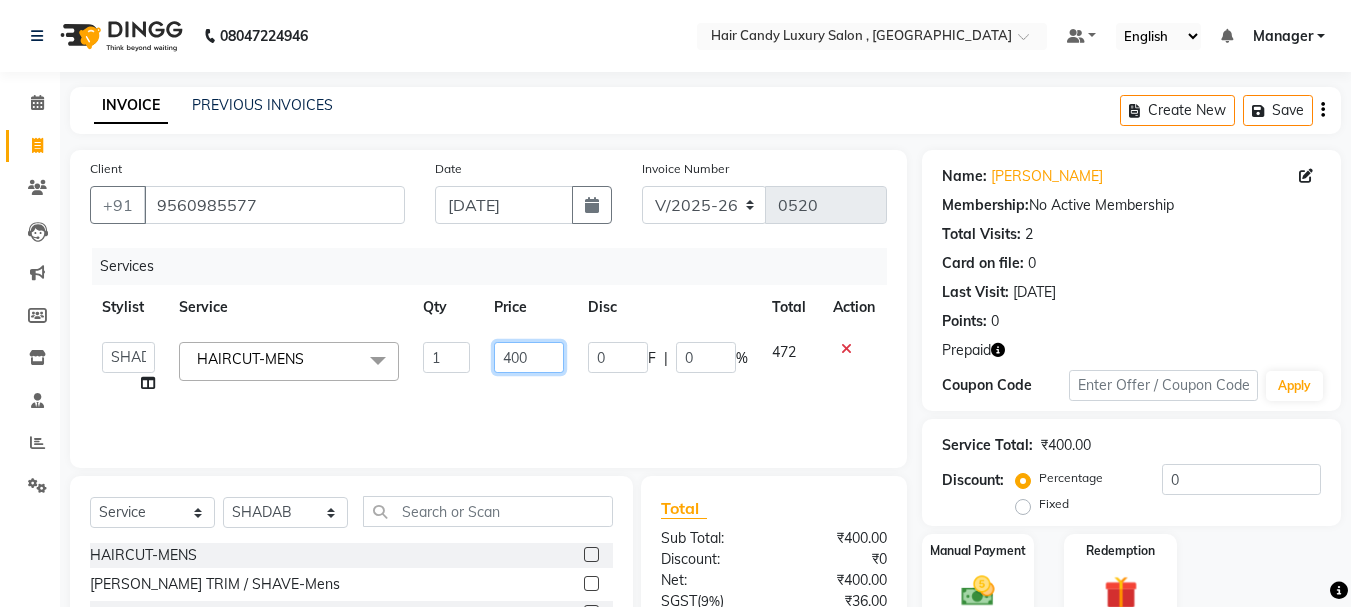 drag, startPoint x: 540, startPoint y: 352, endPoint x: 440, endPoint y: 360, distance: 100.31949 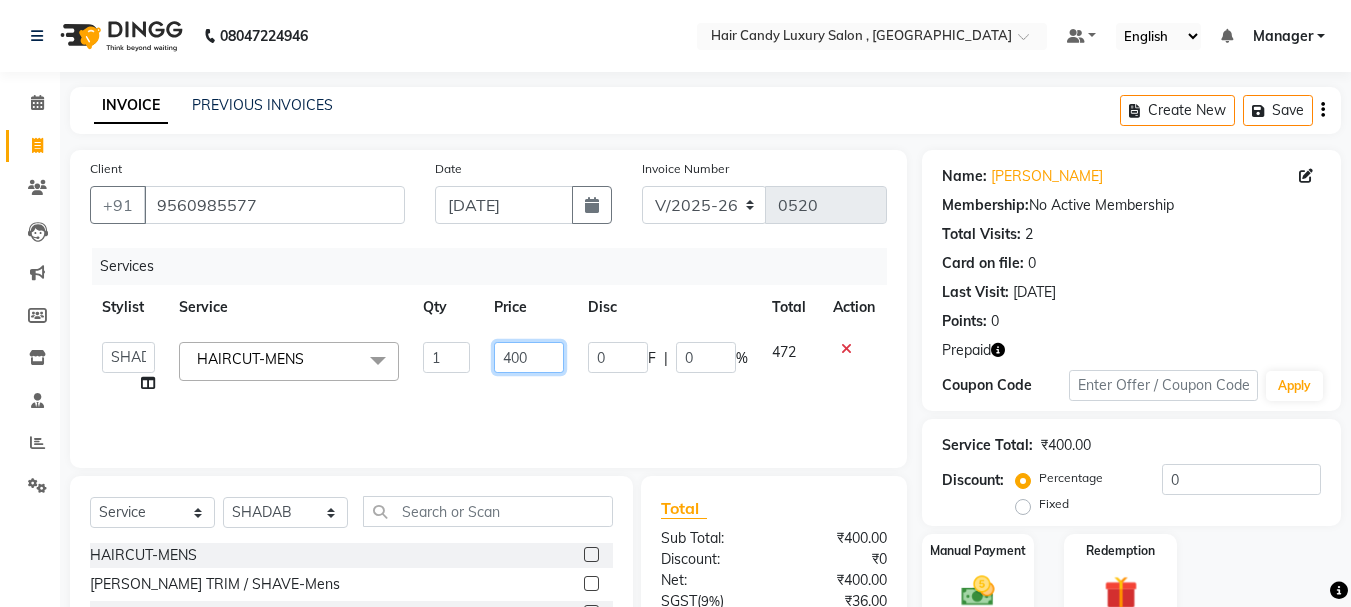 click on "[PERSON_NAME]   [DEMOGRAPHIC_DATA]   Manager   Manager    [PERSON_NAME]   [PERSON_NAME]   [PERSON_NAME]   SUNNY   UMESH  HAIRCUT-MENS  x HAIRCUT-MENS [PERSON_NAME] TRIM / SHAVE-Mens [PERSON_NAME] COLOR-Mens MENS STYLING WAX FULL ARMS FULL LEGS [MEDICAL_DATA] TREATMENT HAIR SPA REGULAR HAIRCUT / [PERSON_NAME] O3+ CLEANUP BRAZILIAN UPPERLIP/NOSE/FORHEAD  SIDELOCKS WAX HAIR WASH LOREAL-Mens NASHI/MILKSHAKE WASH-Mens KERASTASE/ TREATMENT WASH-Mens HEAD MASSAGE-Mens ROOT TOUCH UP-Mens AMONIA FREE COLOR-Mens HIGHLIGHTS-Mens KERATIN-Mens HAIR SMOOTHENING-Mens HAIR REBONDING-womens HAIRCUT-womens HAIRCUT - CHILD-womens HAIR WASH LOREAL-womens PREMIUM WASH-womens HAIR CARE-BLOW DRY HAIR CARE-HAIR STRAIGHTENING HAIR CARE-IRON CURLS/TONG/CRIMPING HAIR CARE-HAIR STYLING / HAIRDOS HAIR CARE-HEAD MASSAGE COLOR SERVICES-TOUCH UP COLOR SERVICES-TOUCHUP INOA COLOR SERVICES-TOUCH UP SCHWARSKOPF COLOR SERVICES-GLOBAL COLOR SERVICES-HIGHLIGHTS COLOR SERVICES-BALYAGE COLOR SERVICES-OMBRE COLOR SERVICES-GLOBAL WITH BALYAGE COLOR SERVICES-COLOR CLEANSING TEXTURE-KERATIN 1 0" 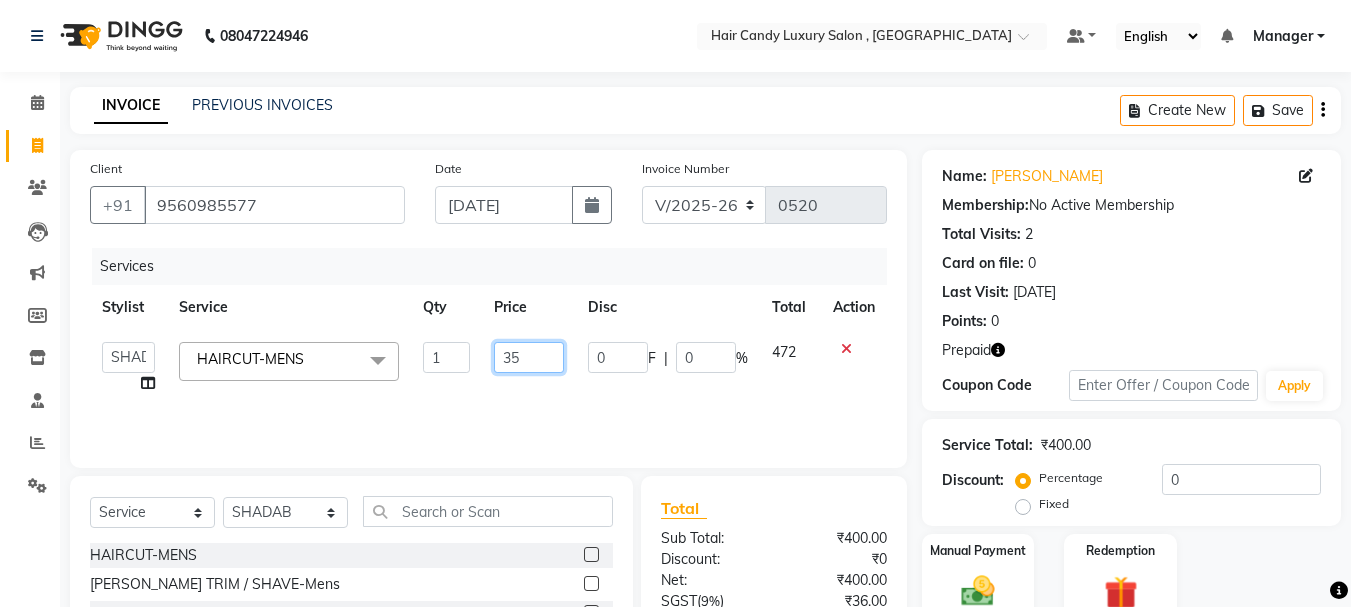 type on "350" 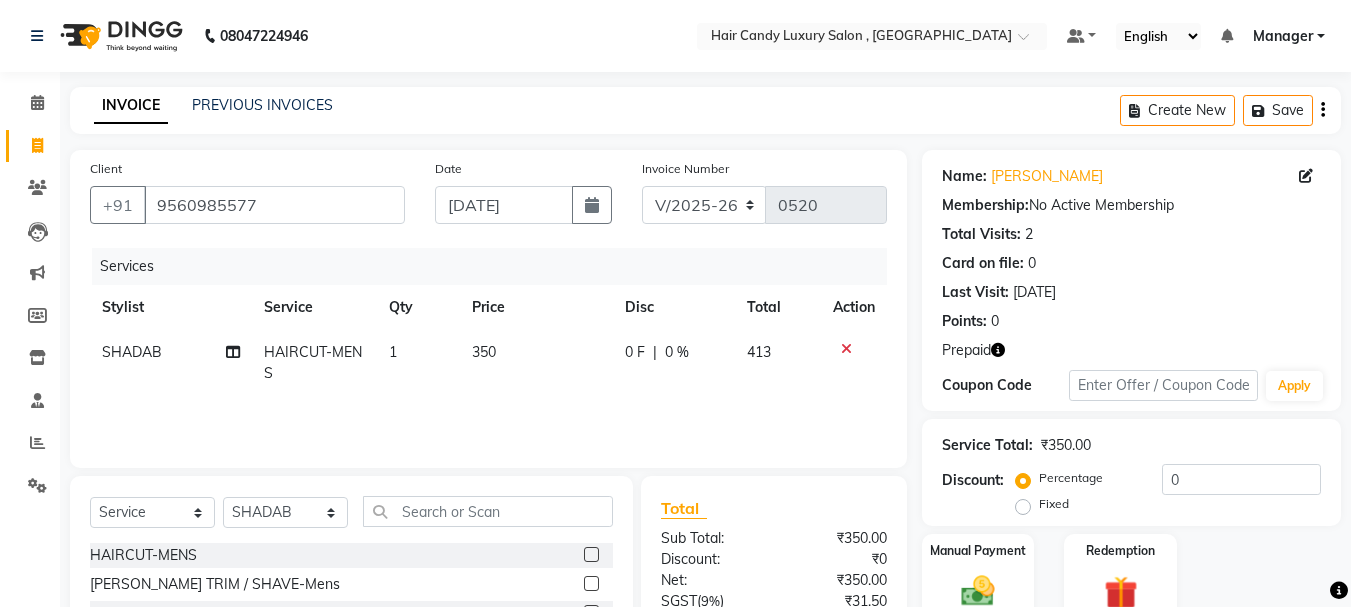 click on "Services Stylist Service Qty Price Disc Total Action [PERSON_NAME] HAIRCUT-MENS 1 350 0 F | 0 % 413" 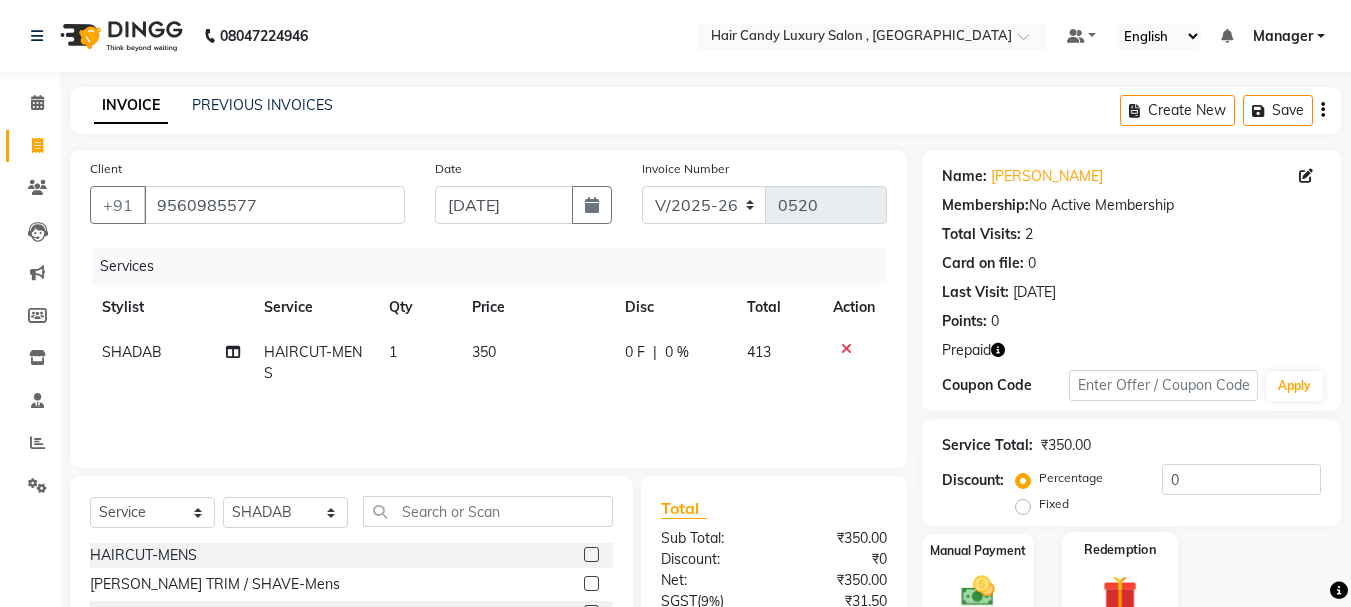 scroll, scrollTop: 194, scrollLeft: 0, axis: vertical 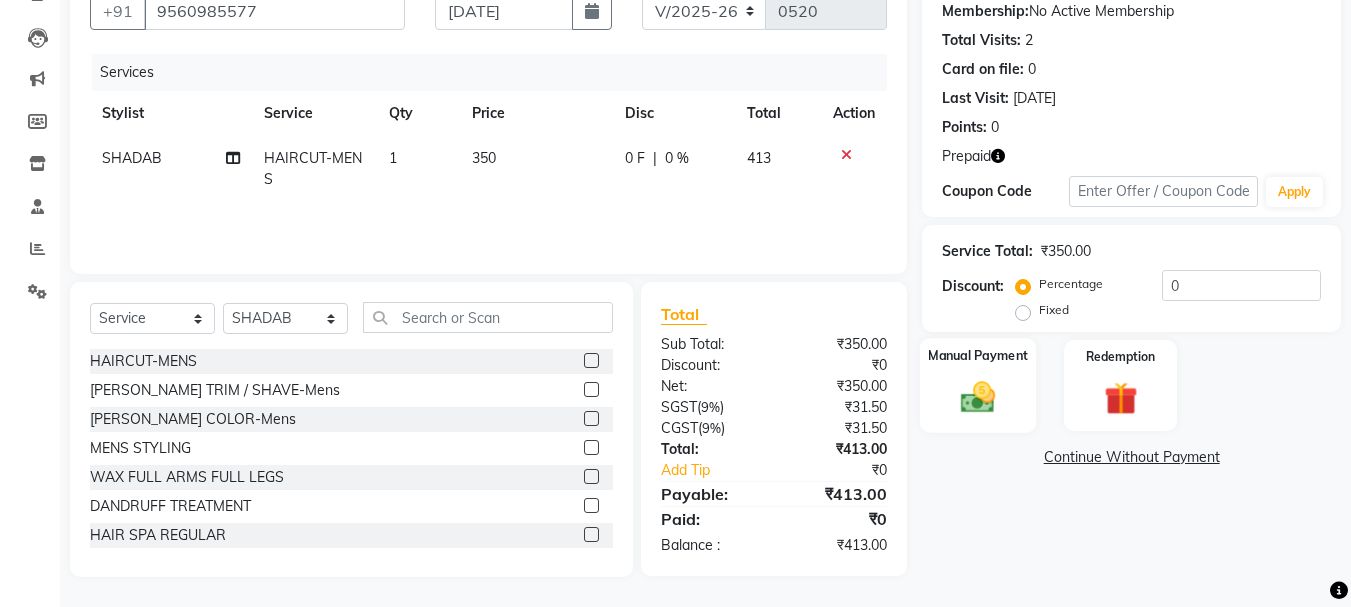 click 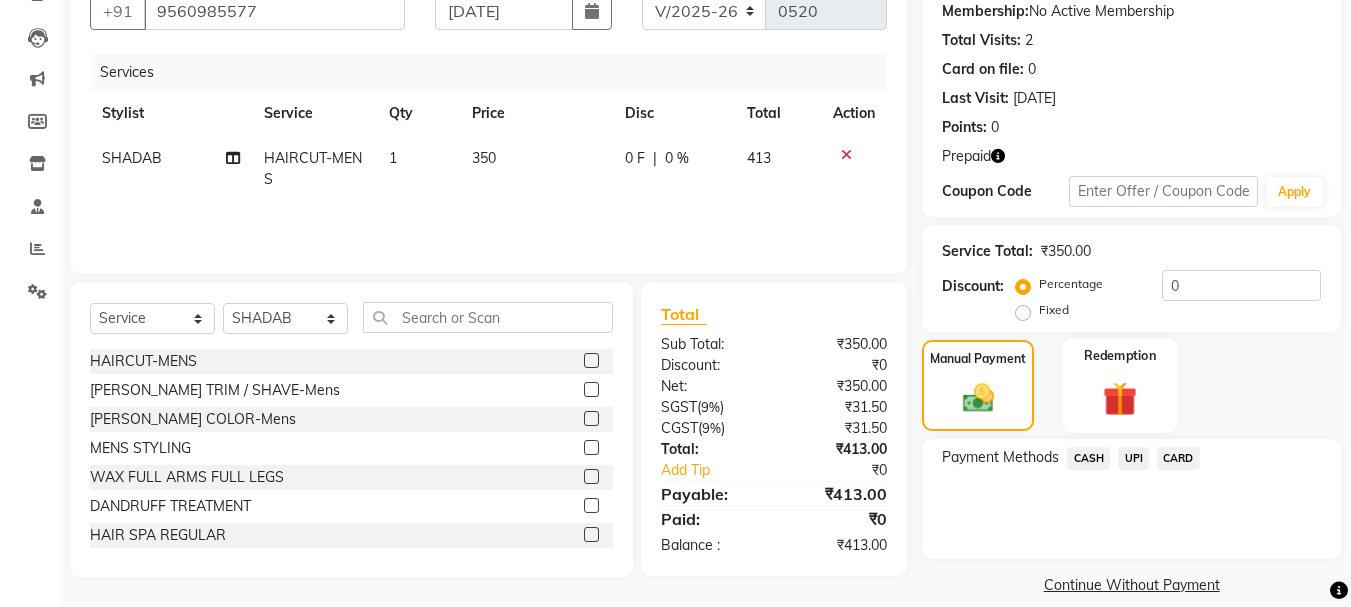 click 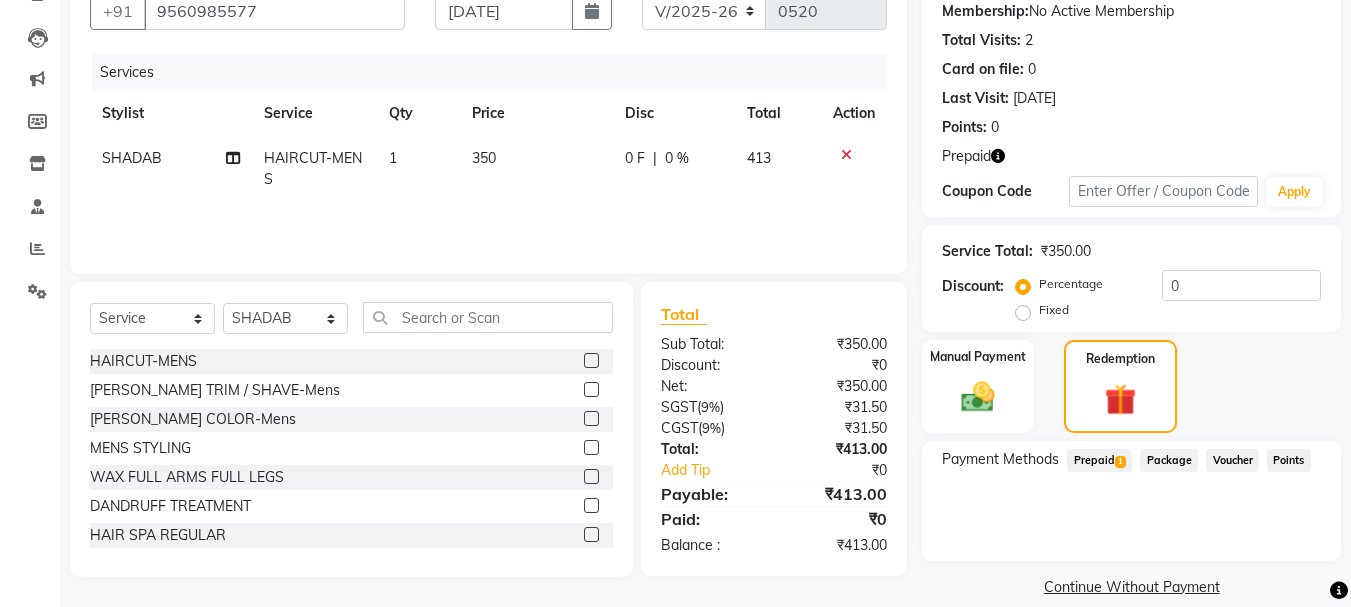click on "Prepaid  1" 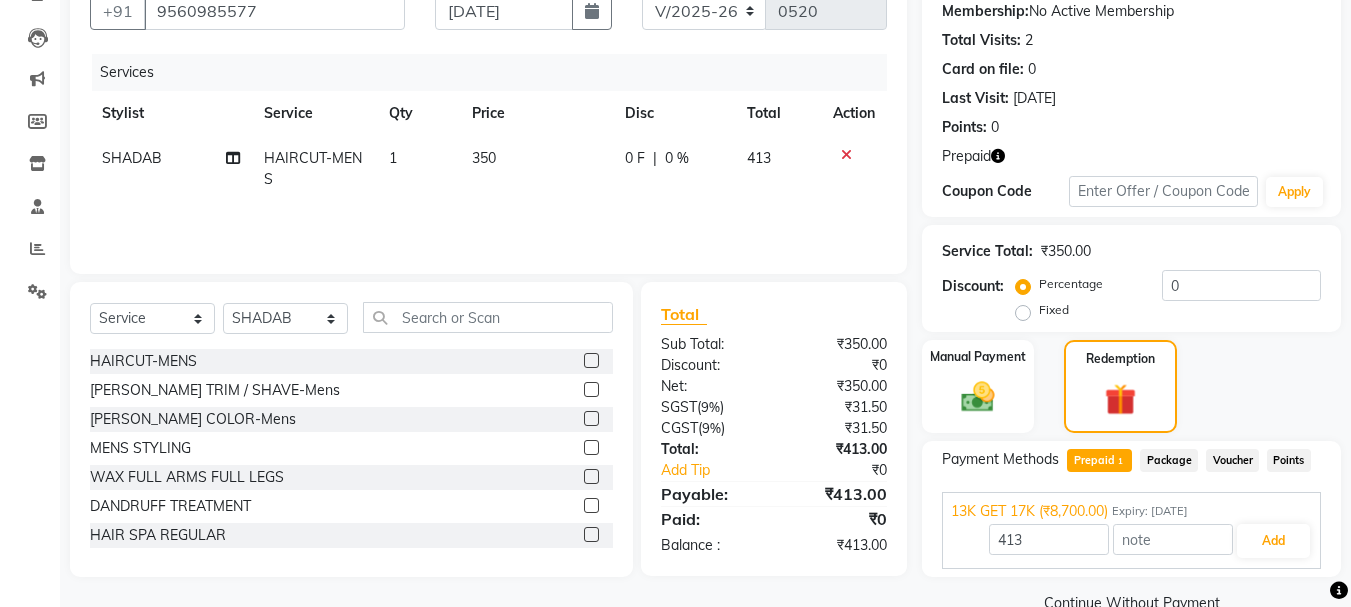 scroll, scrollTop: 235, scrollLeft: 0, axis: vertical 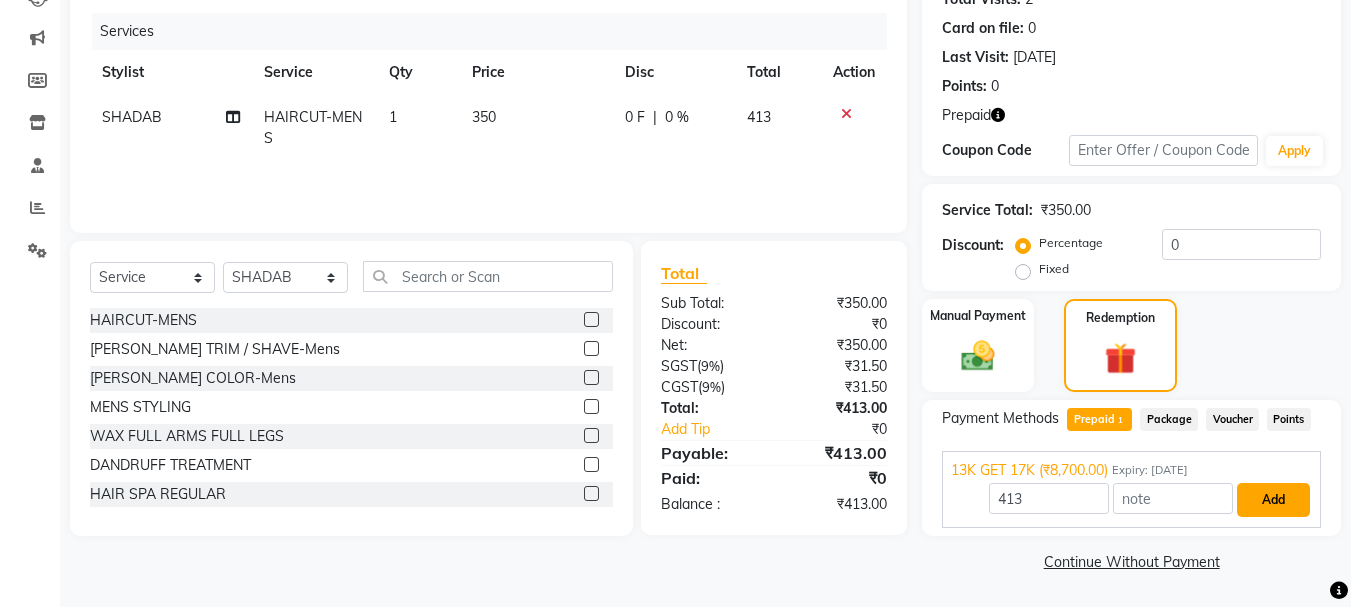 click on "Add" at bounding box center [1273, 500] 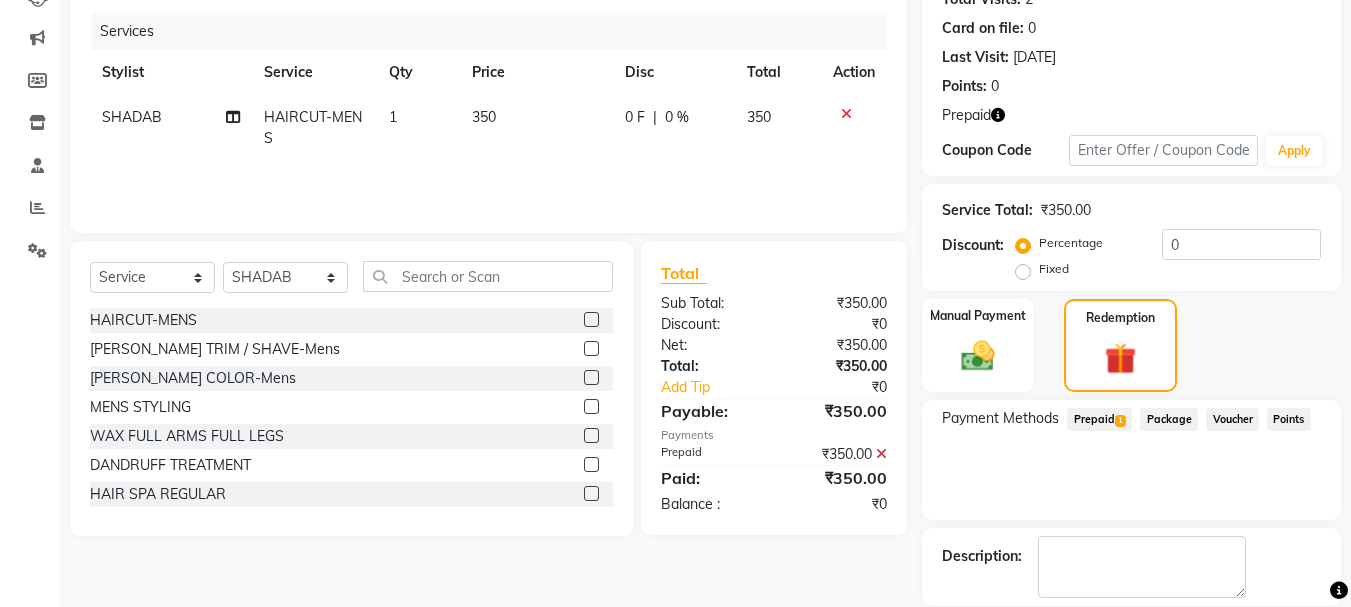 scroll, scrollTop: 332, scrollLeft: 0, axis: vertical 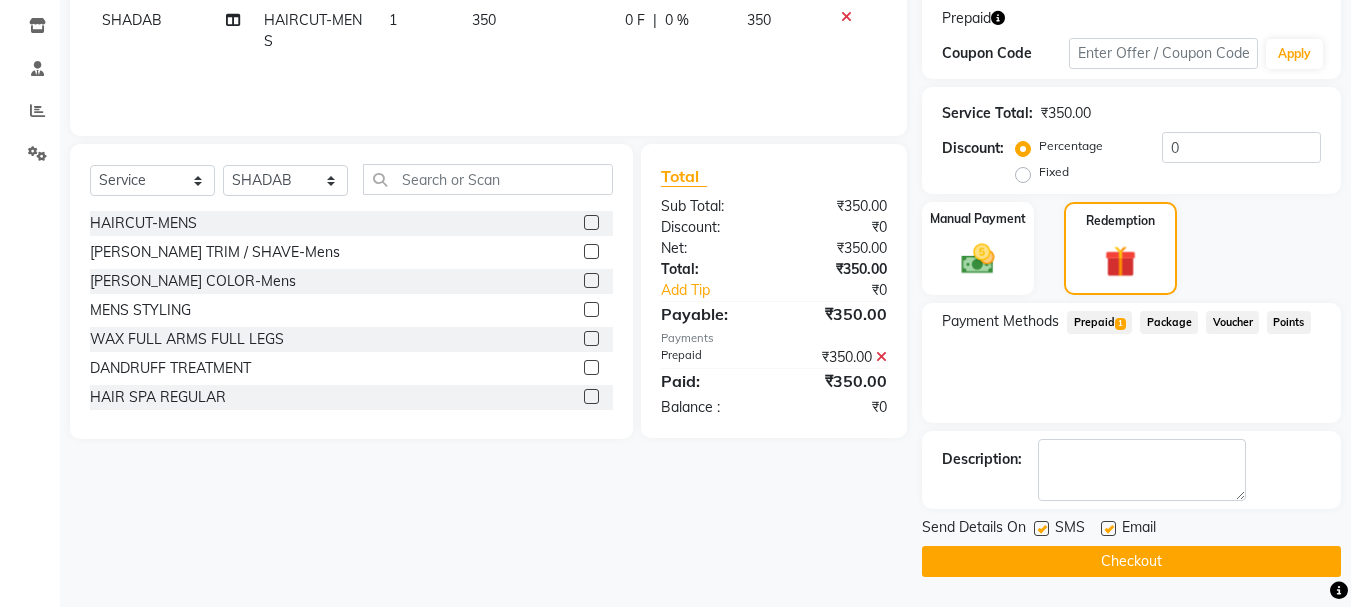 click on "Checkout" 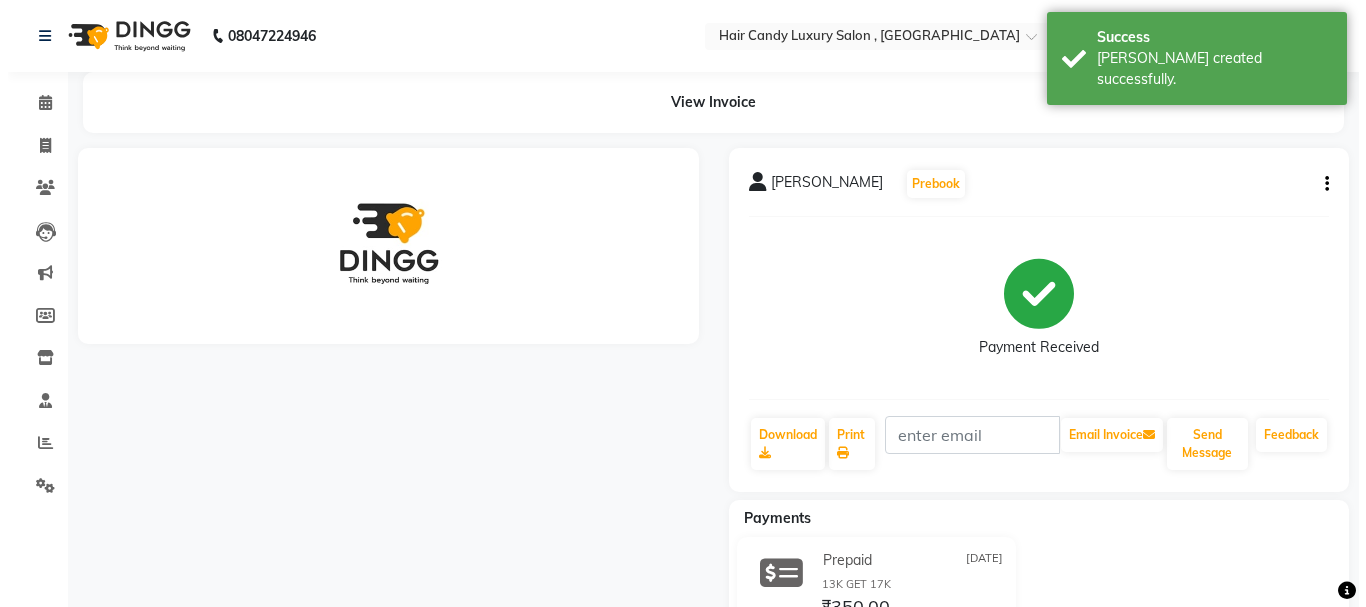 scroll, scrollTop: 0, scrollLeft: 0, axis: both 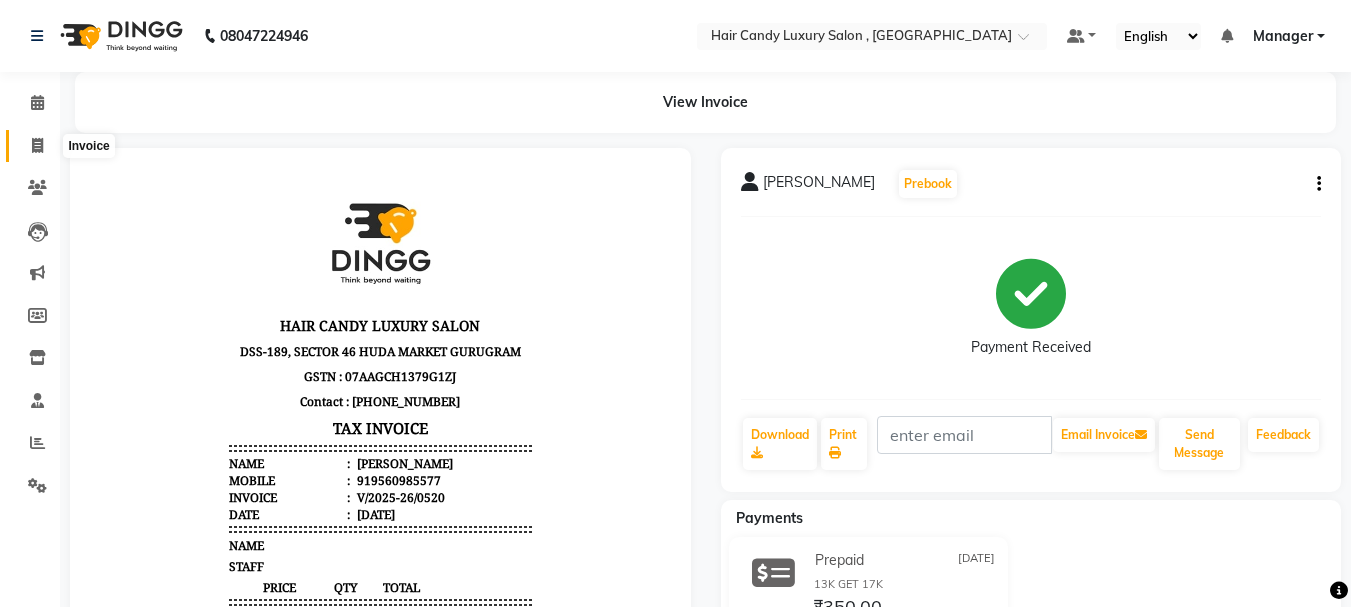 click 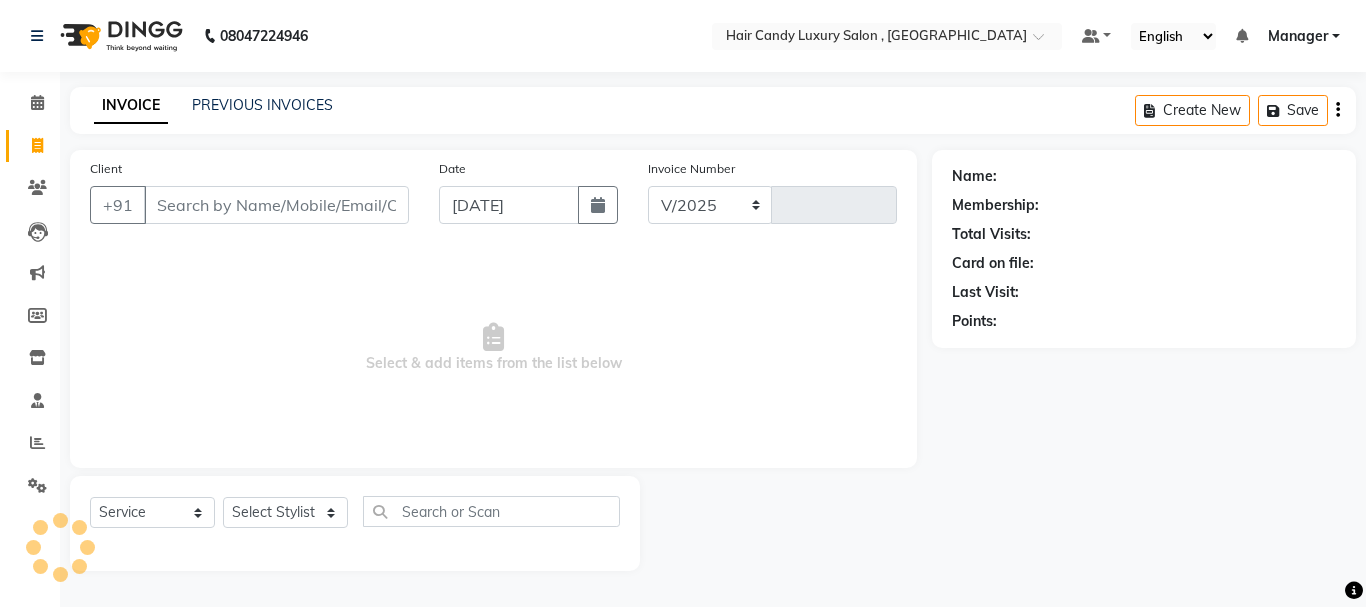 select on "8304" 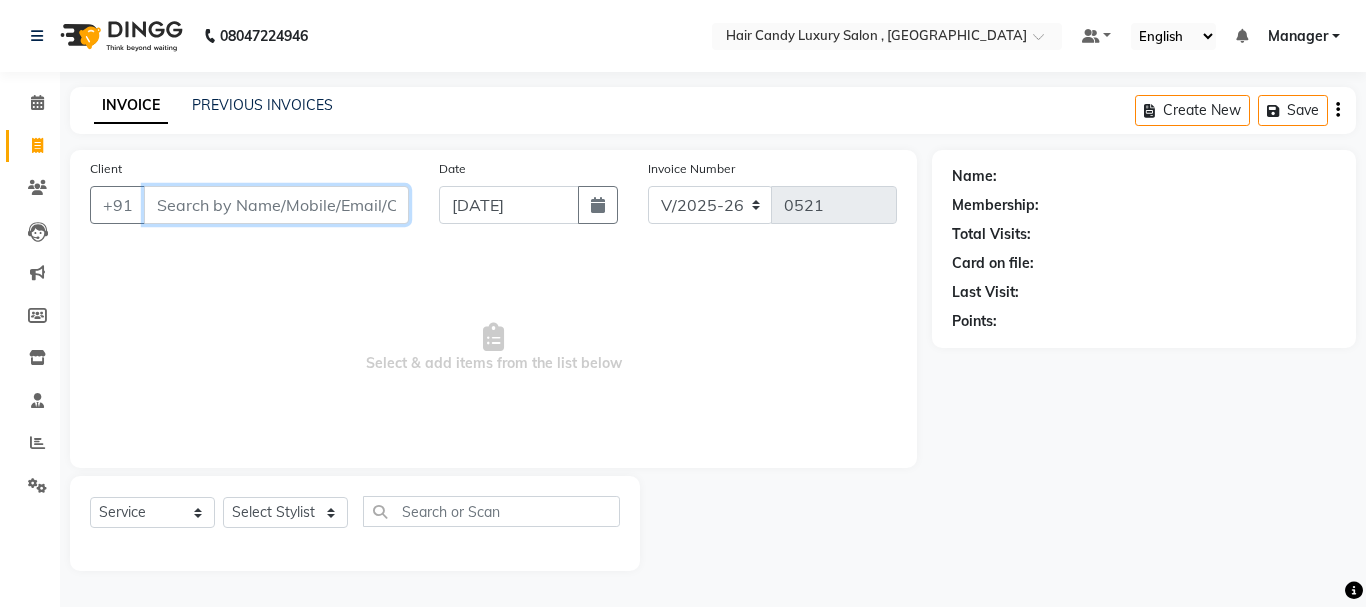 click on "Client" at bounding box center [276, 205] 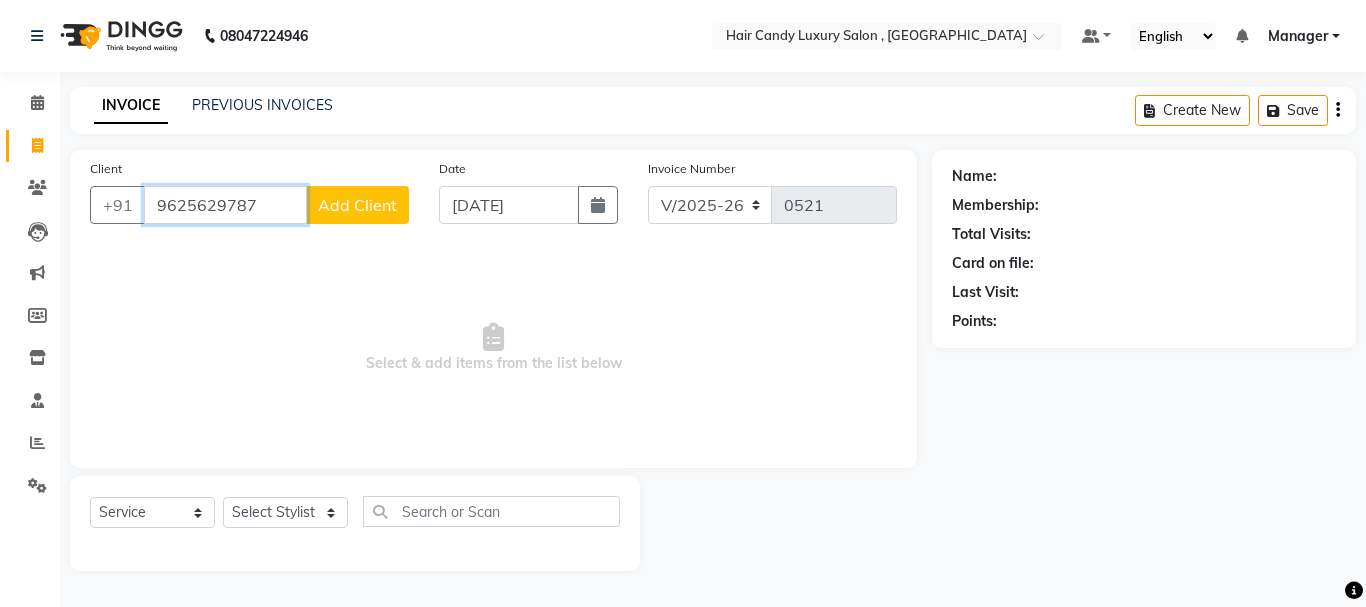 type on "9625629787" 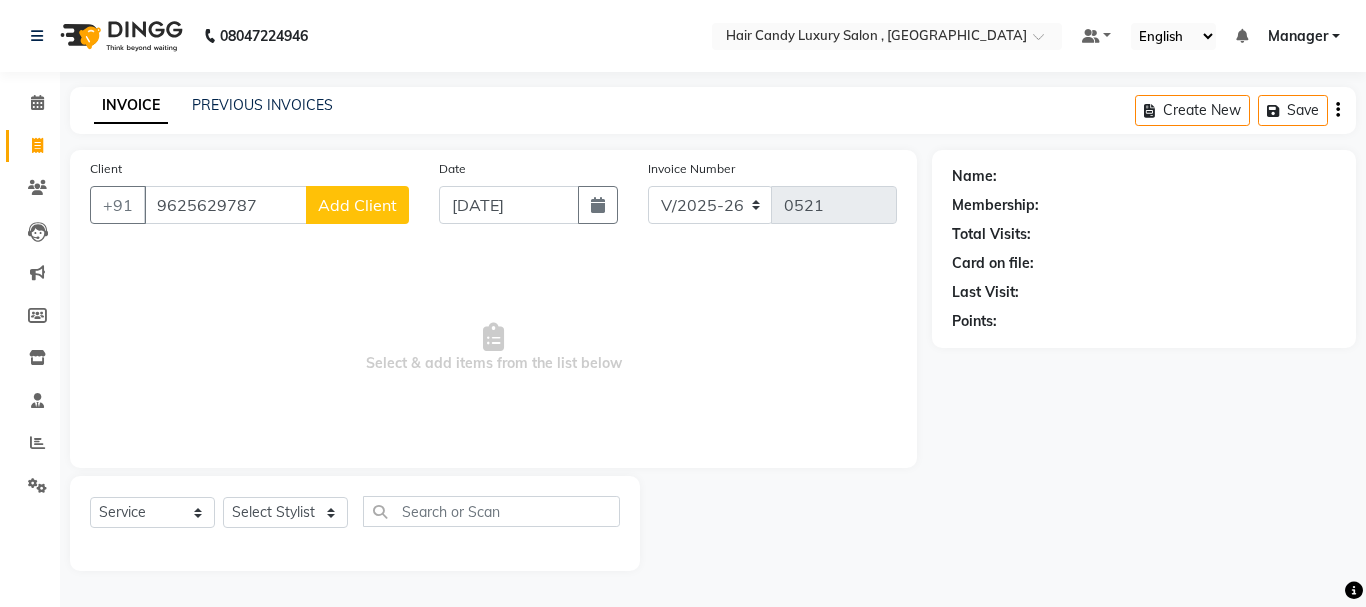 click on "Add Client" 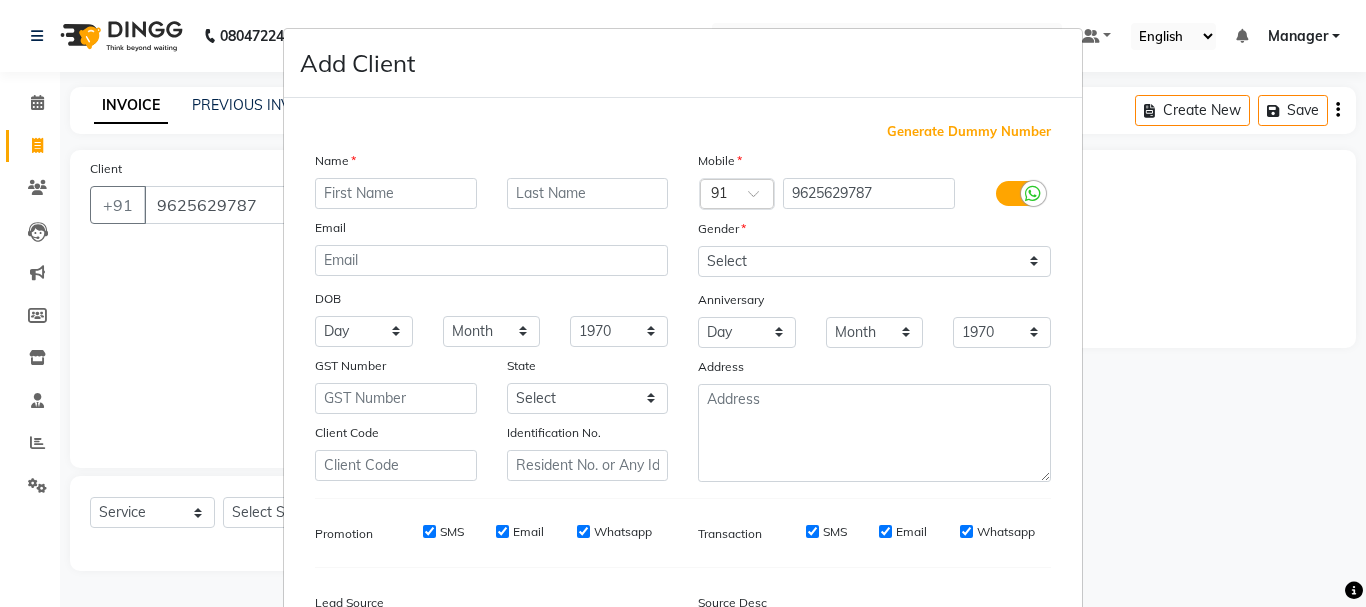 click at bounding box center [396, 193] 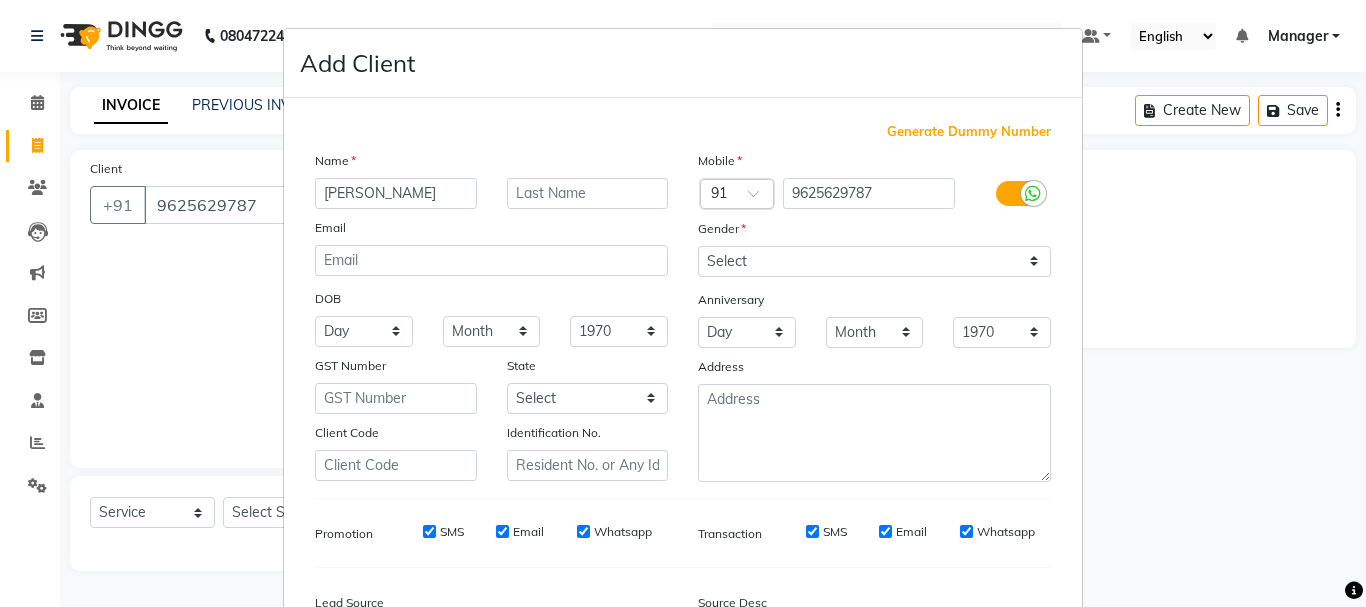 type on "[PERSON_NAME]" 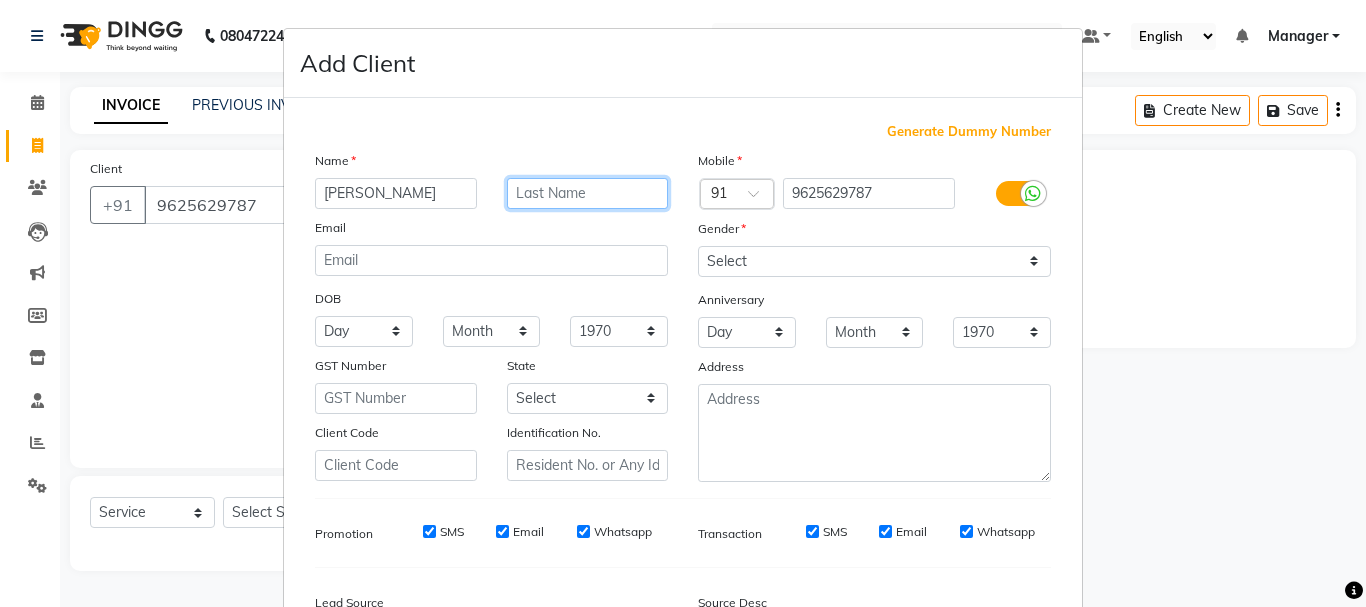 click at bounding box center (588, 193) 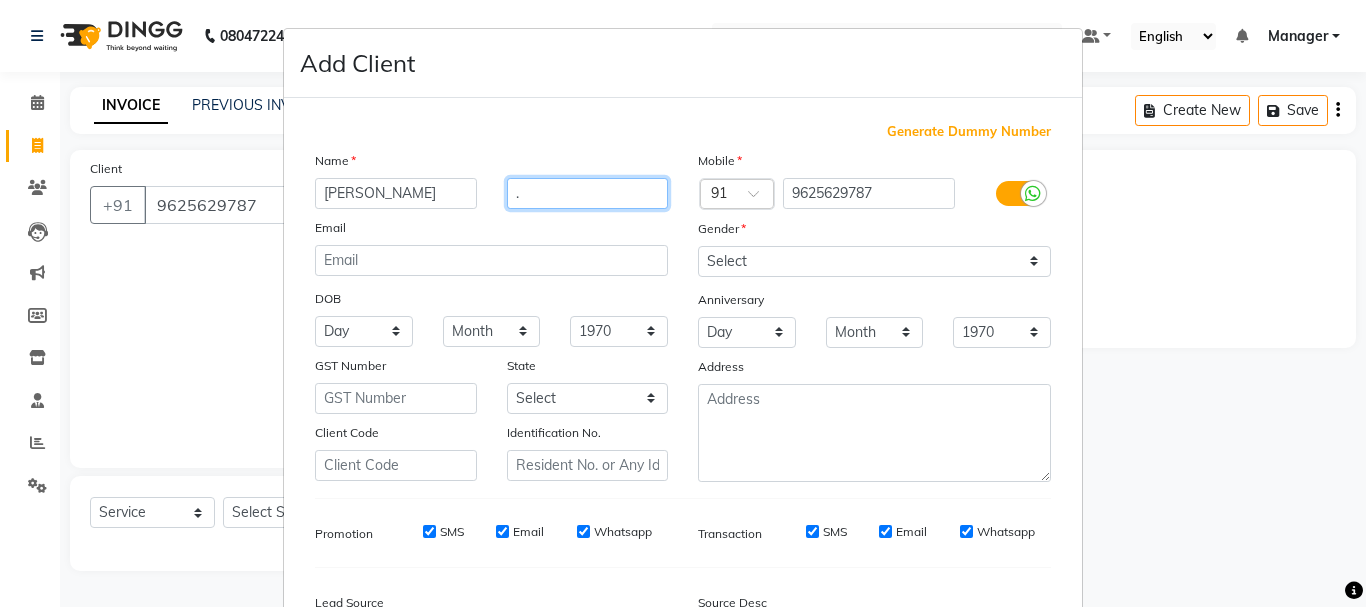type on "." 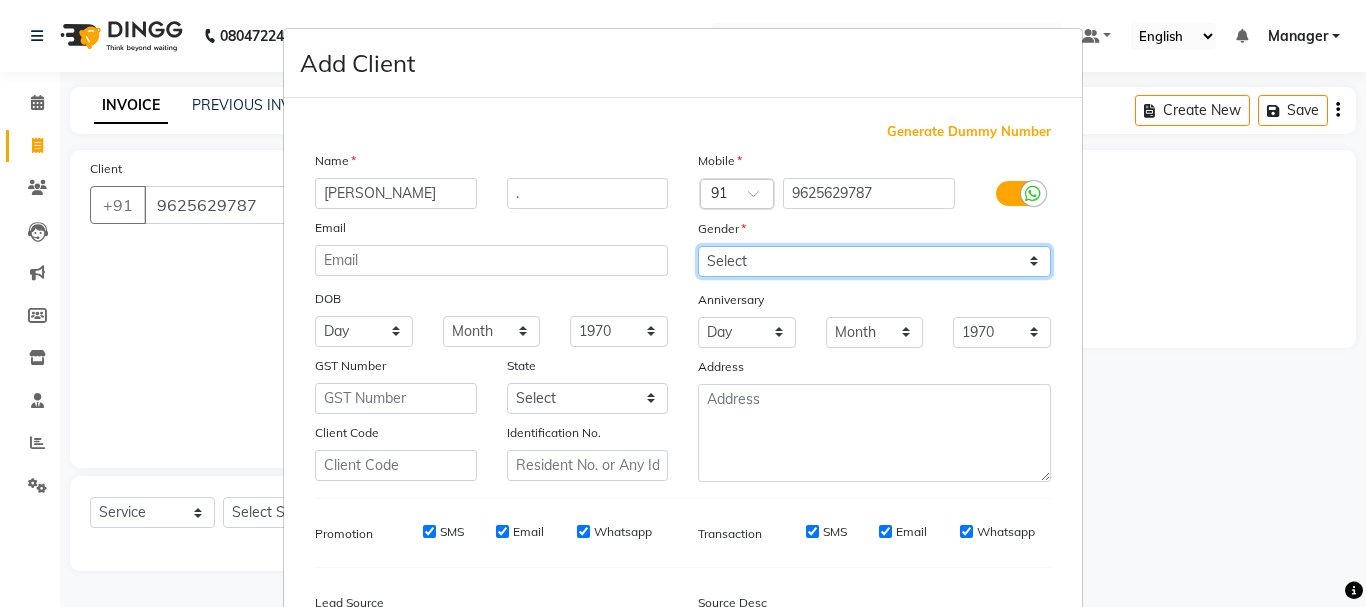 click on "Select [DEMOGRAPHIC_DATA] [DEMOGRAPHIC_DATA] Other Prefer Not To Say" at bounding box center [874, 261] 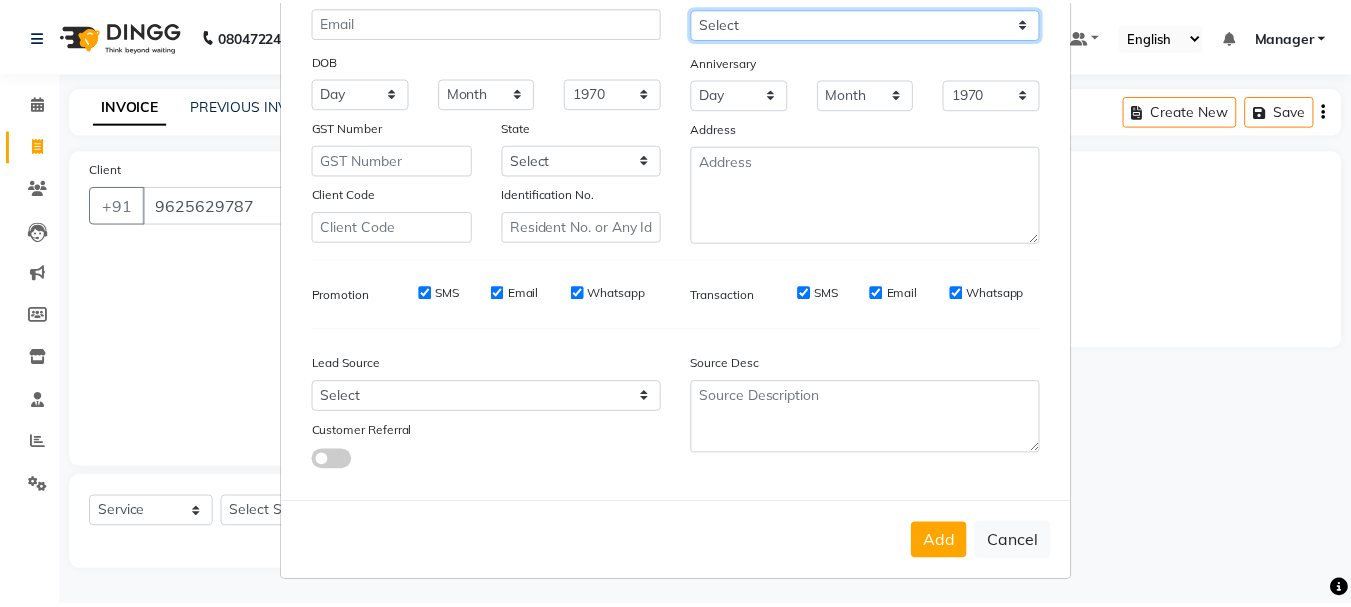 scroll, scrollTop: 242, scrollLeft: 0, axis: vertical 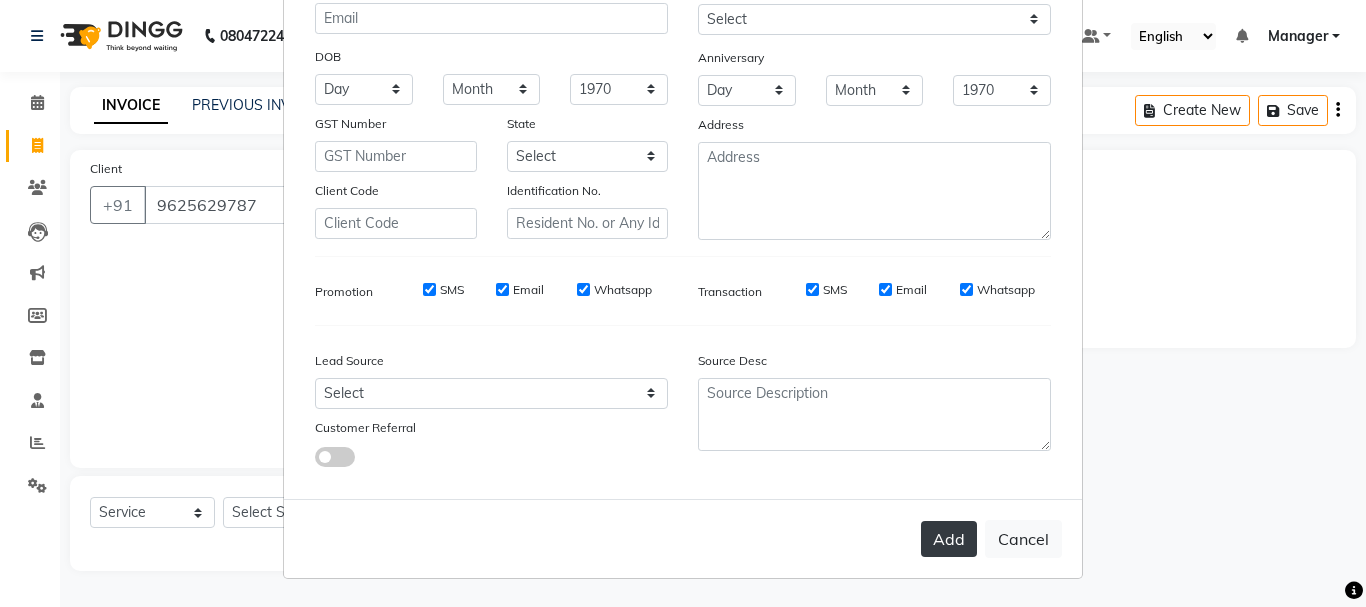 click on "Add" at bounding box center [949, 539] 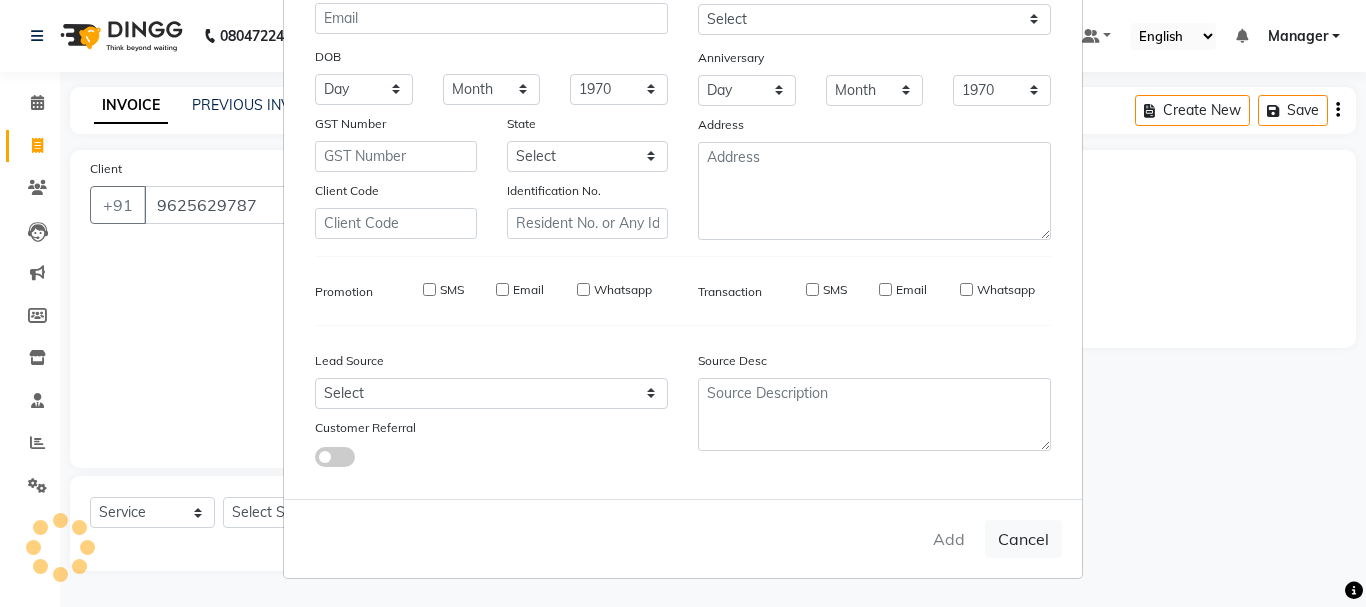 type 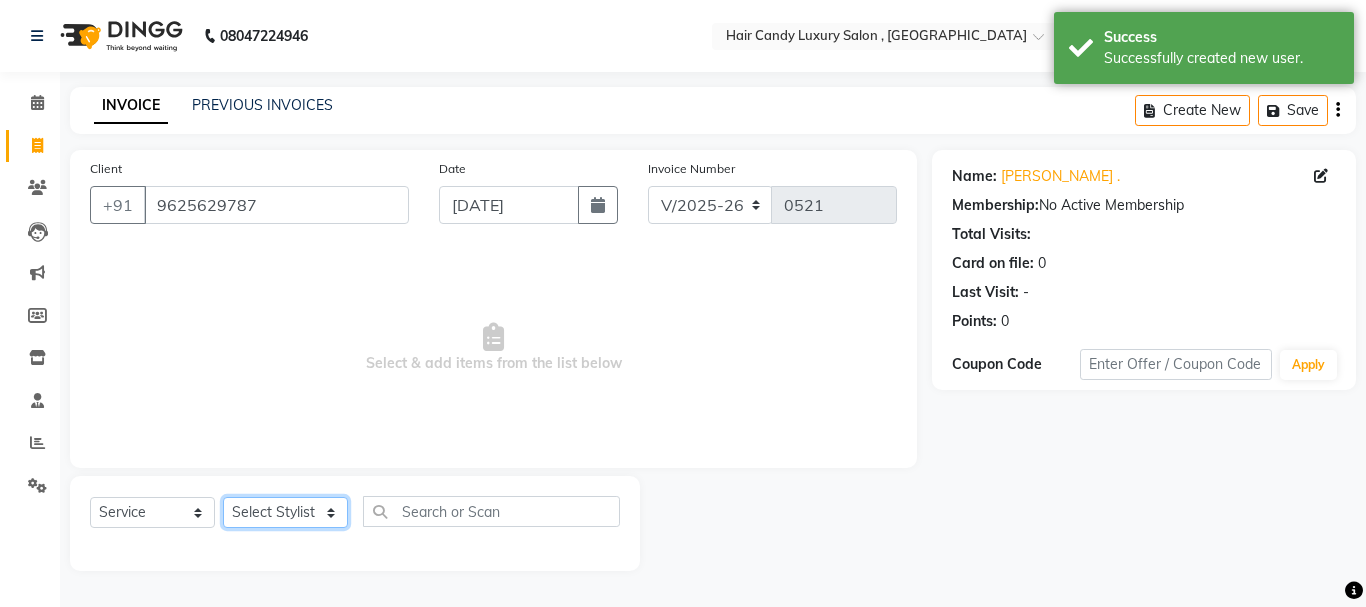 click on "Select Stylist [PERSON_NAME] [DEMOGRAPHIC_DATA] Manager Manager  [PERSON_NAME] [PERSON_NAME] [PERSON_NAME] [PERSON_NAME]" 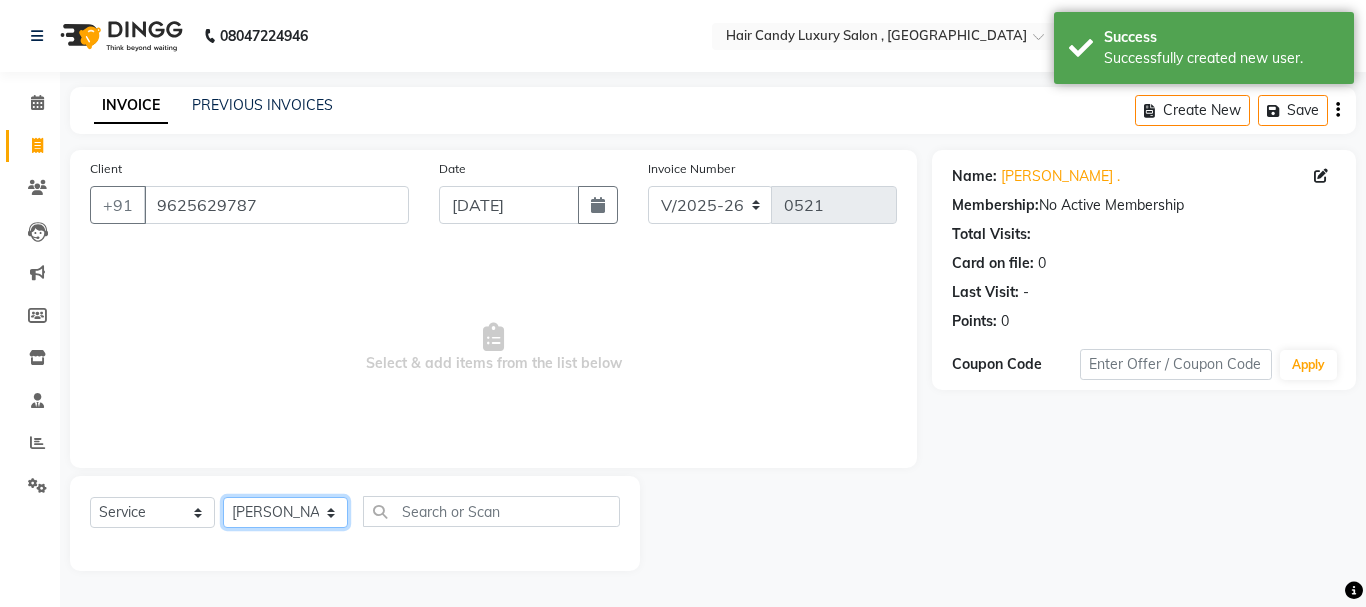 click on "Select Stylist [PERSON_NAME] [DEMOGRAPHIC_DATA] Manager Manager  [PERSON_NAME] [PERSON_NAME] [PERSON_NAME] [PERSON_NAME]" 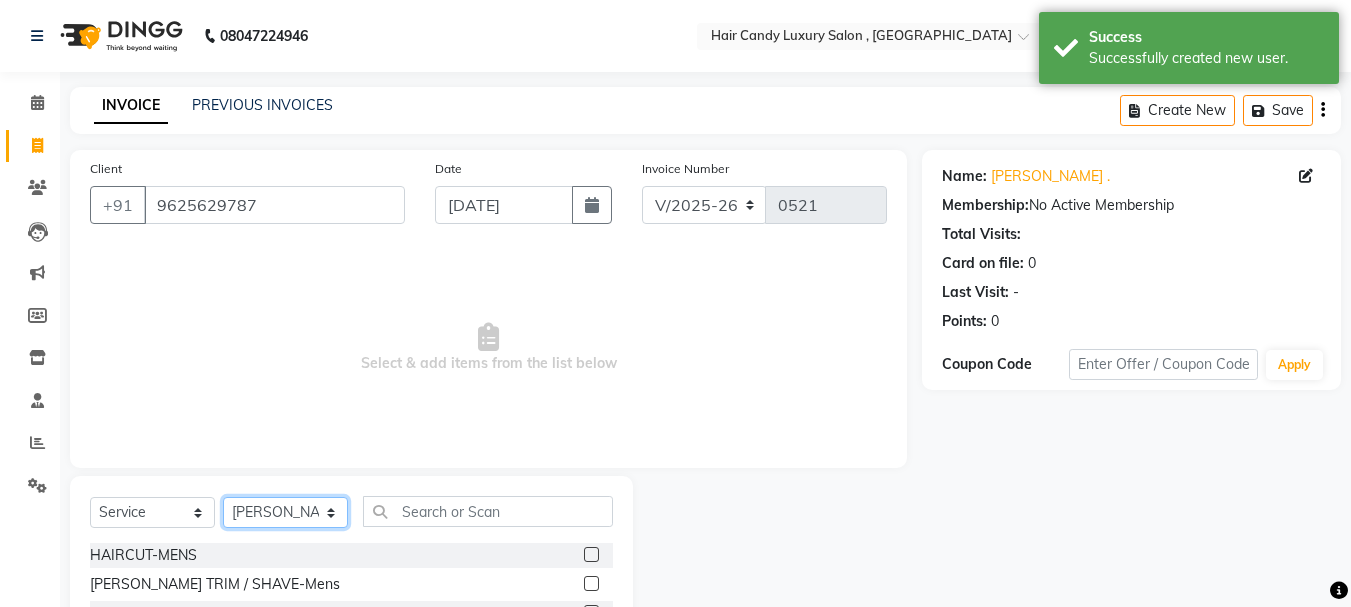 click on "Select Stylist [PERSON_NAME] [DEMOGRAPHIC_DATA] Manager Manager  [PERSON_NAME] [PERSON_NAME] [PERSON_NAME] [PERSON_NAME]" 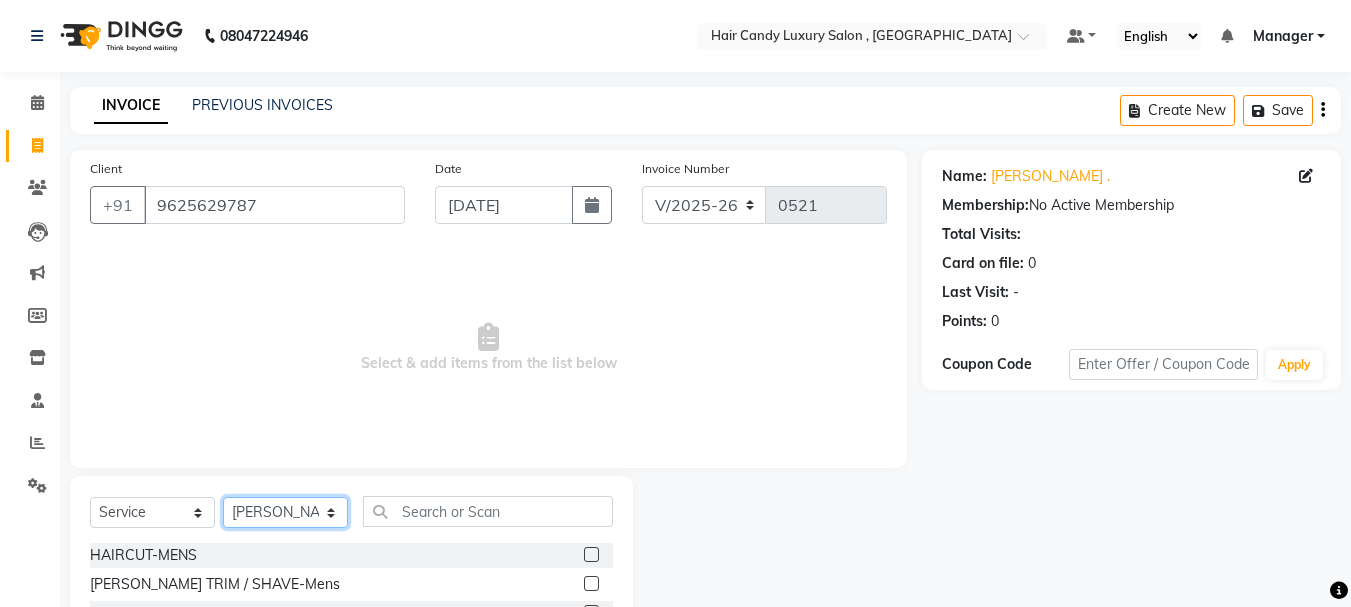 select on "80581" 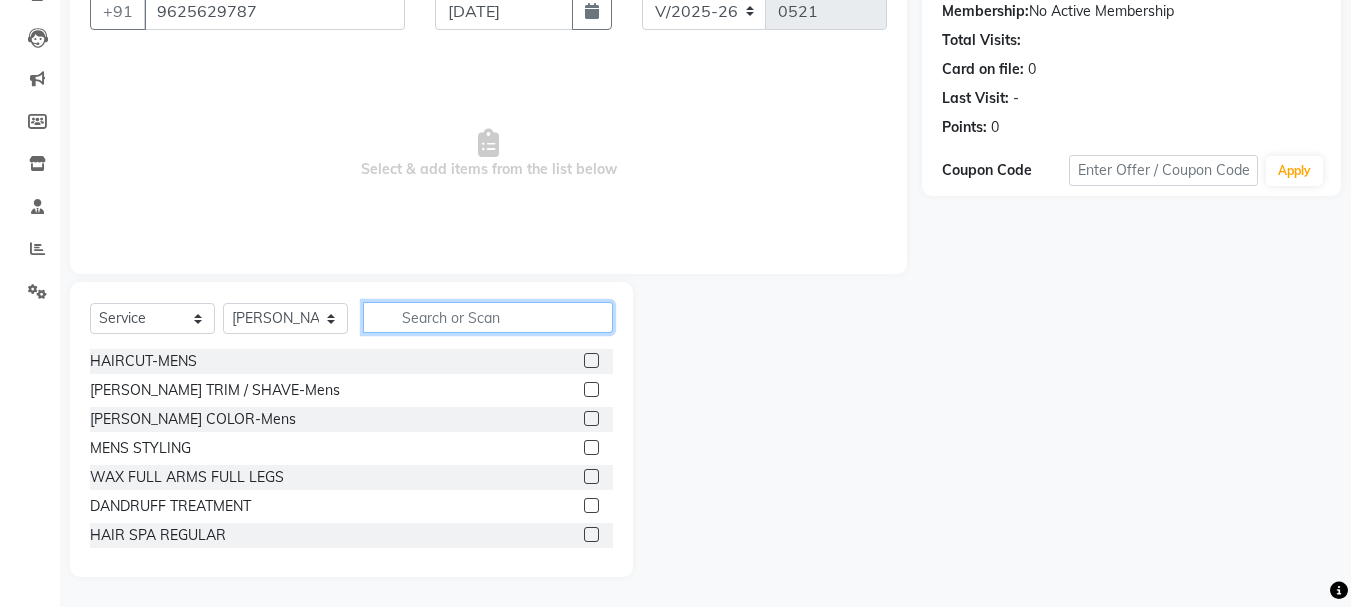 click 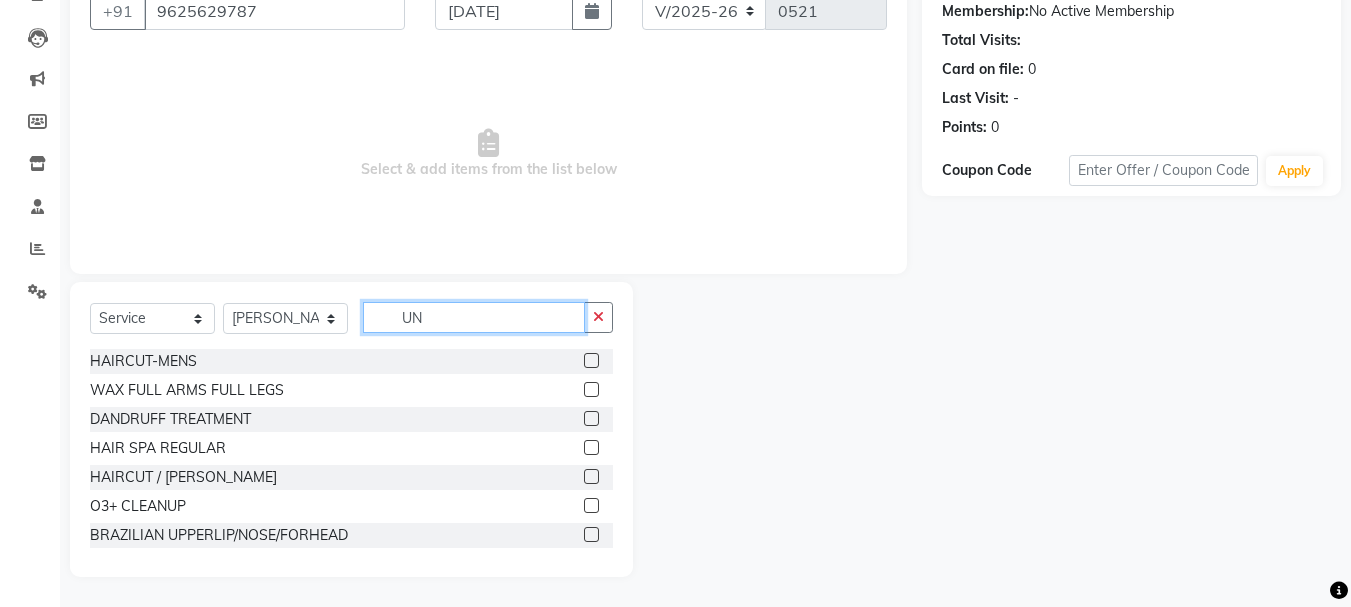 scroll, scrollTop: 81, scrollLeft: 0, axis: vertical 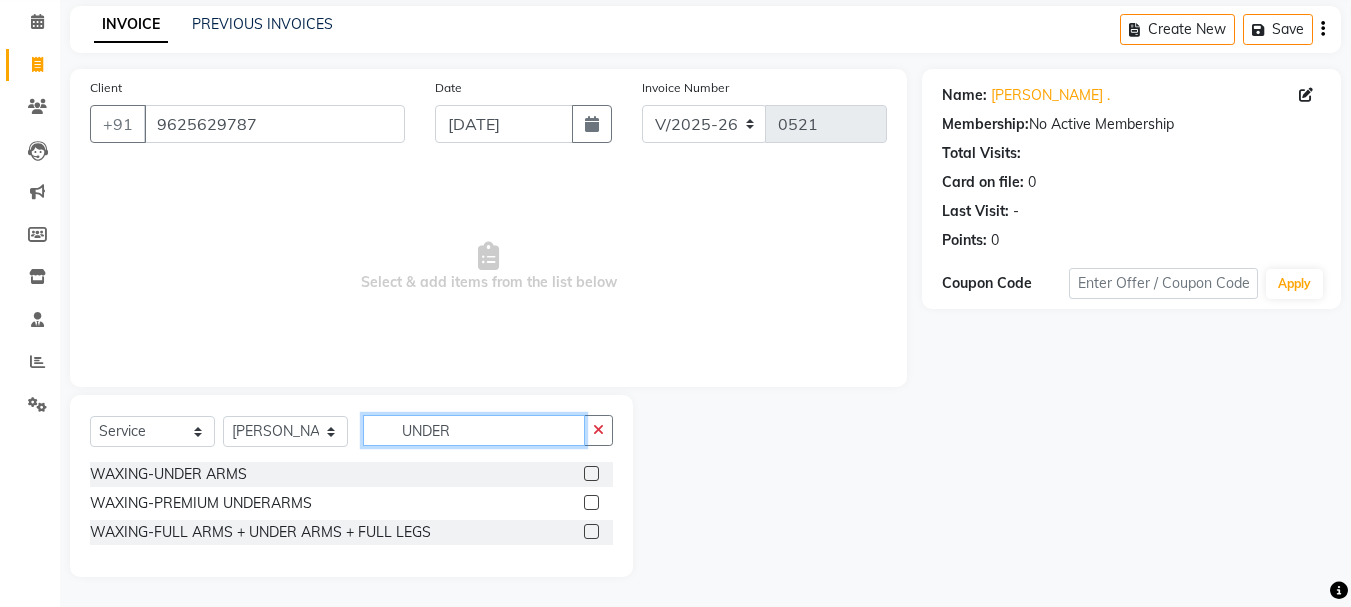 type on "UNDER" 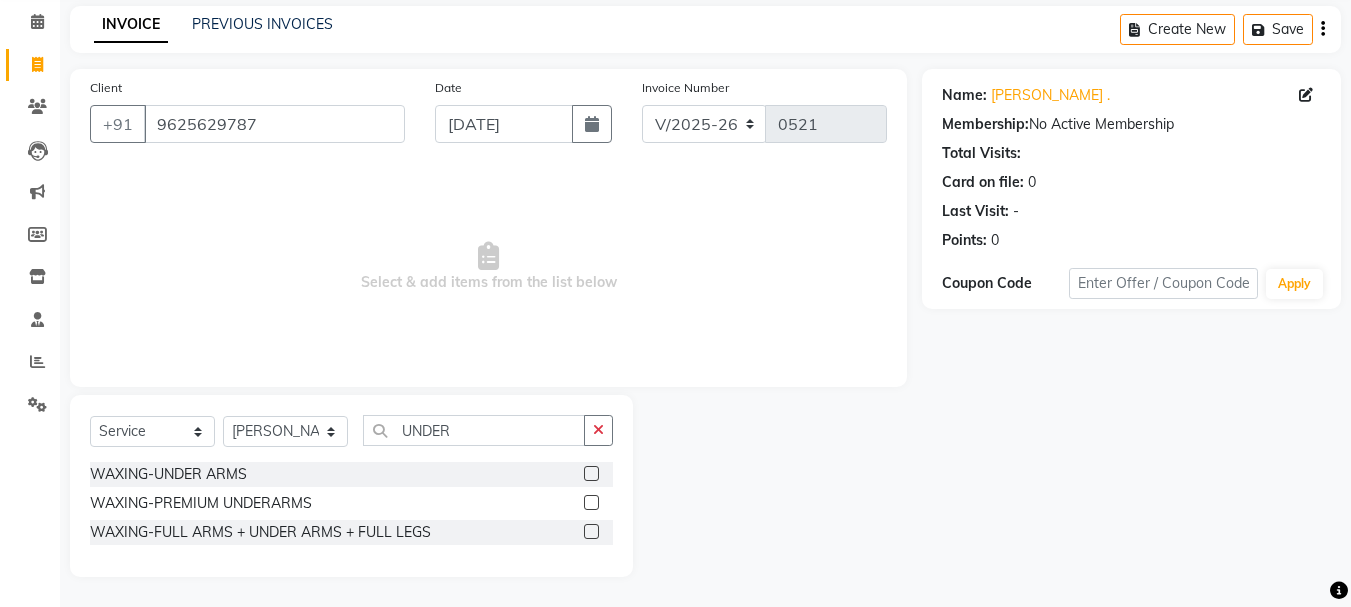 click 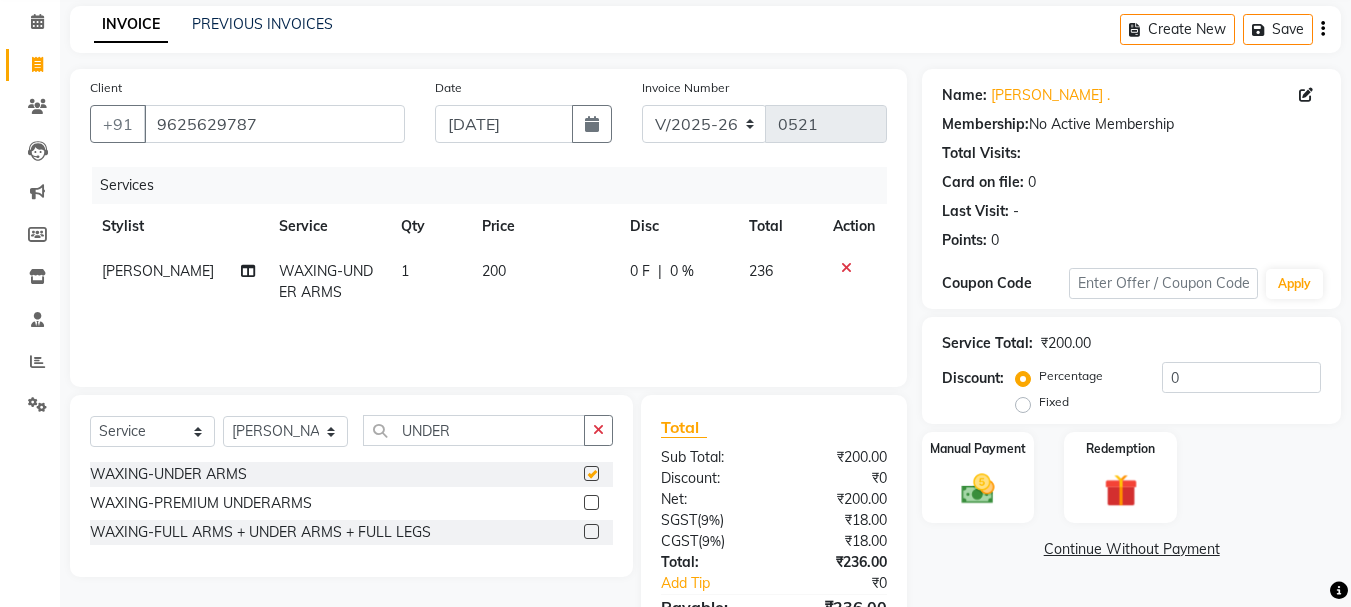 checkbox on "false" 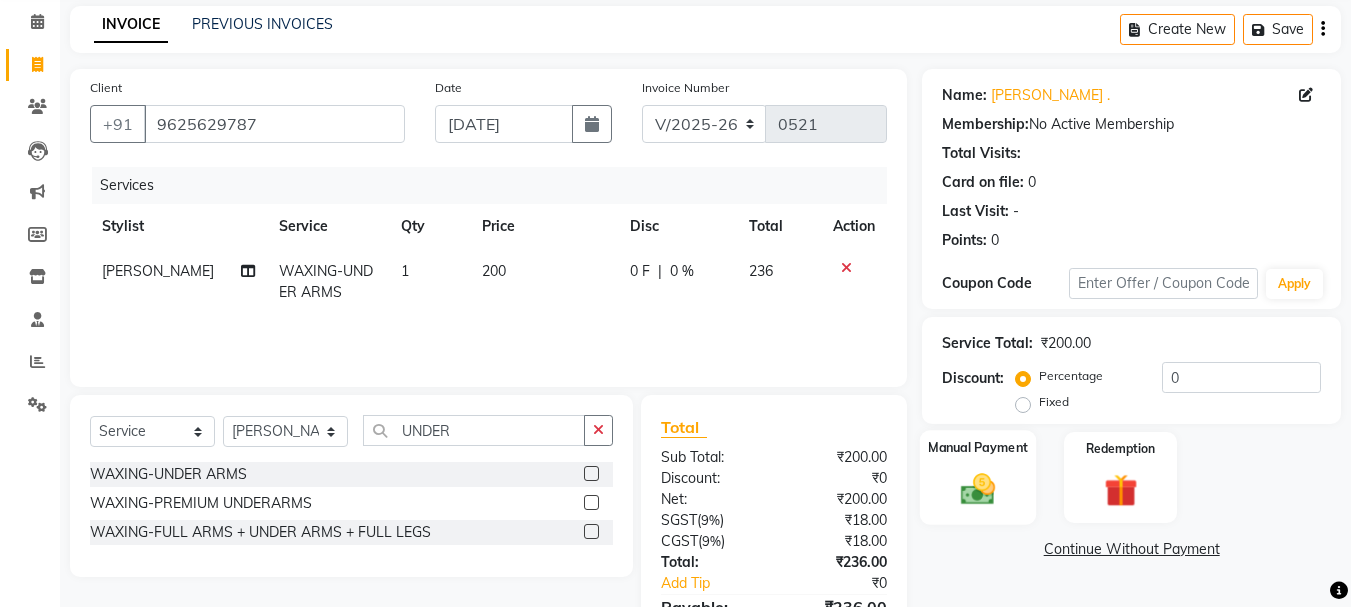click 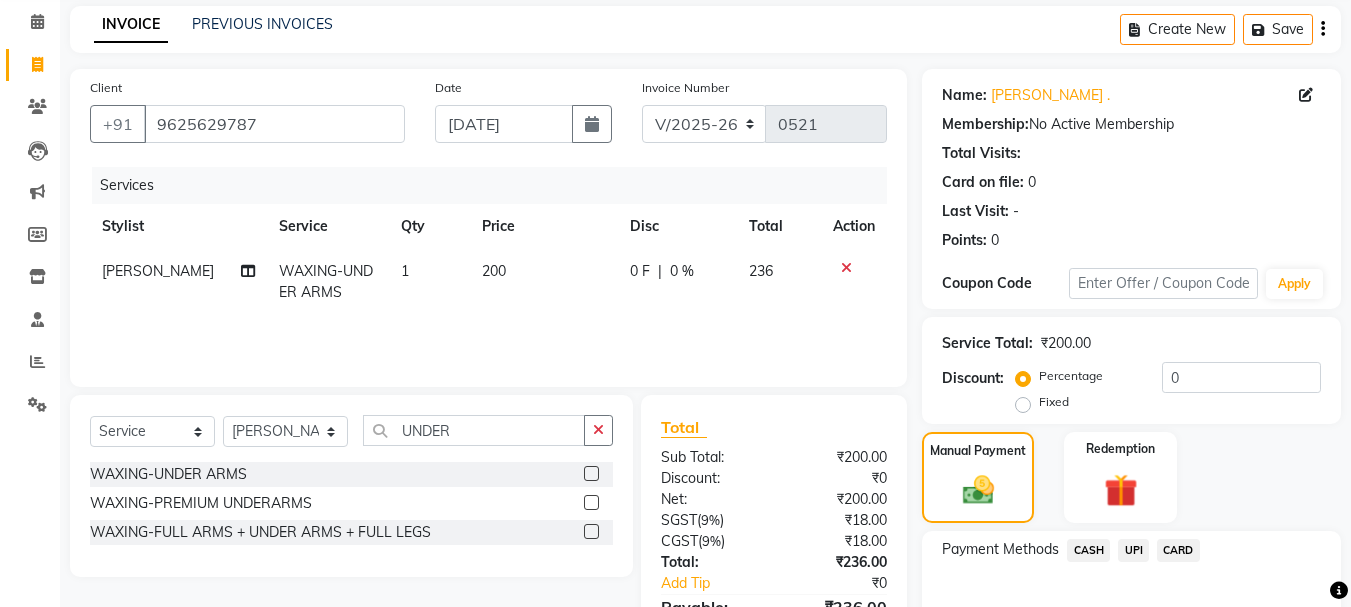 click on "CASH" 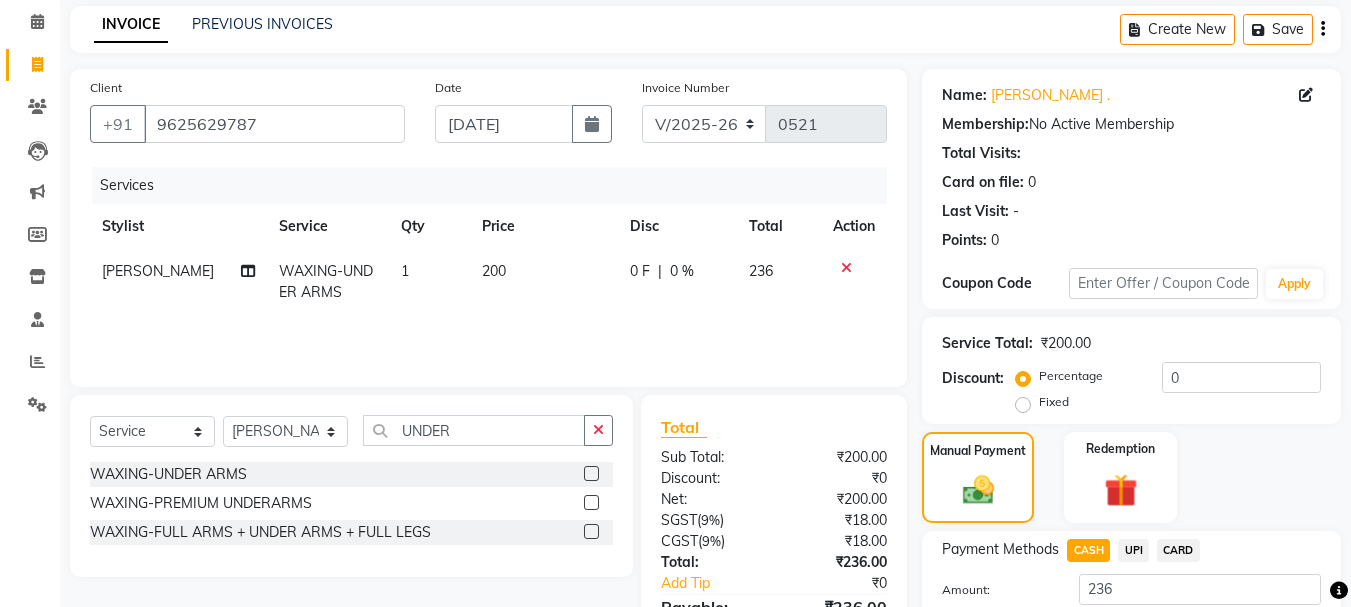 scroll, scrollTop: 225, scrollLeft: 0, axis: vertical 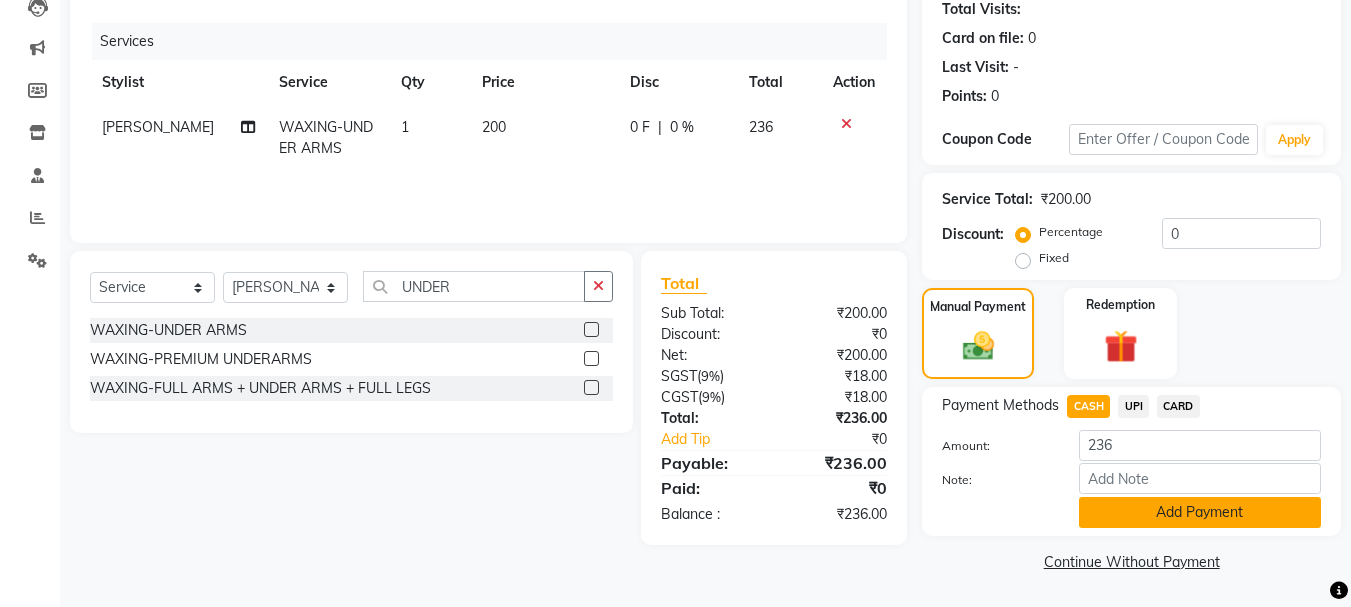 click on "Add Payment" 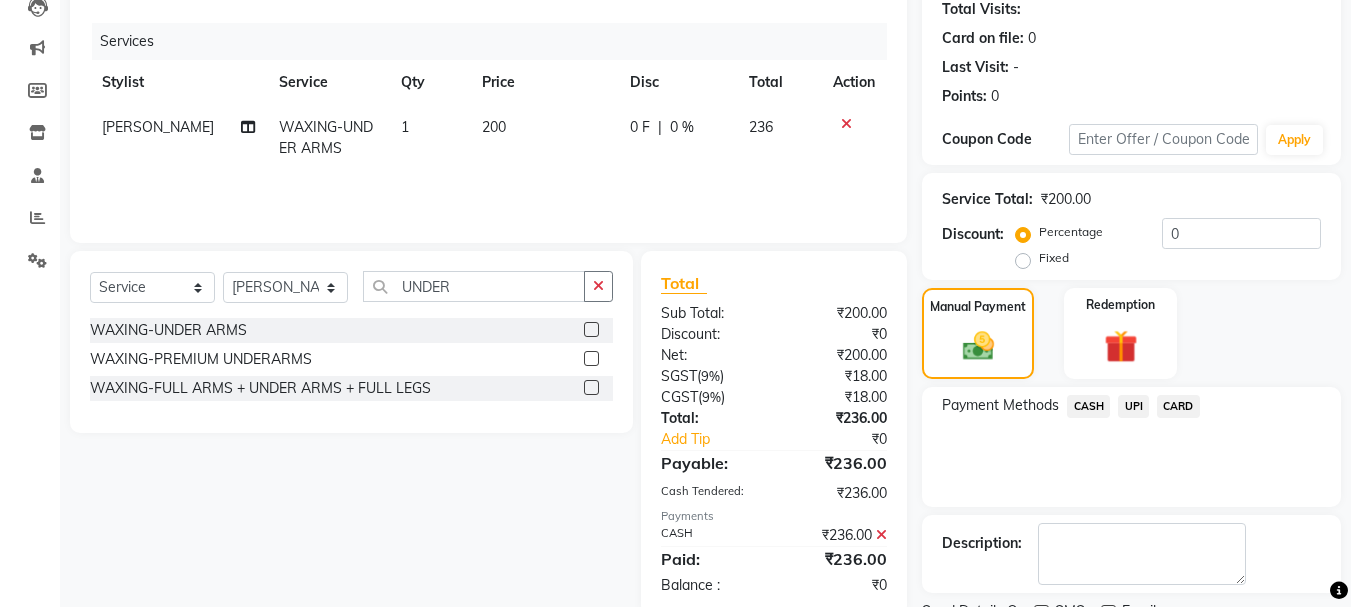 scroll, scrollTop: 309, scrollLeft: 0, axis: vertical 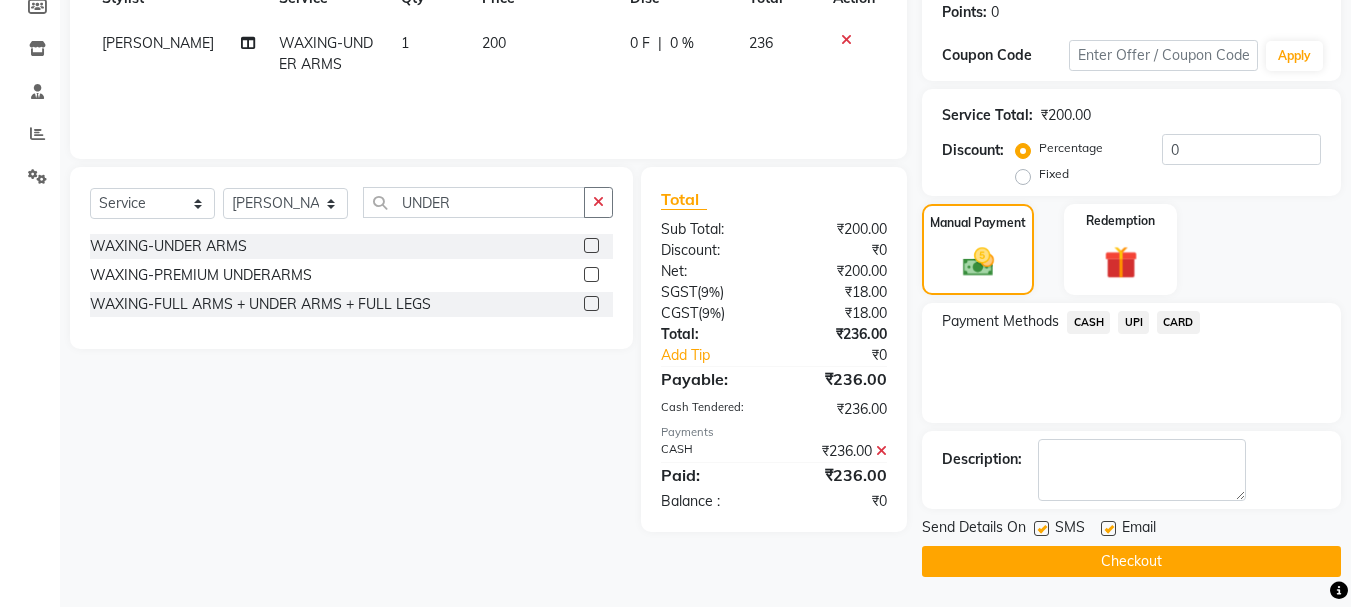 click on "Checkout" 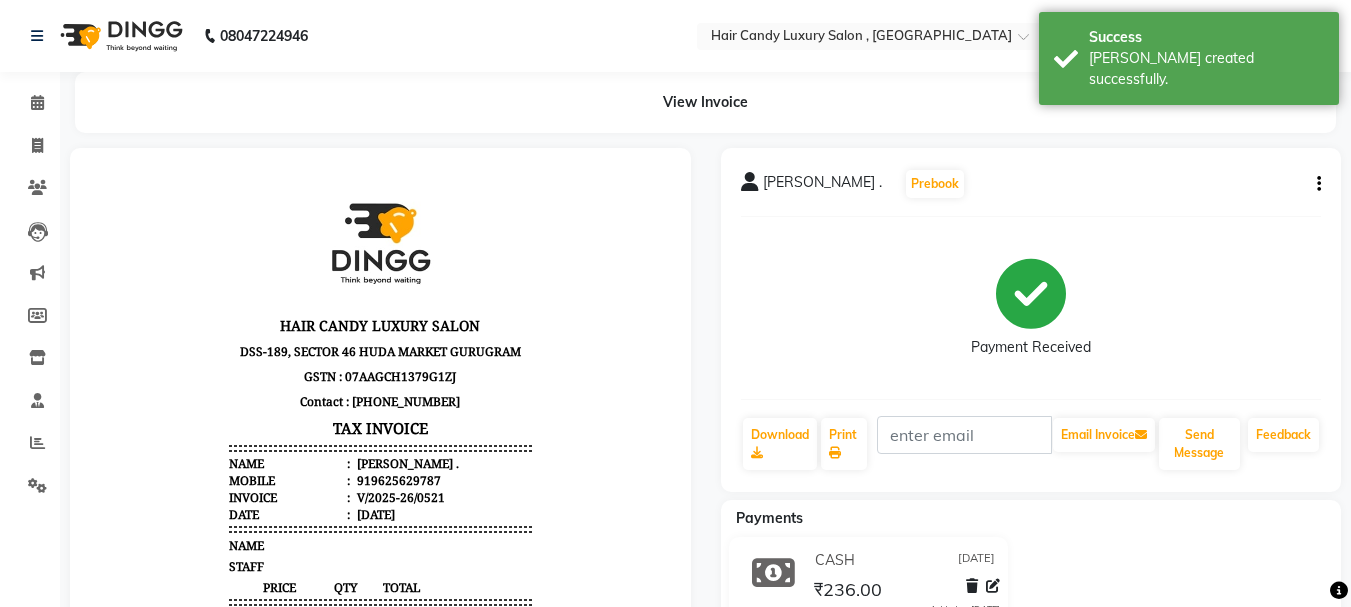 scroll, scrollTop: 0, scrollLeft: 0, axis: both 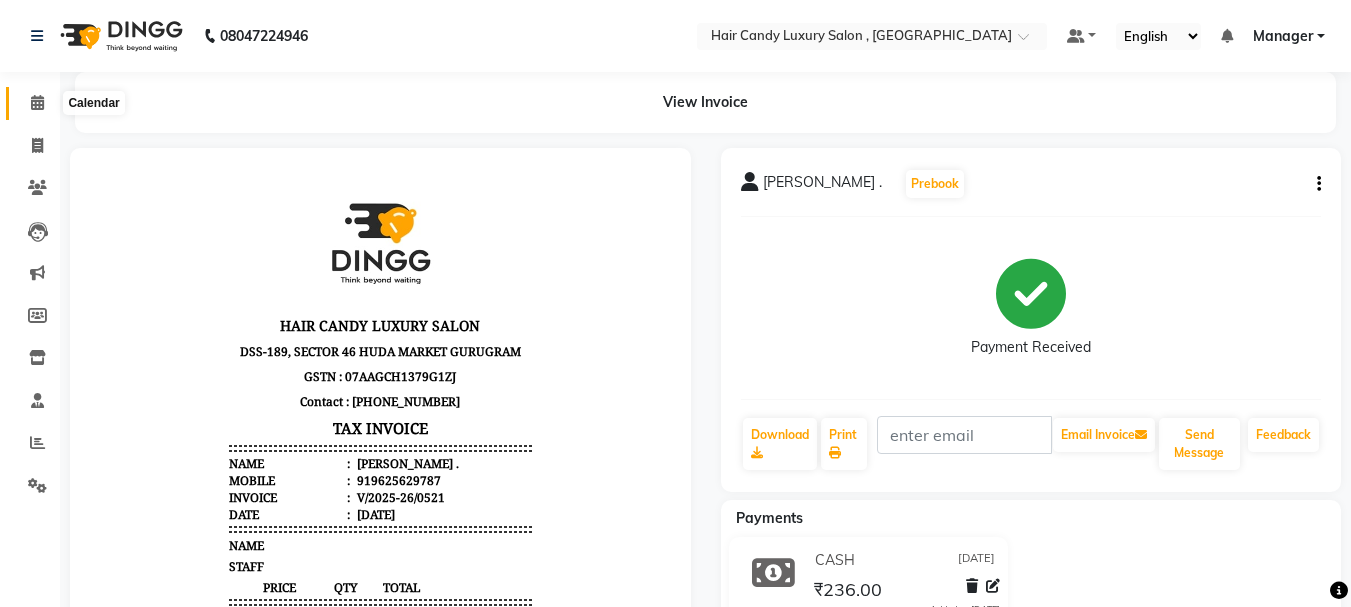 click 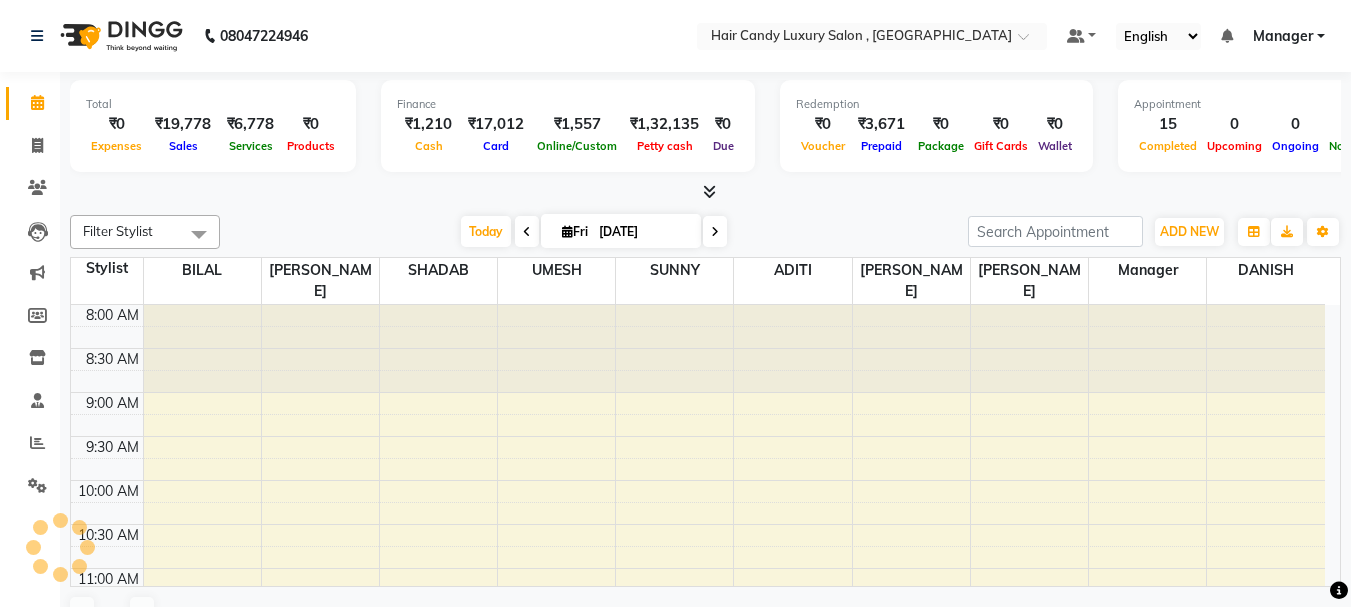 scroll, scrollTop: 0, scrollLeft: 0, axis: both 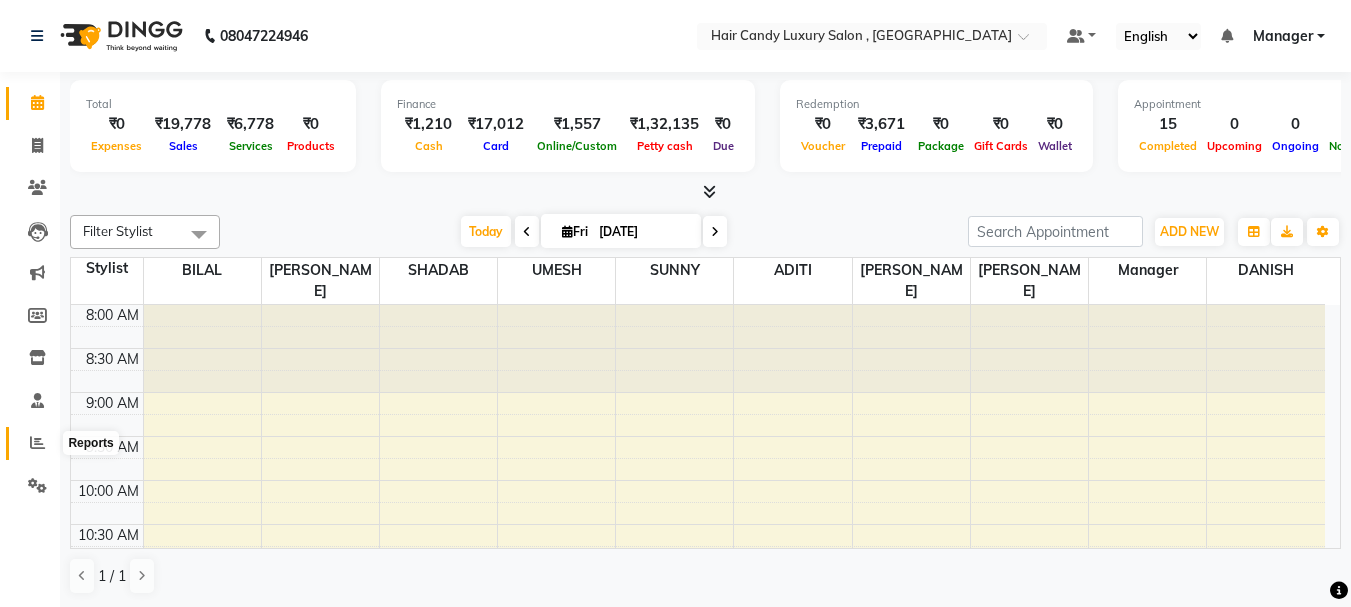 click 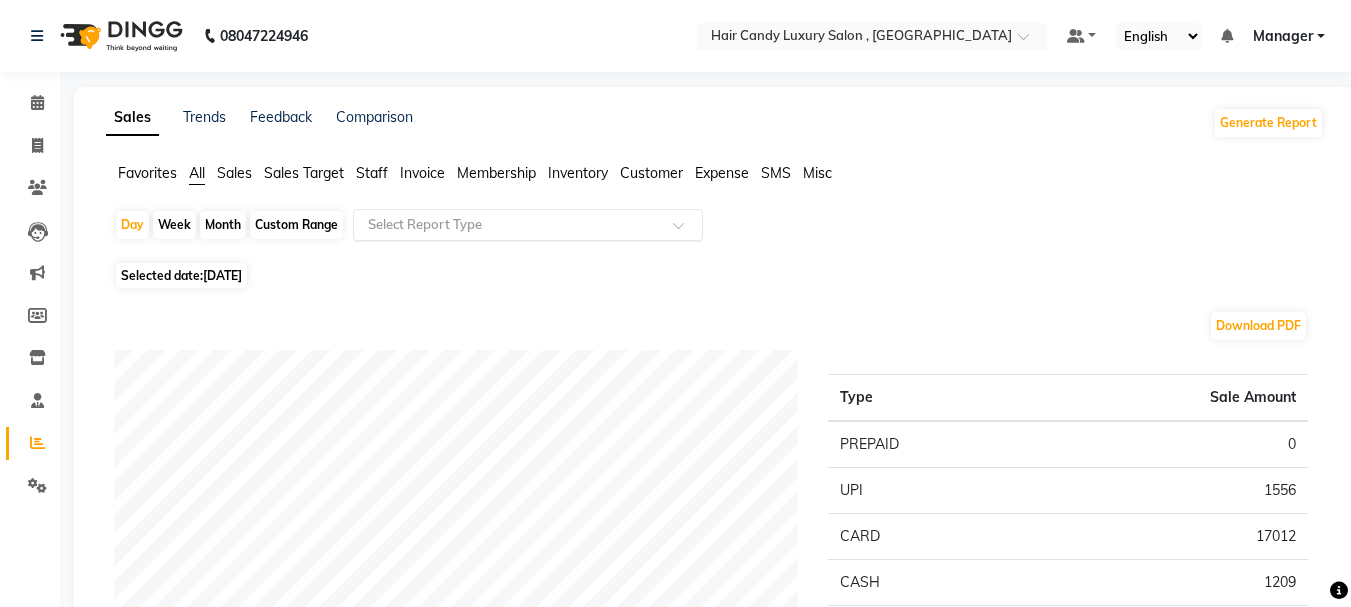 click 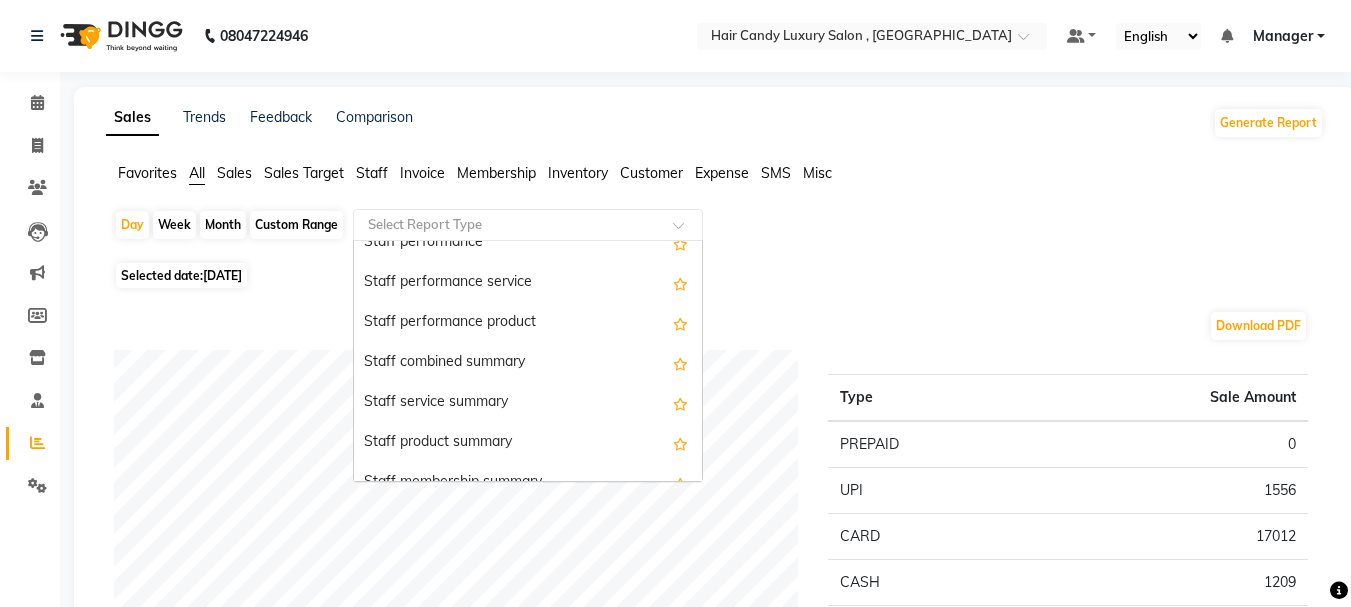 scroll, scrollTop: 900, scrollLeft: 0, axis: vertical 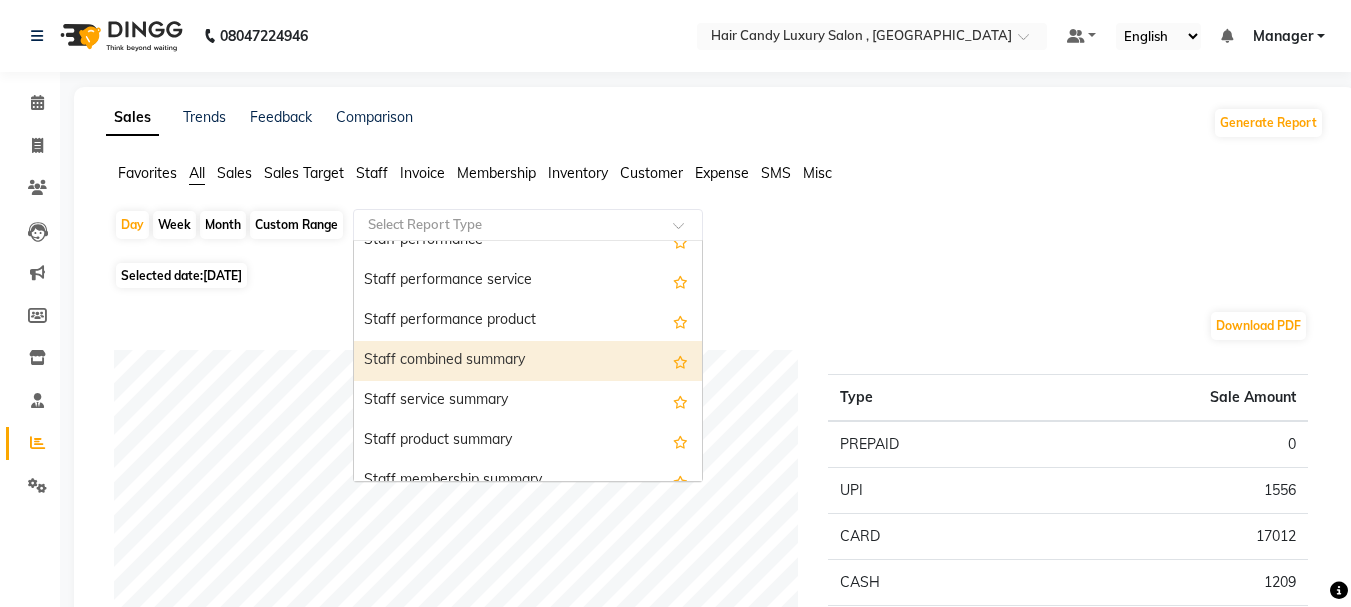 click on "Staff combined summary" at bounding box center (528, 361) 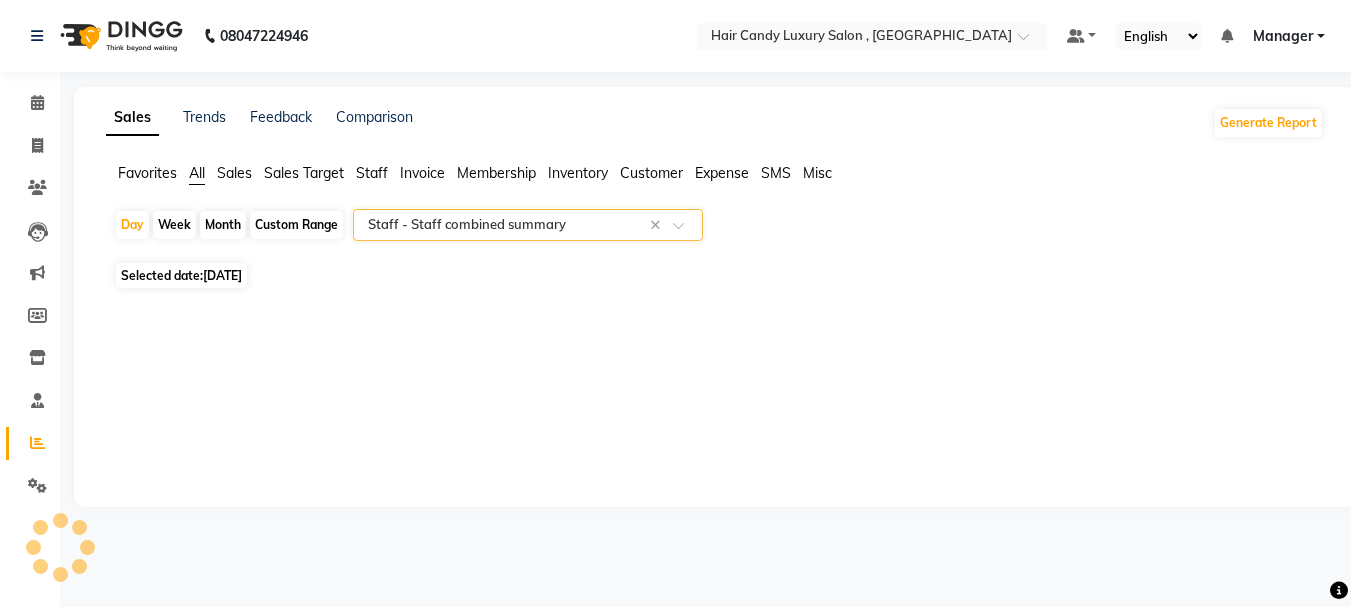 select on "full_report" 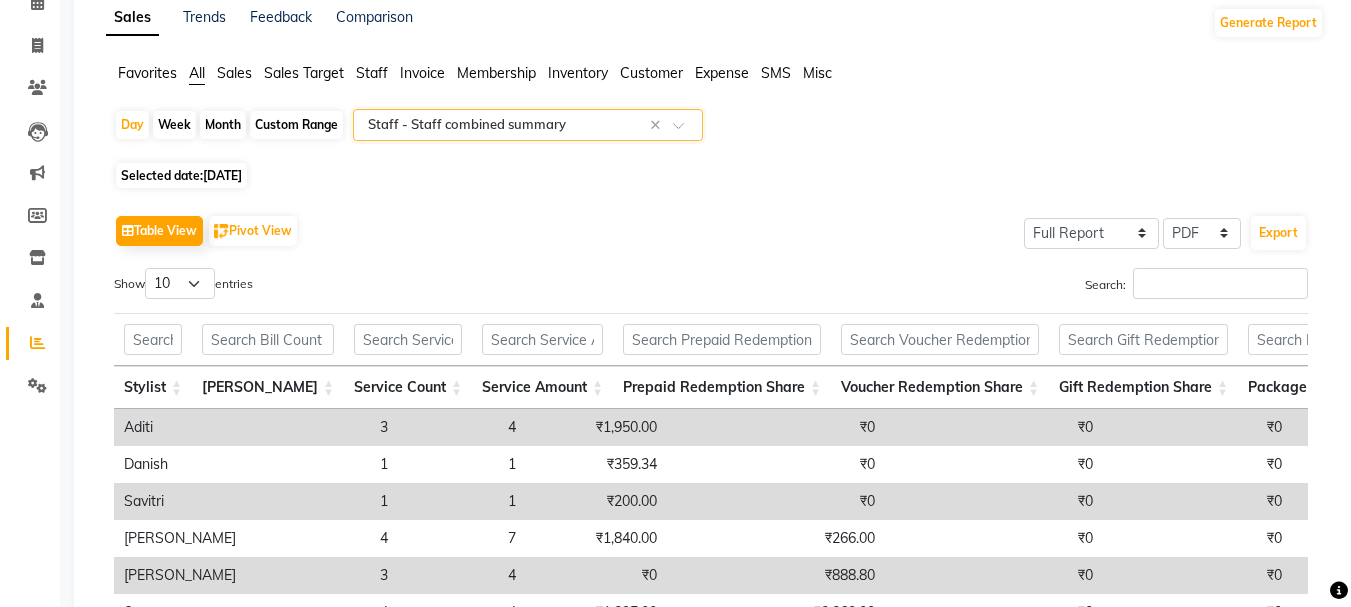 scroll, scrollTop: 300, scrollLeft: 0, axis: vertical 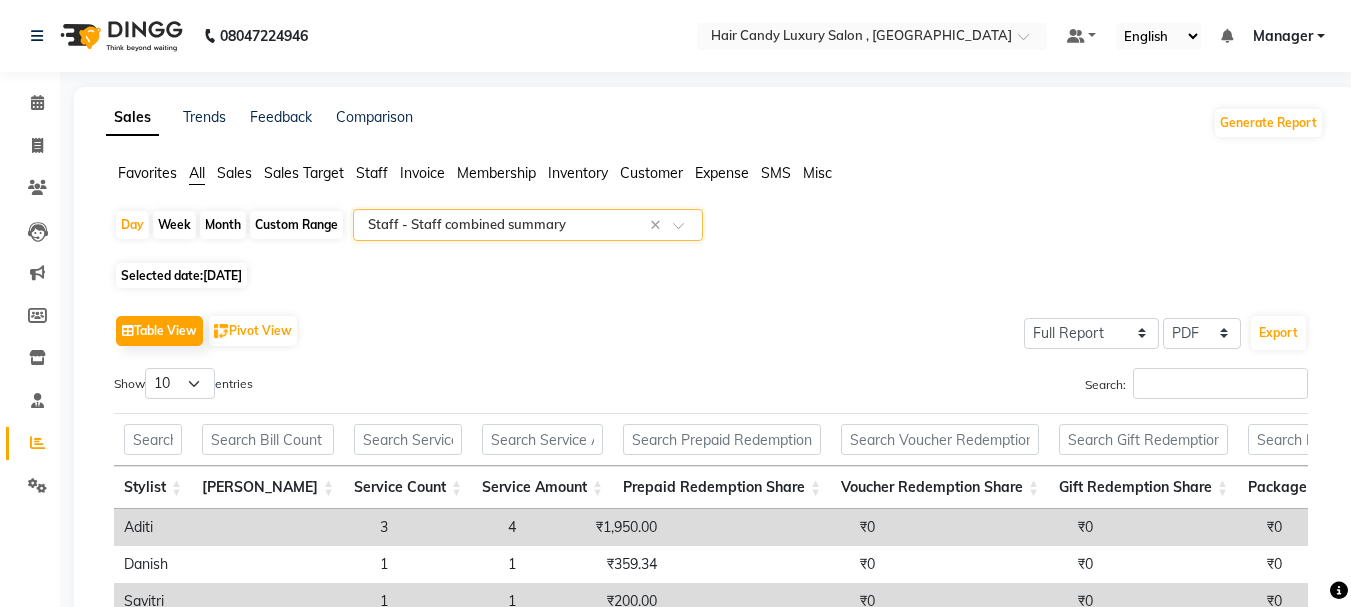 click on "All" 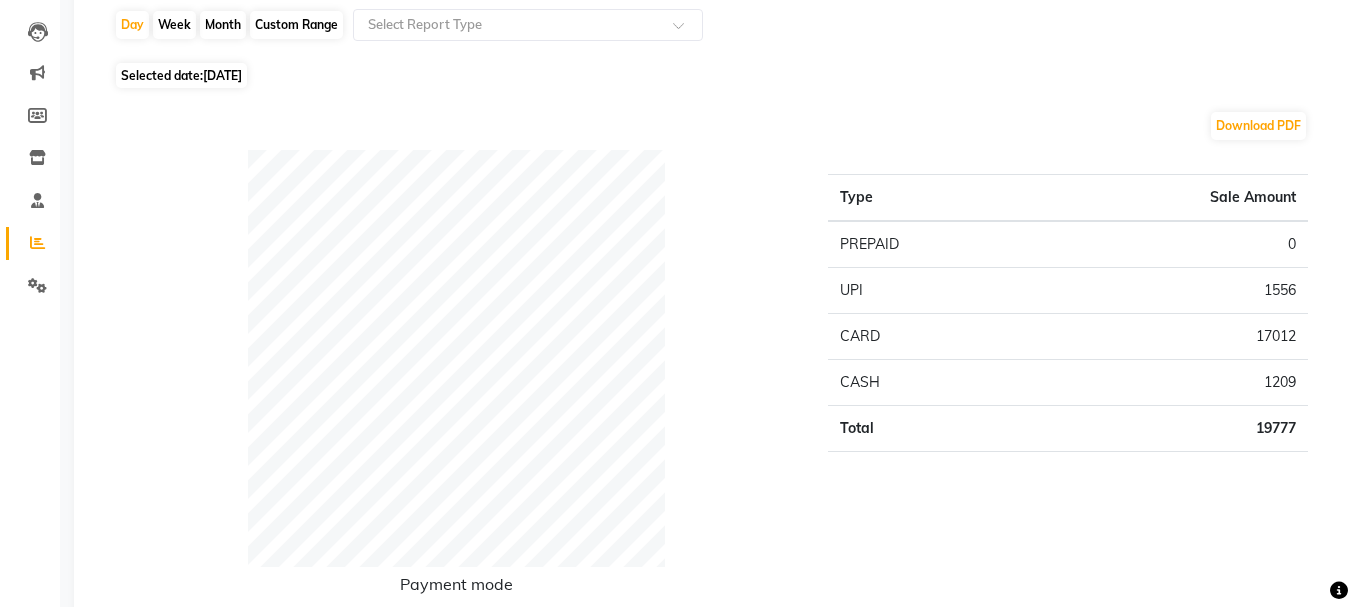 scroll, scrollTop: 0, scrollLeft: 0, axis: both 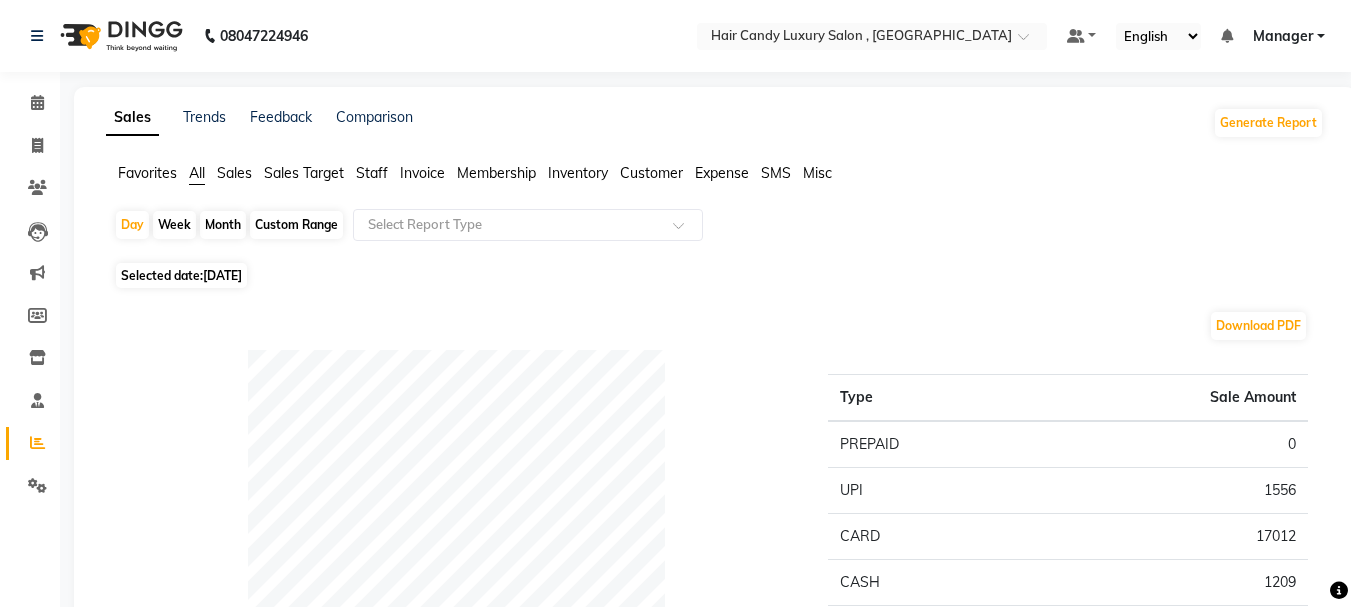 click on "Staff" 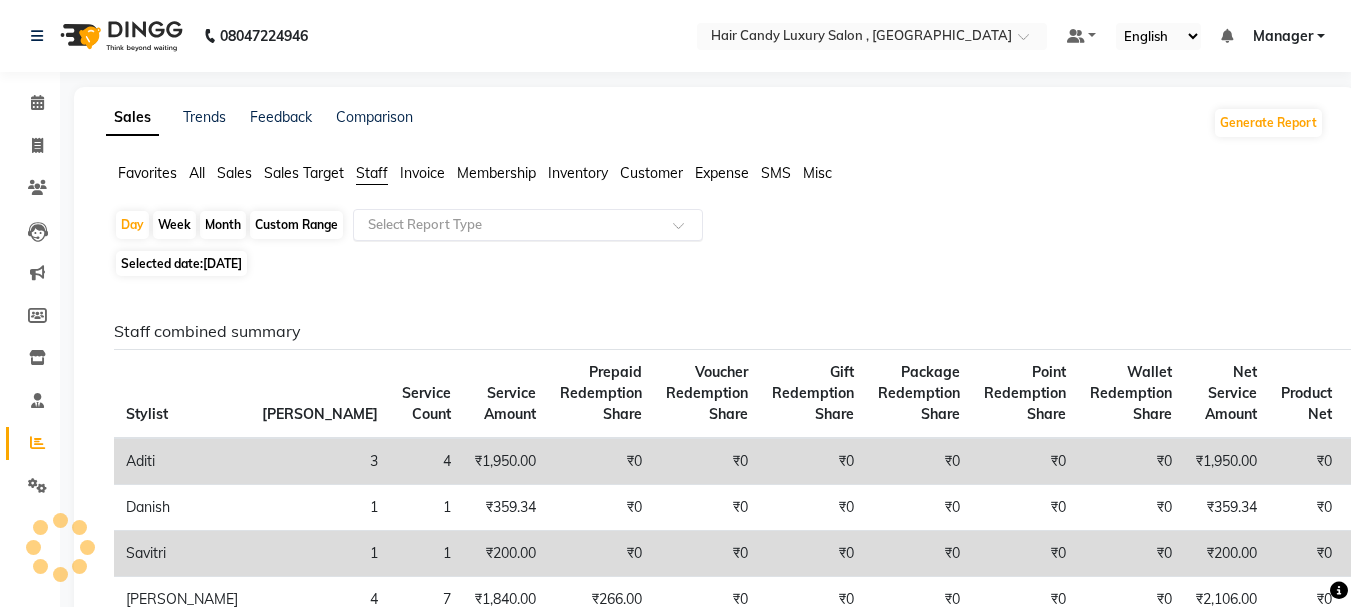 click 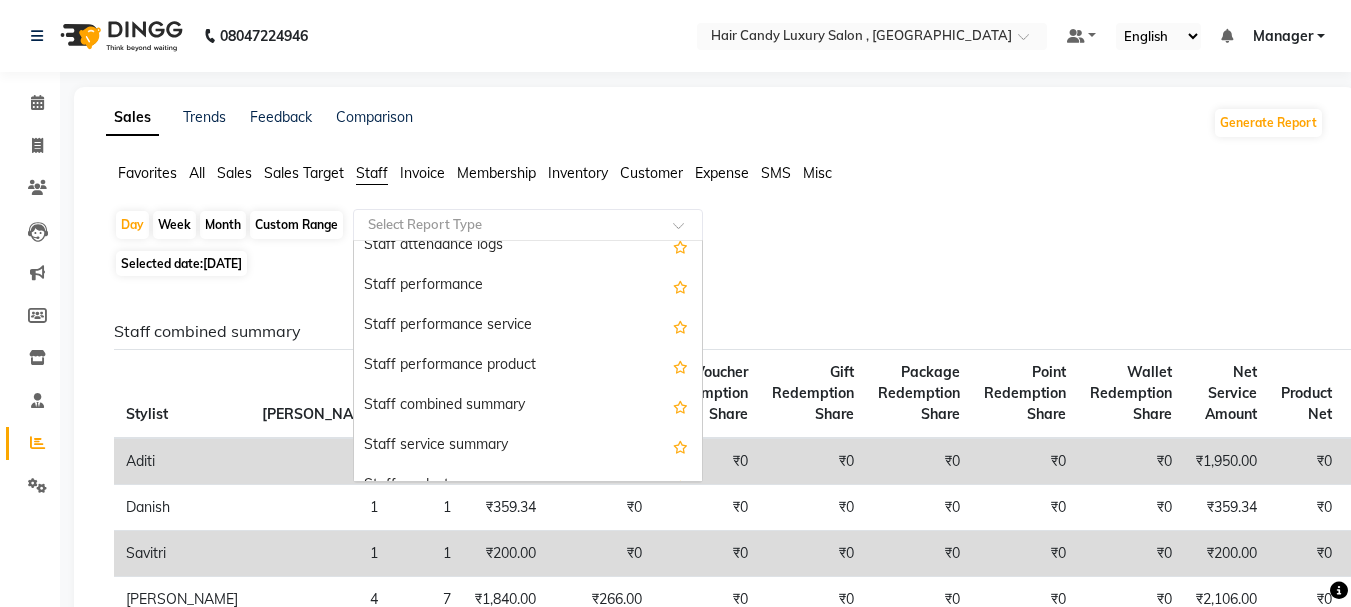 scroll, scrollTop: 300, scrollLeft: 0, axis: vertical 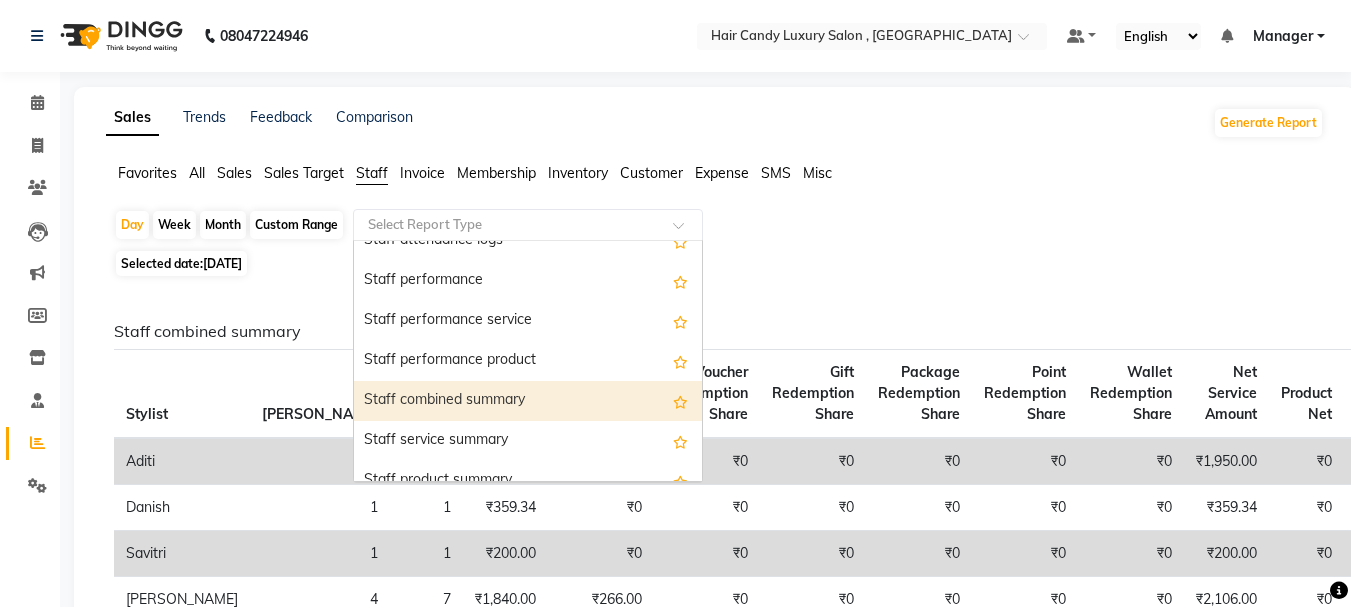 click on "Staff combined summary" at bounding box center (528, 401) 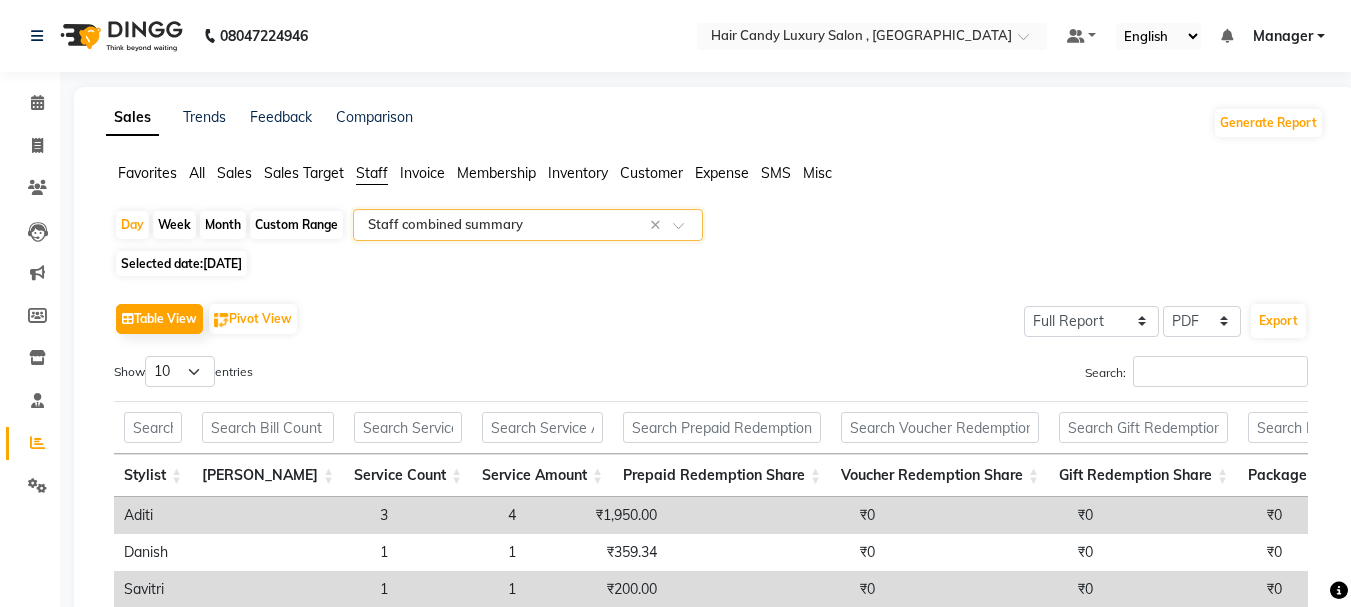 scroll, scrollTop: 293, scrollLeft: 0, axis: vertical 